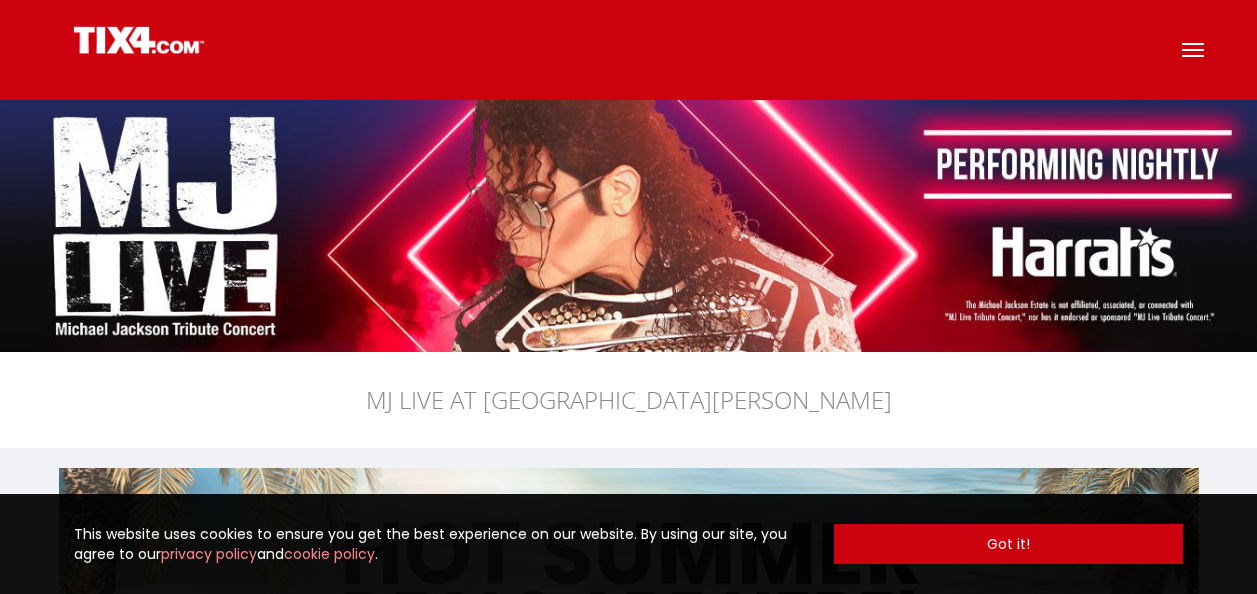 scroll, scrollTop: 0, scrollLeft: 0, axis: both 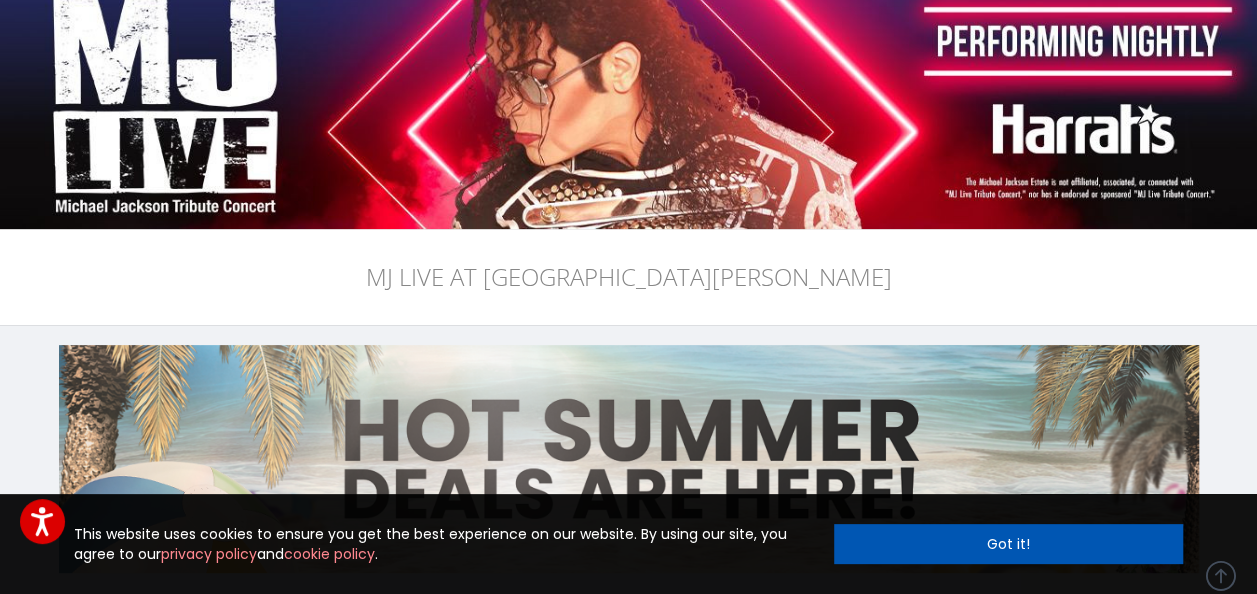 click on "Got it!" at bounding box center (1009, 544) 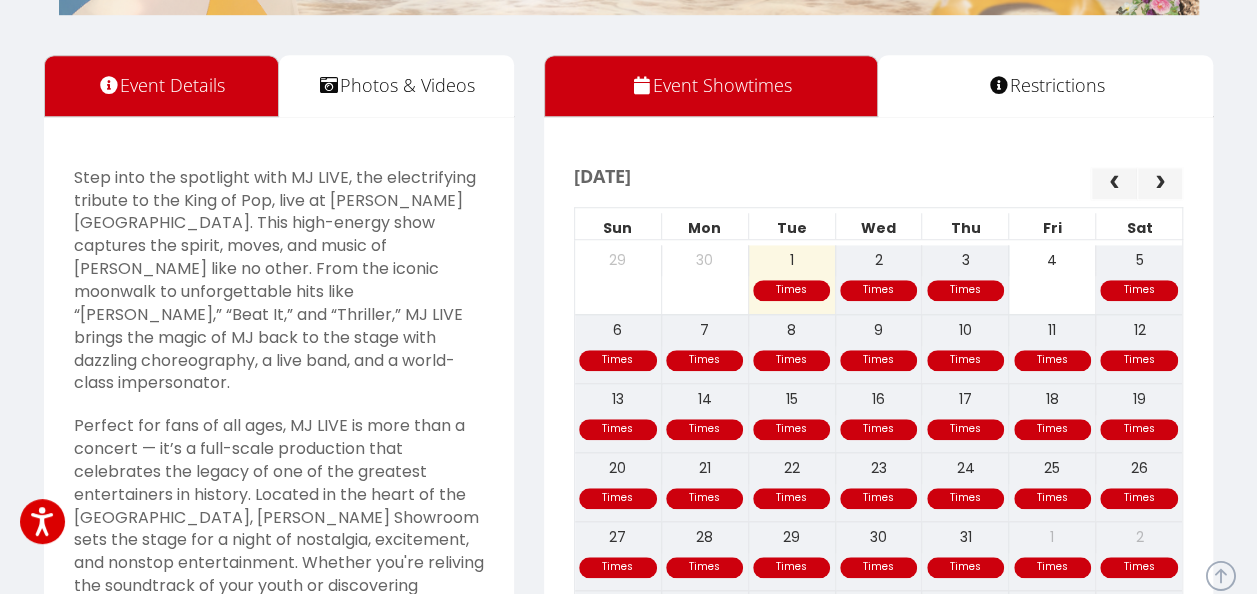 scroll, scrollTop: 692, scrollLeft: 0, axis: vertical 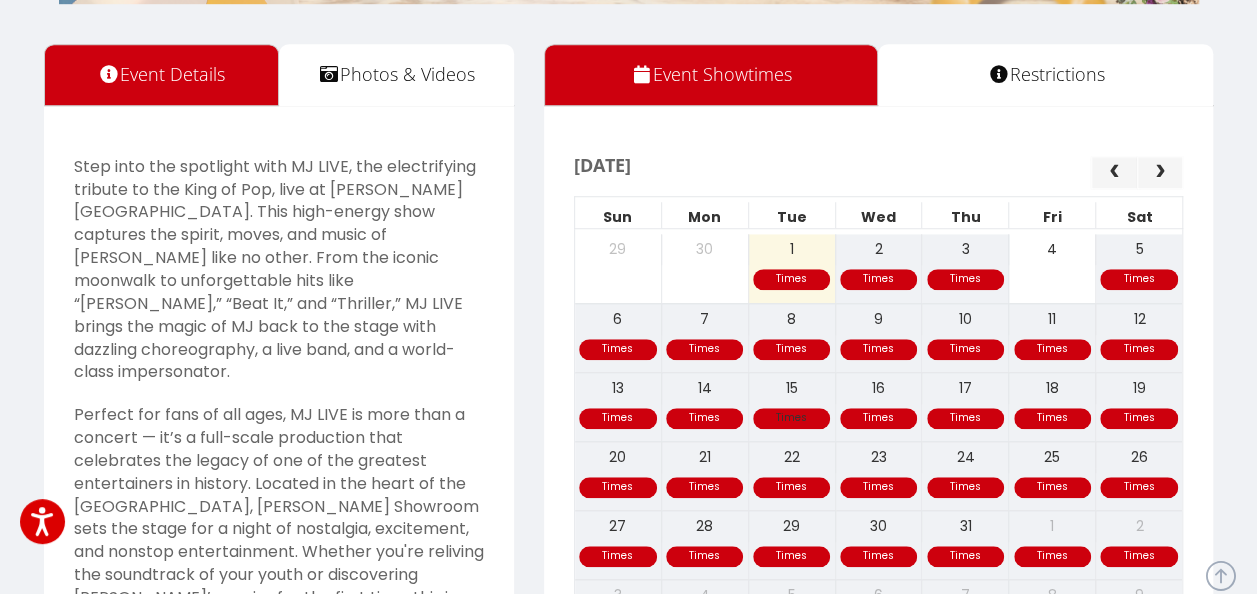 click on "Times Times Times Times Times Times Times 13 14 15 16 17 18 19" 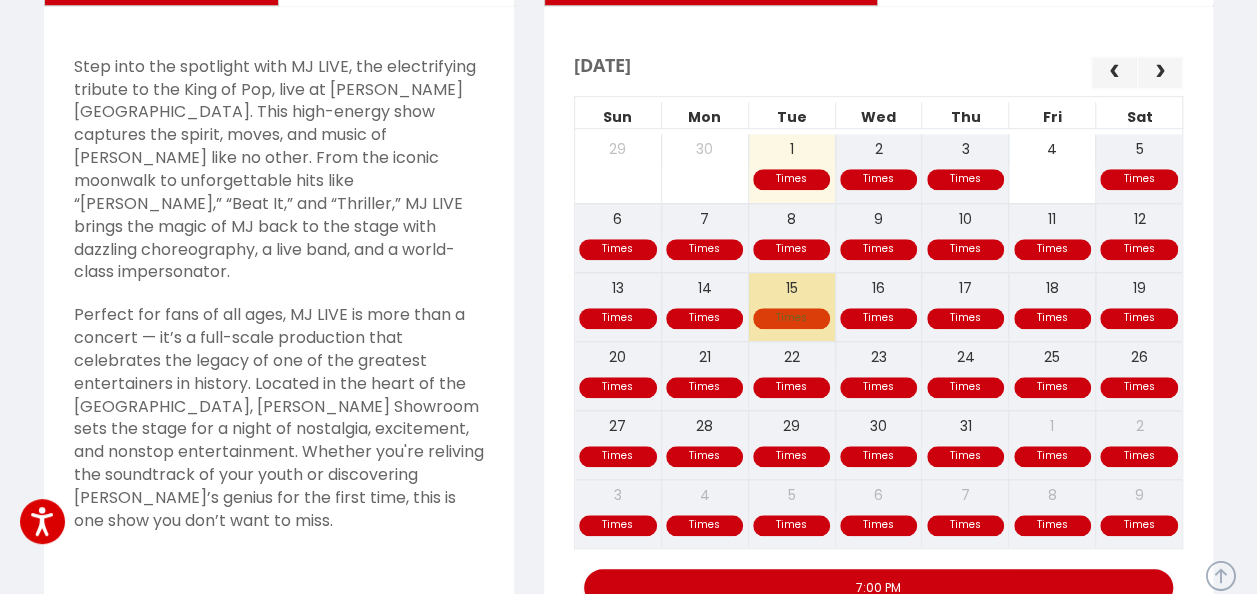scroll, scrollTop: 780, scrollLeft: 0, axis: vertical 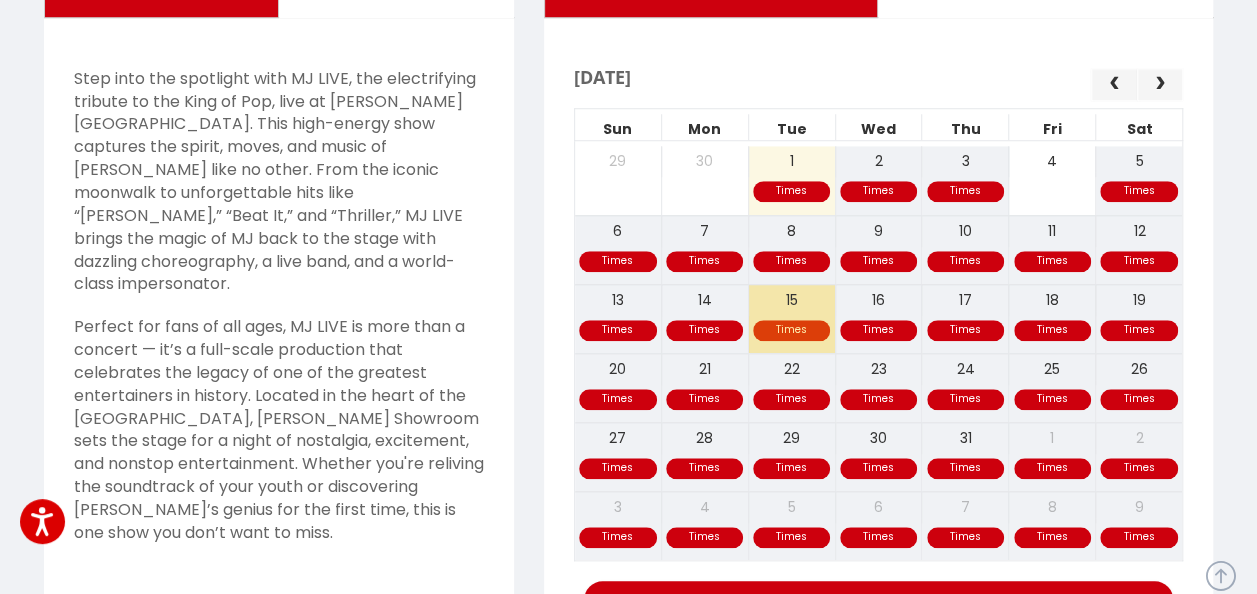 click 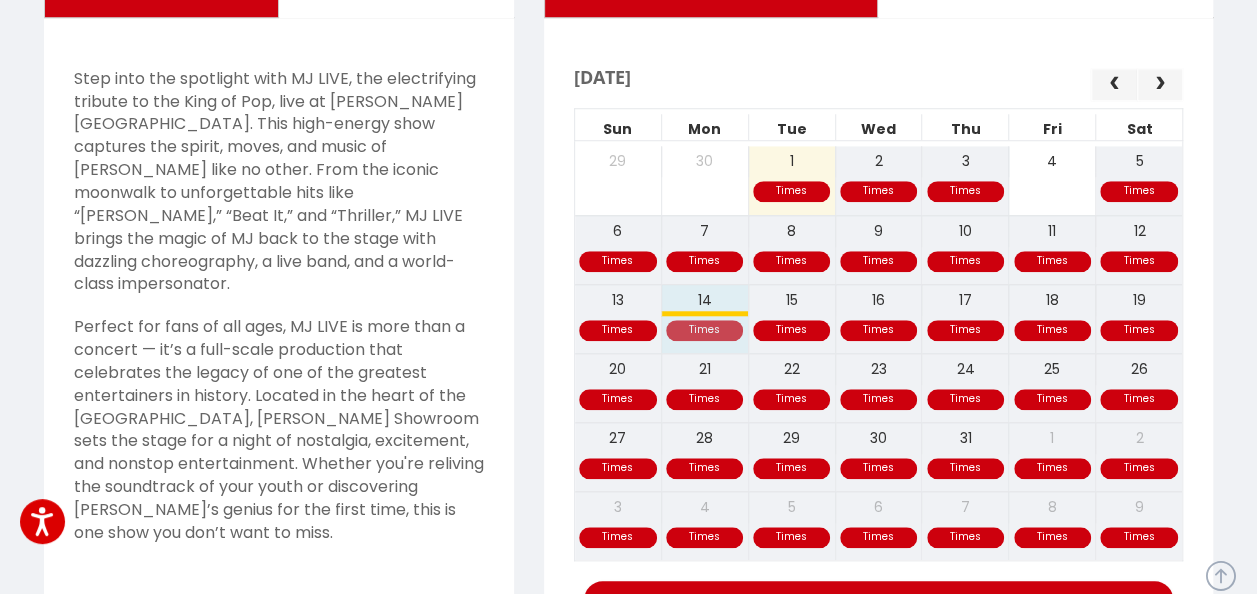 click 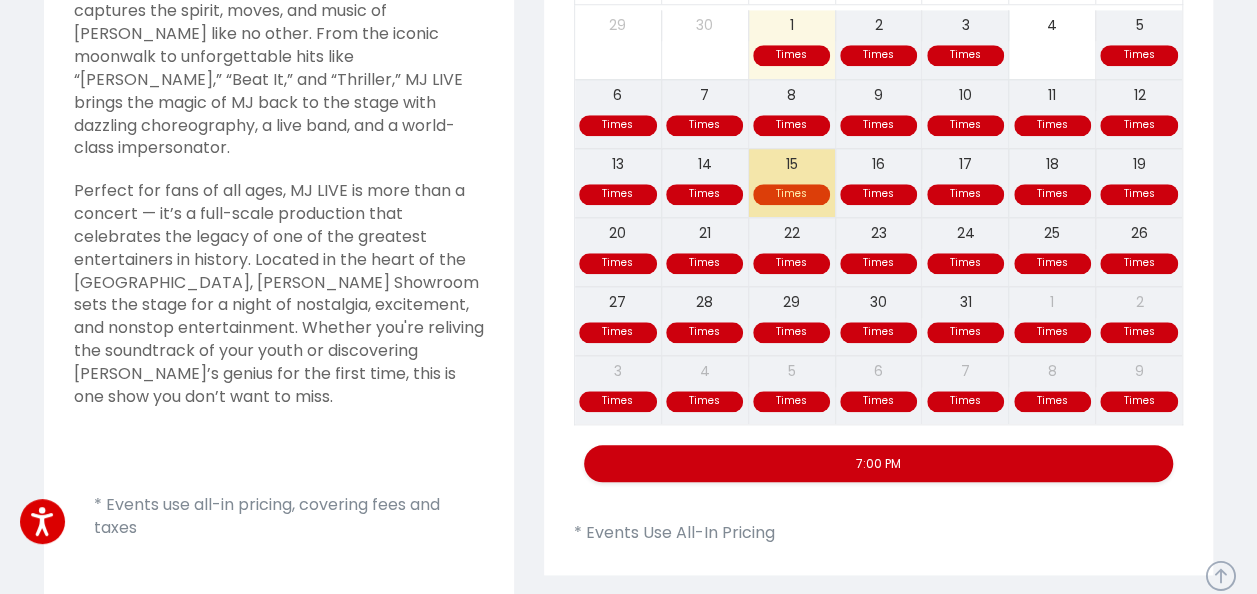 scroll, scrollTop: 913, scrollLeft: 0, axis: vertical 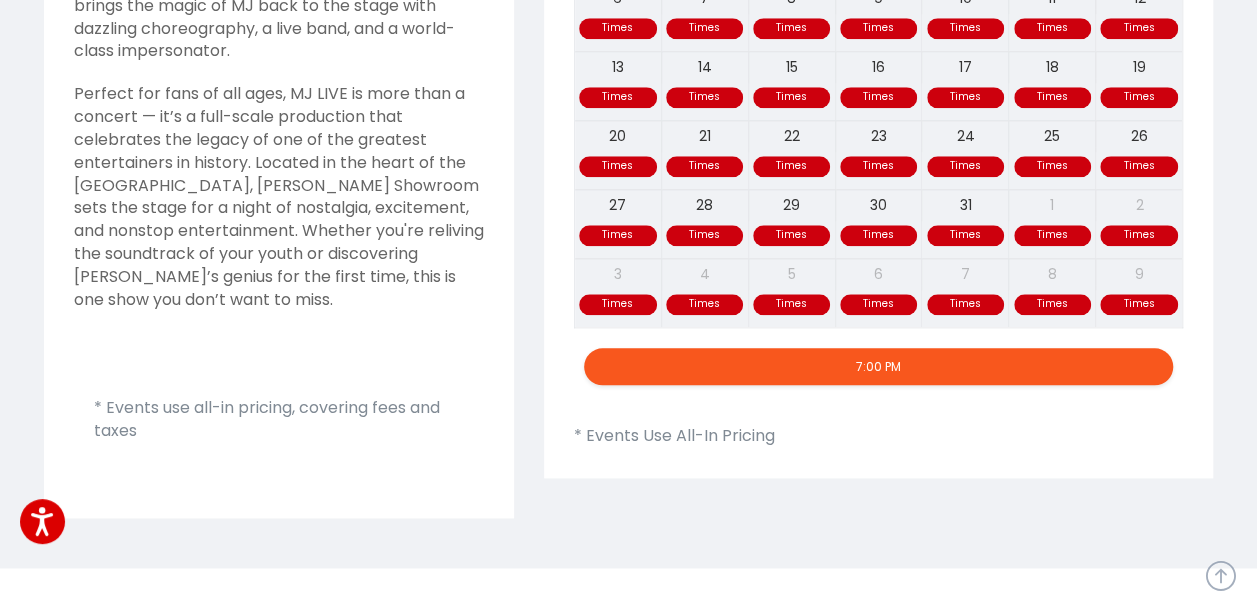 click on "7:00 PM" at bounding box center (879, 366) 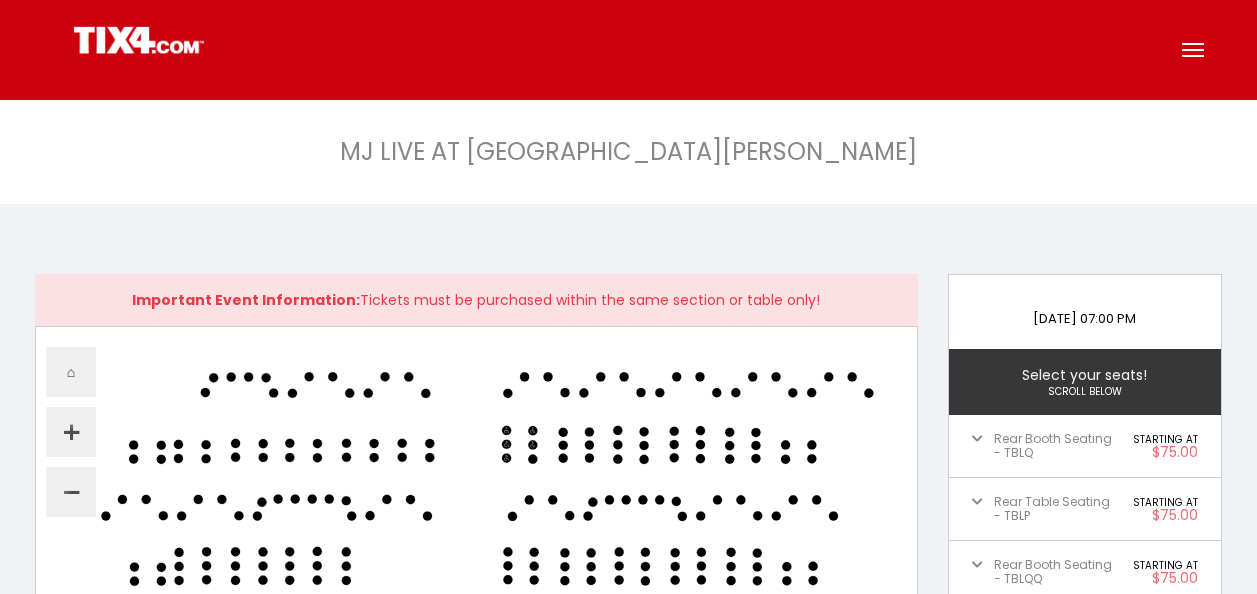 scroll, scrollTop: 0, scrollLeft: 0, axis: both 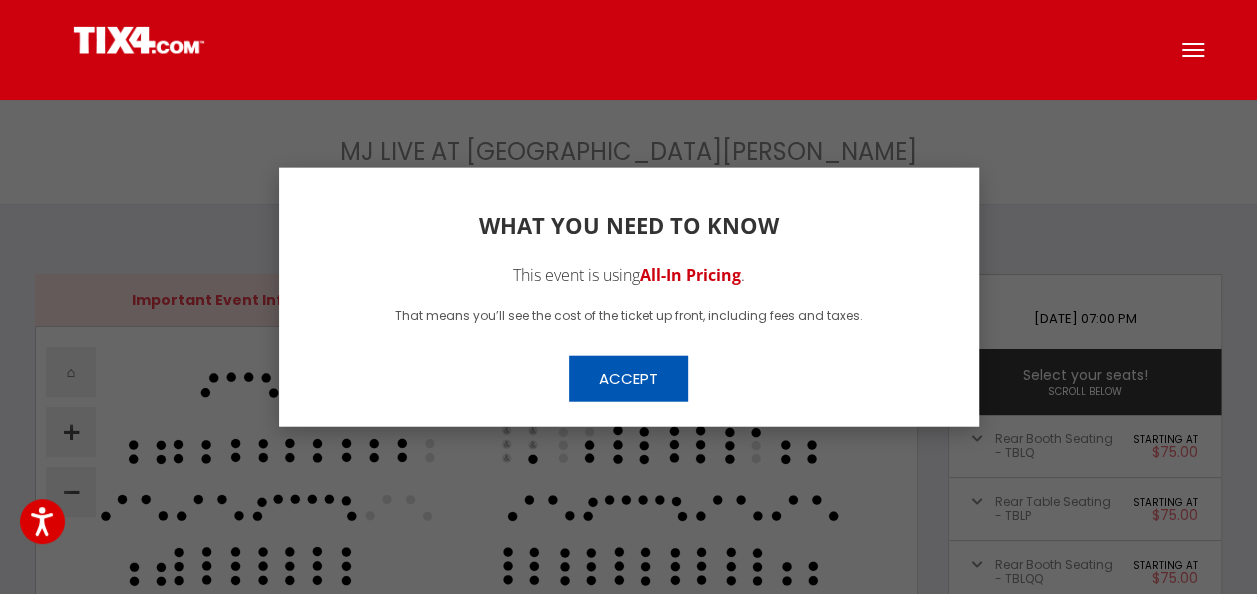 click on "Accept" at bounding box center (628, 378) 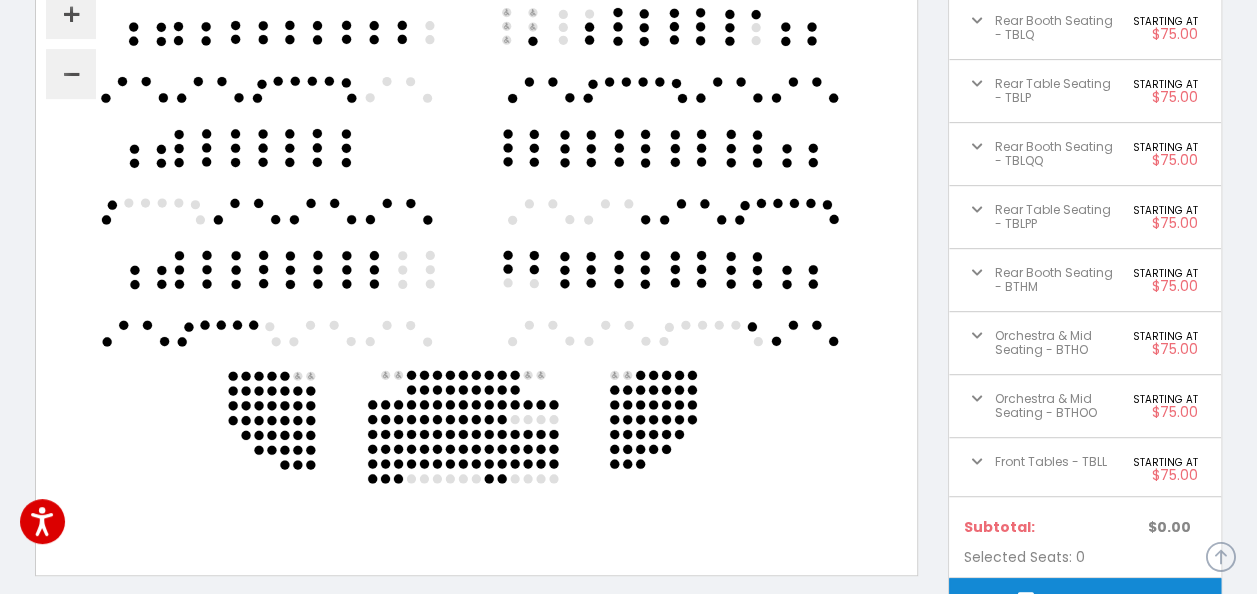 scroll, scrollTop: 422, scrollLeft: 0, axis: vertical 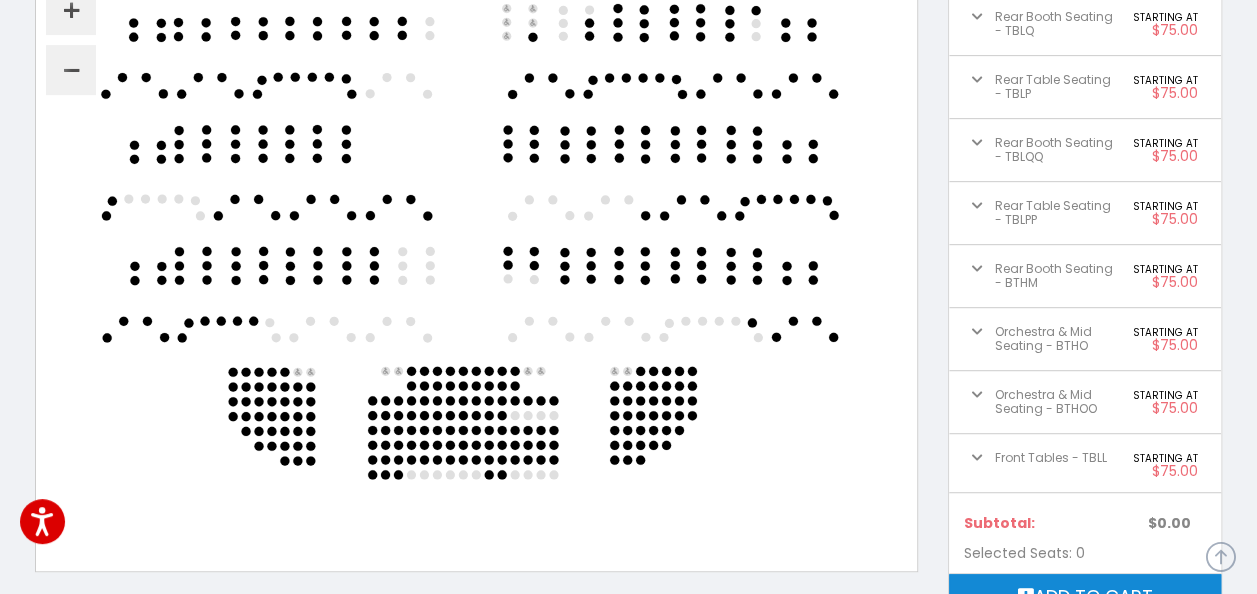 click on ".seat path {fill: white;} svg{background-repeat: no-repeat;background-position: 50%;background-size: contain;}.labels{display:none}.polygons{display:none}" 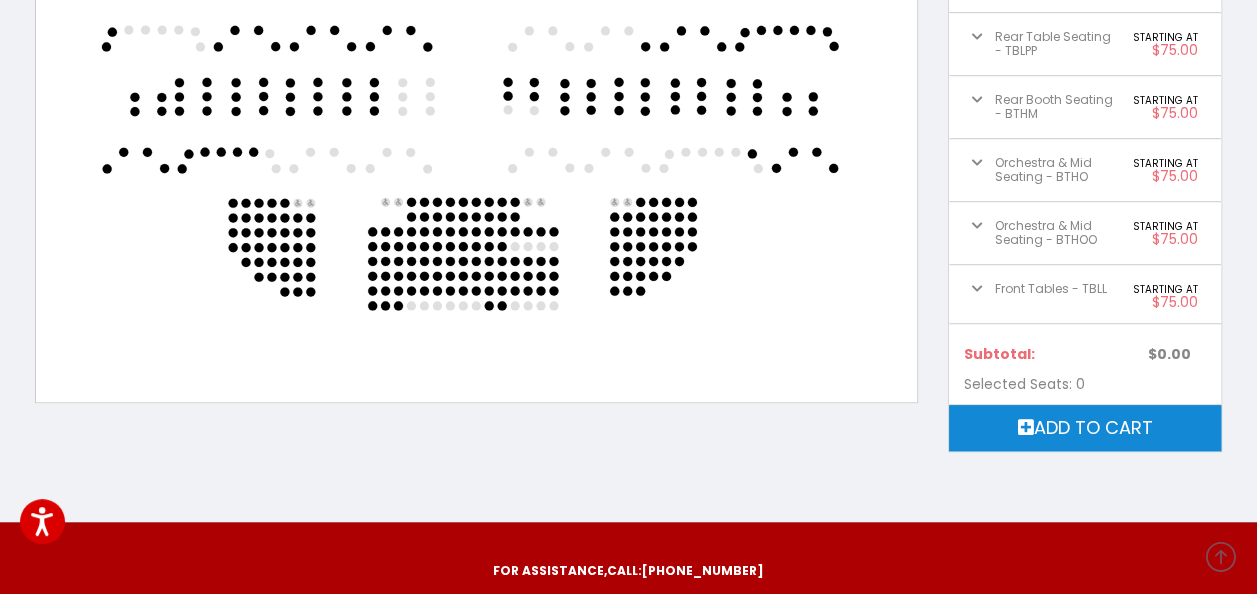 scroll, scrollTop: 585, scrollLeft: 0, axis: vertical 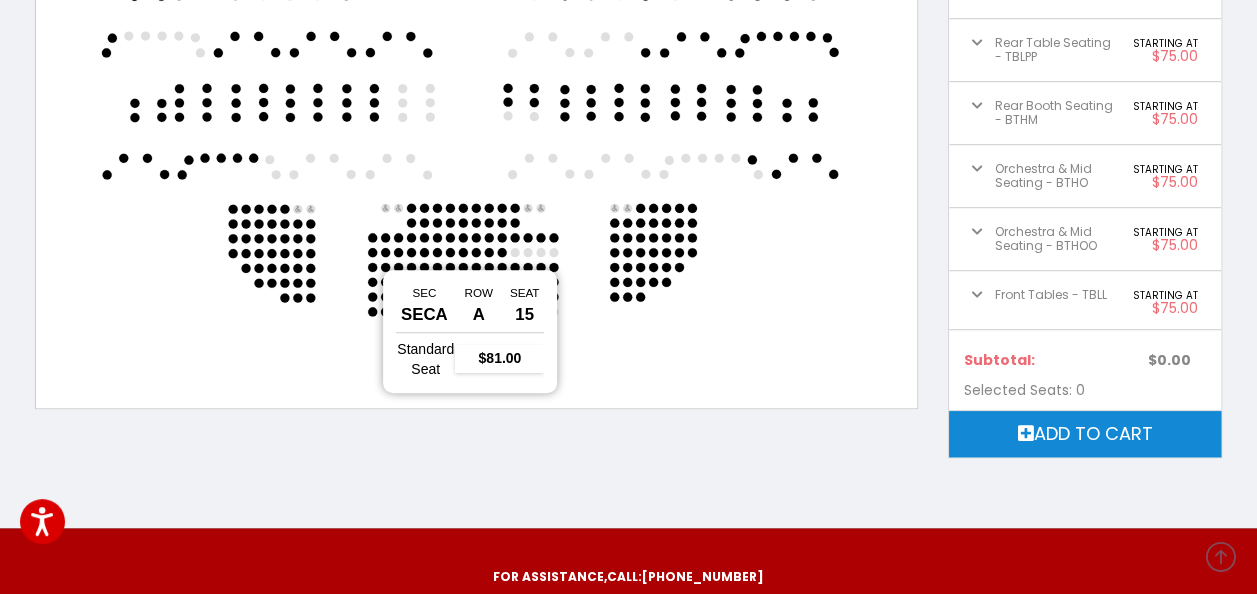click 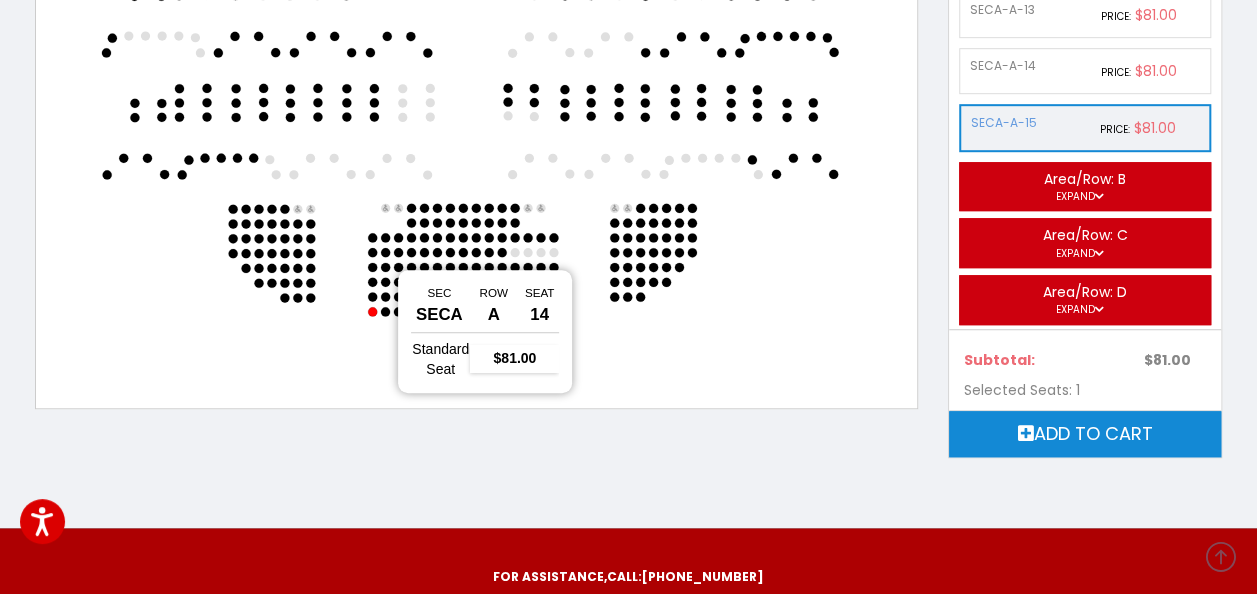 click 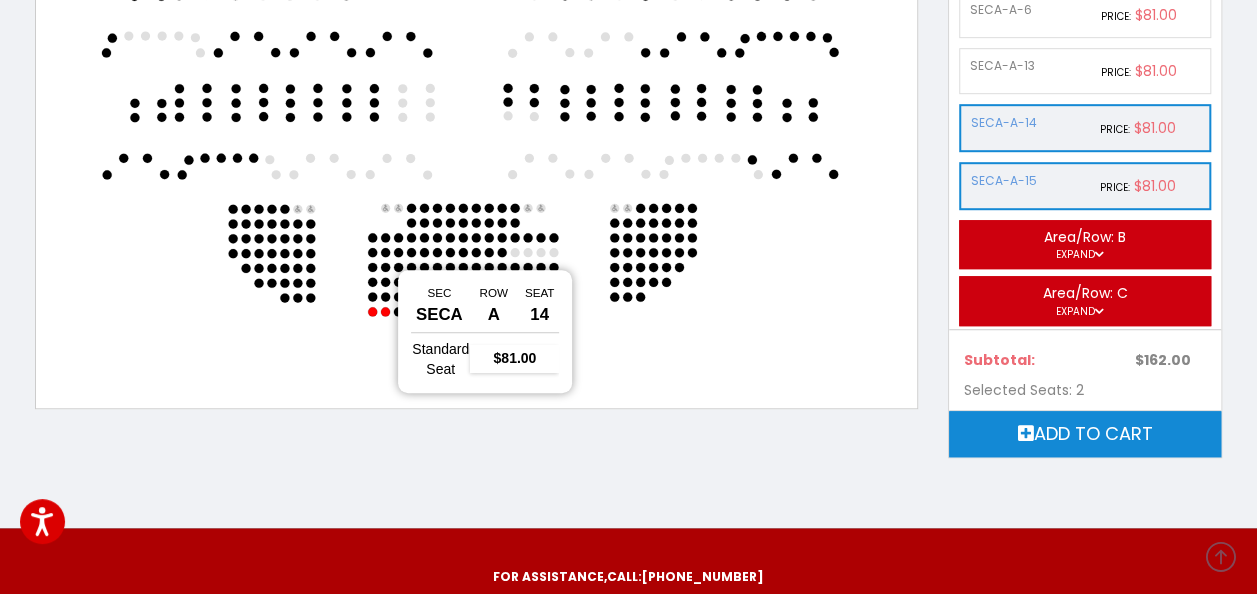 scroll, scrollTop: 1004, scrollLeft: 0, axis: vertical 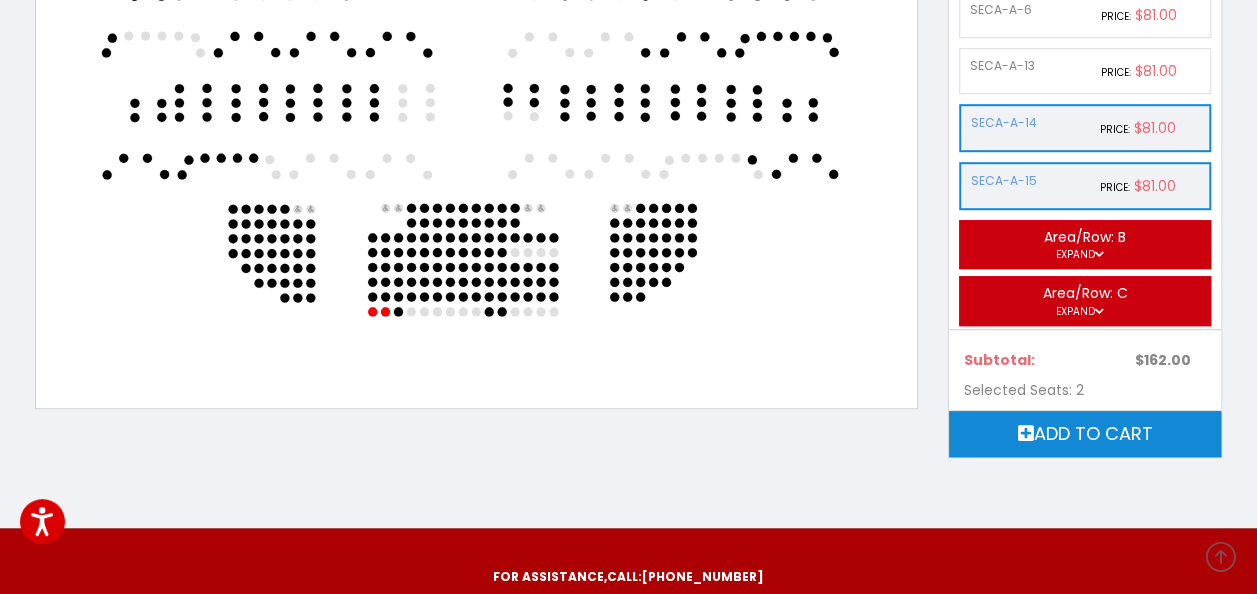 click on ".seat path {fill: white;} svg{background-repeat: no-repeat;background-position: 50%;background-size: contain;}.labels{display:none}.polygons{display:none}" 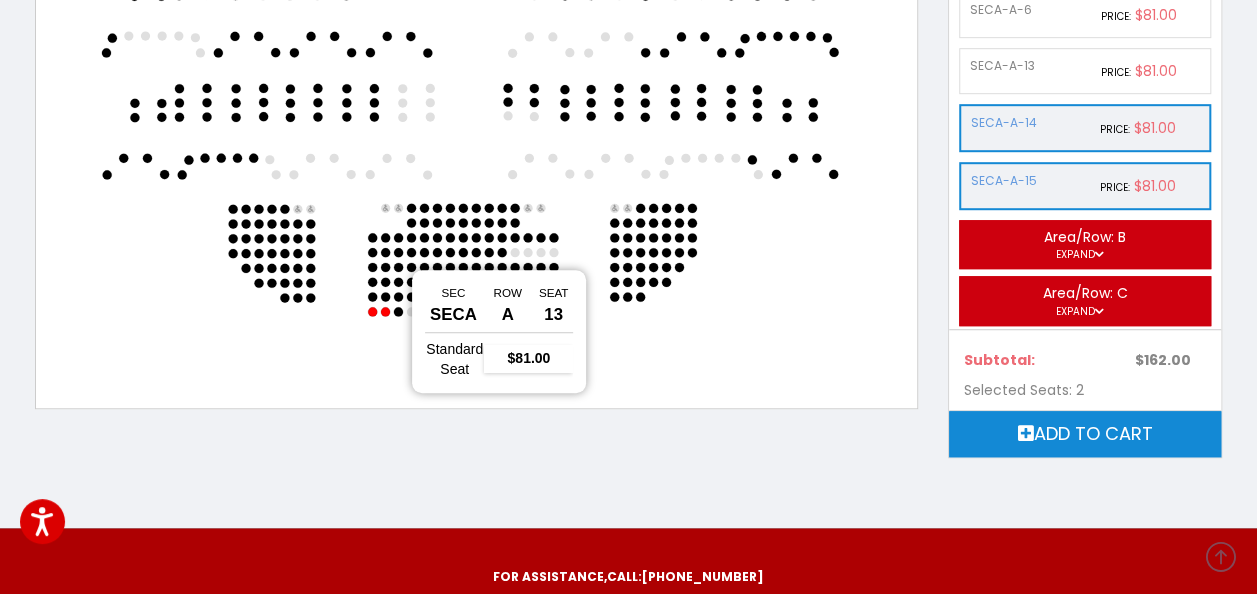 click 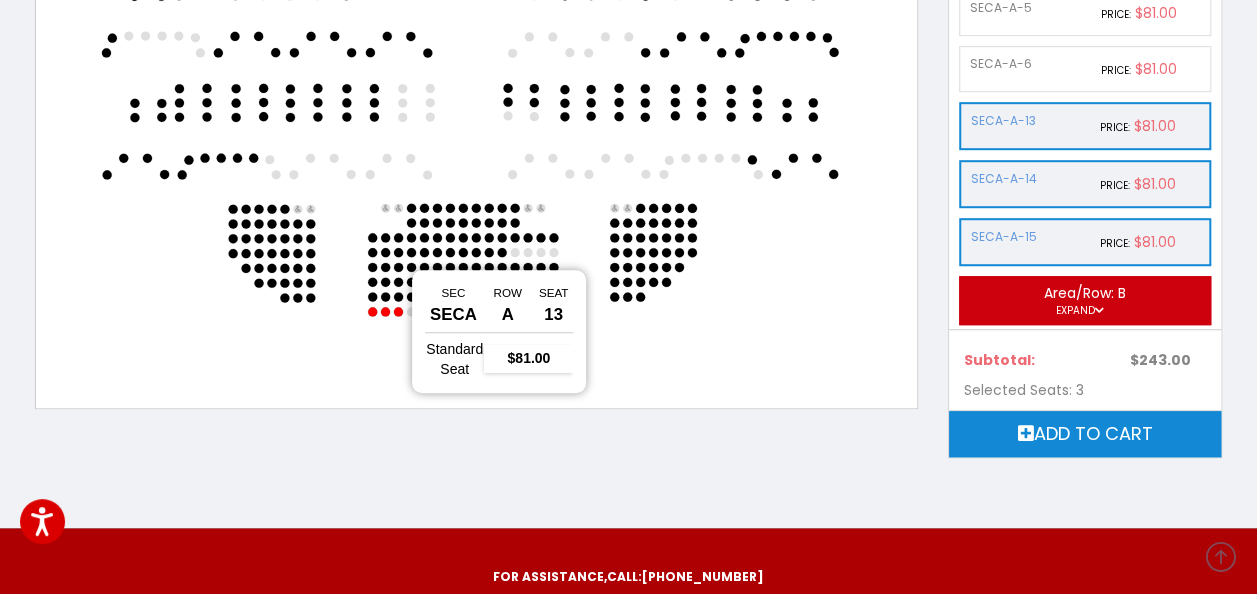 click 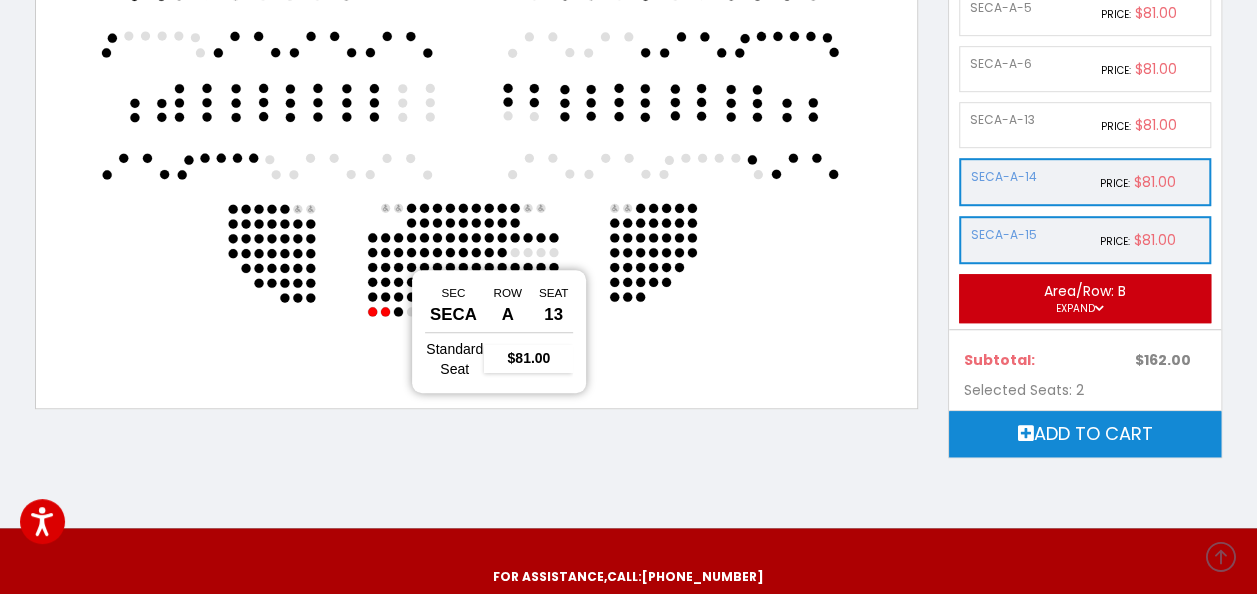 scroll, scrollTop: 949, scrollLeft: 0, axis: vertical 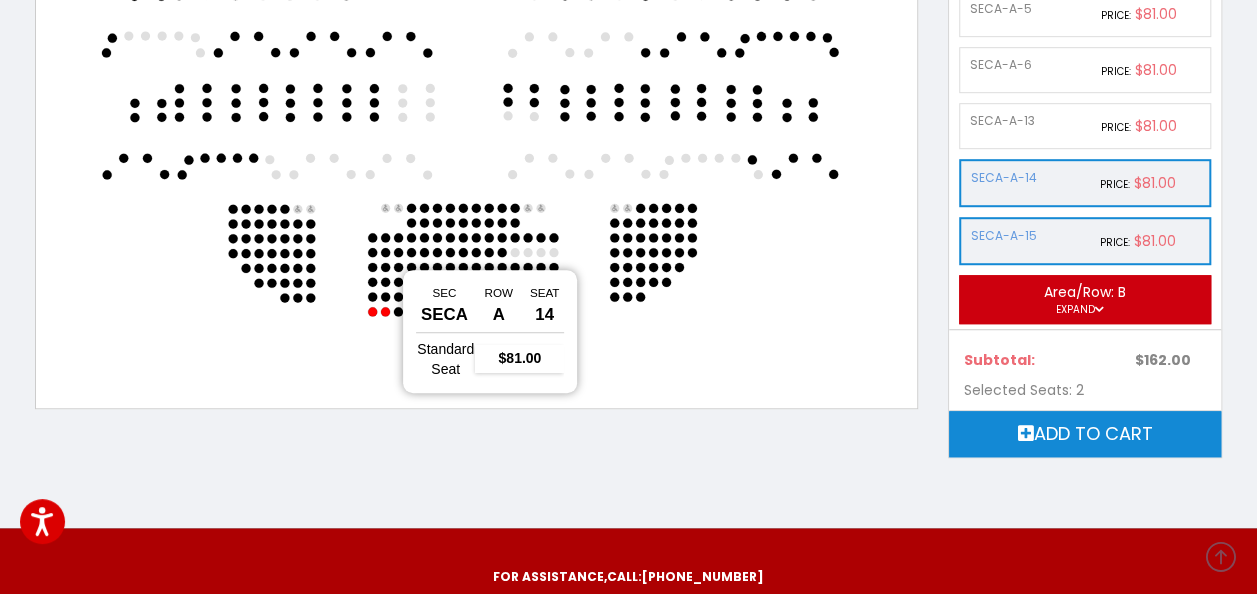 click 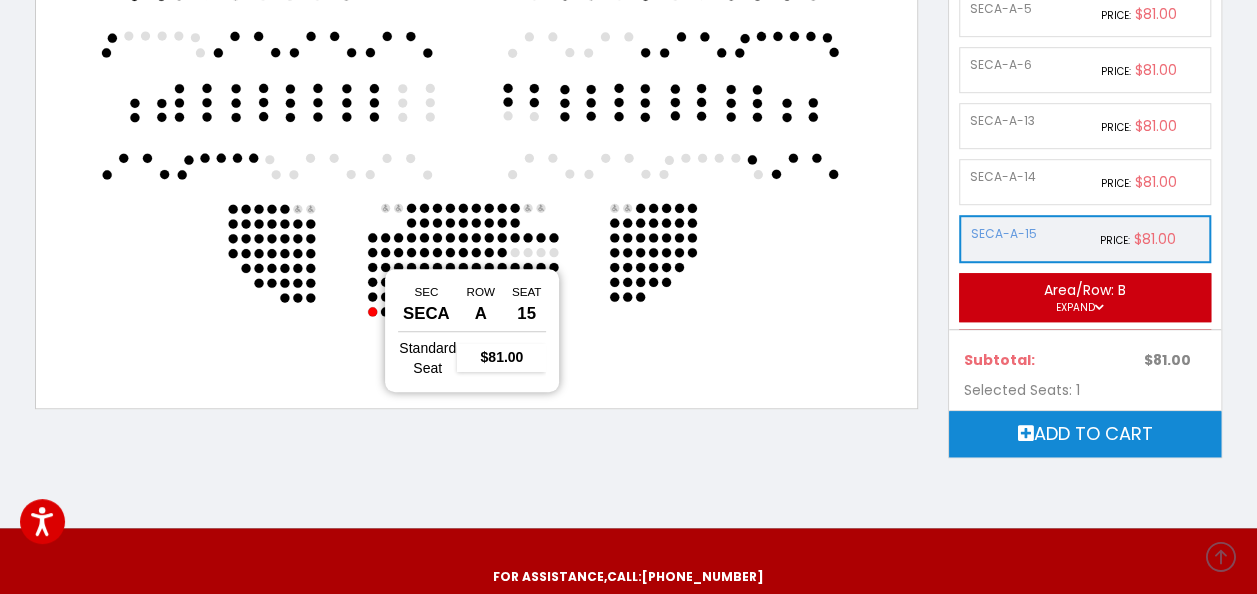 click 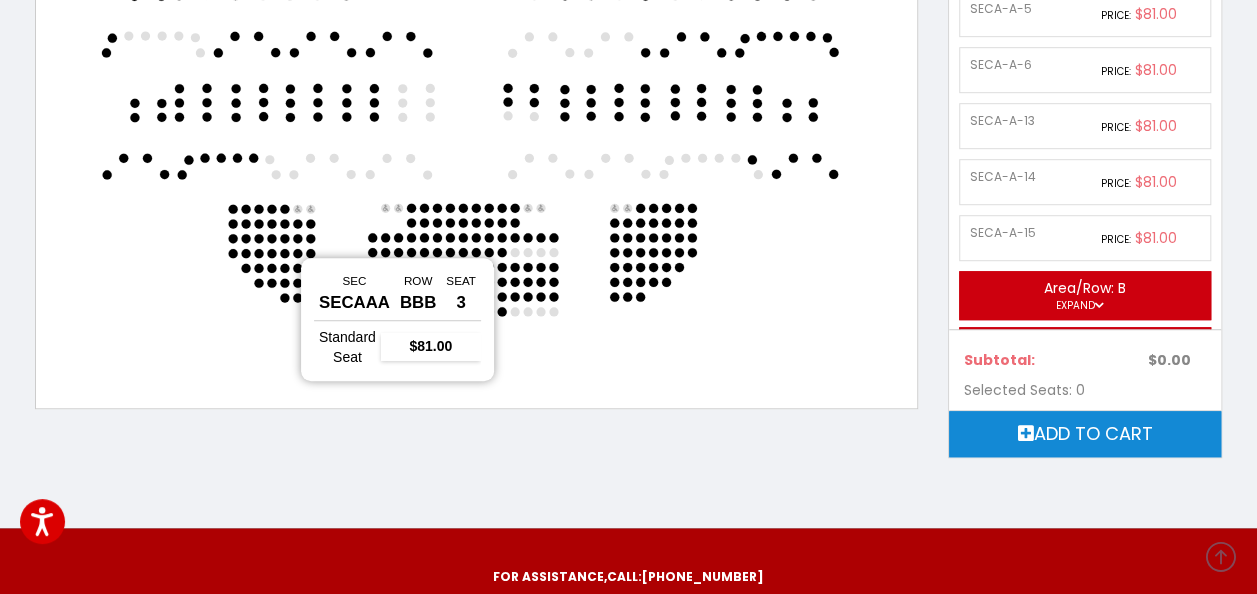 click 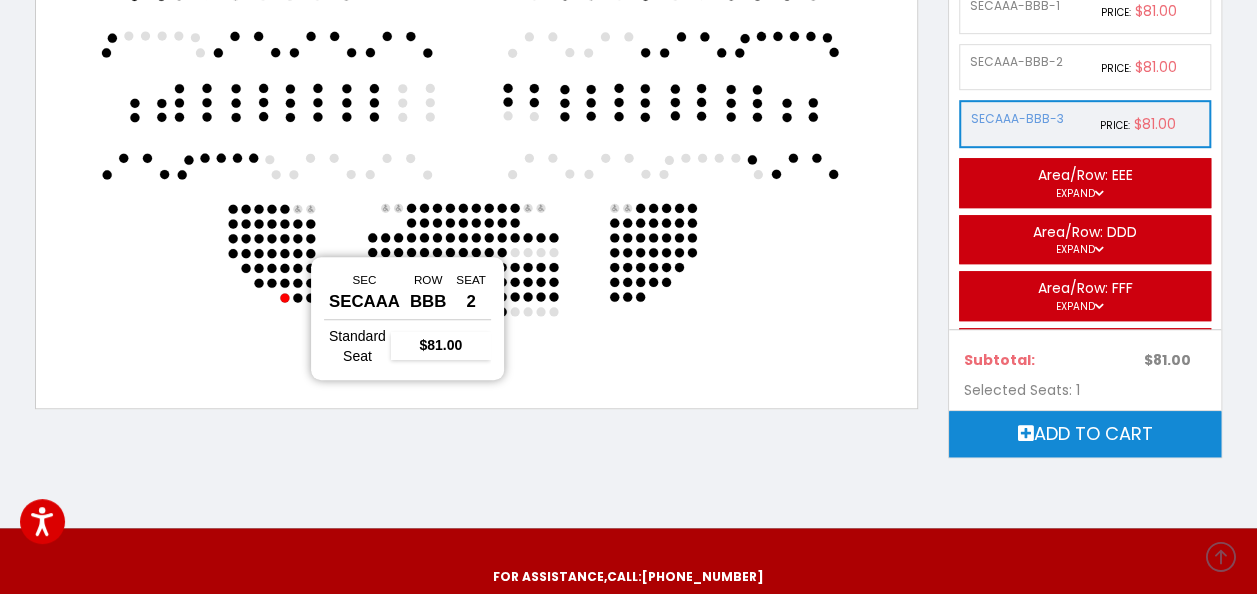 click 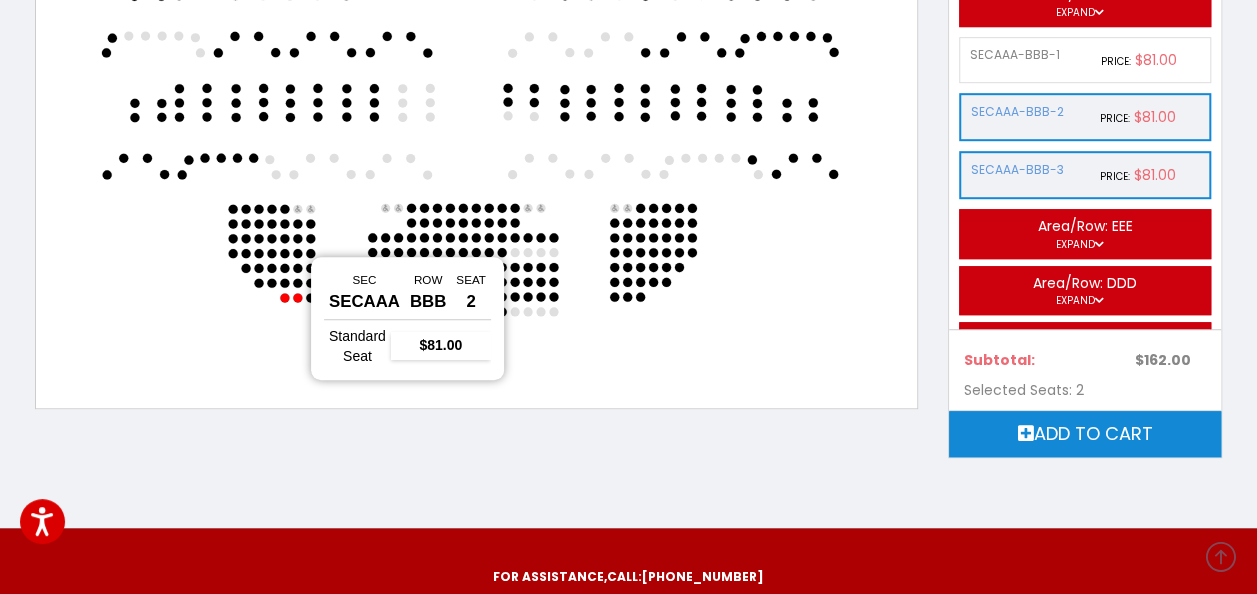 scroll, scrollTop: 777, scrollLeft: 0, axis: vertical 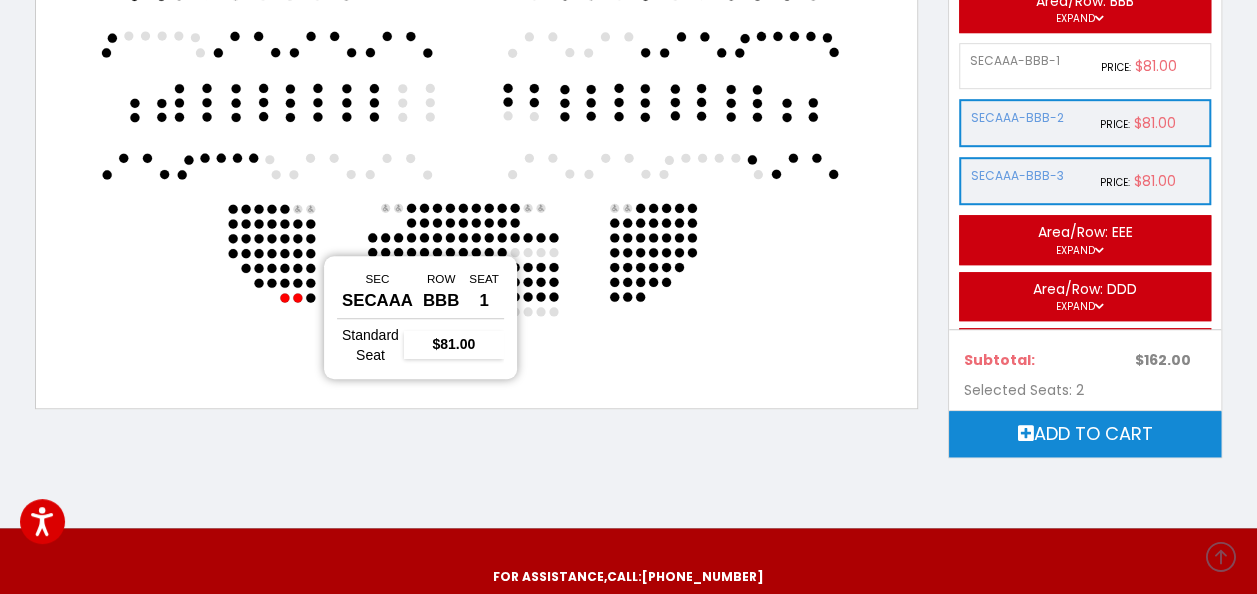 click 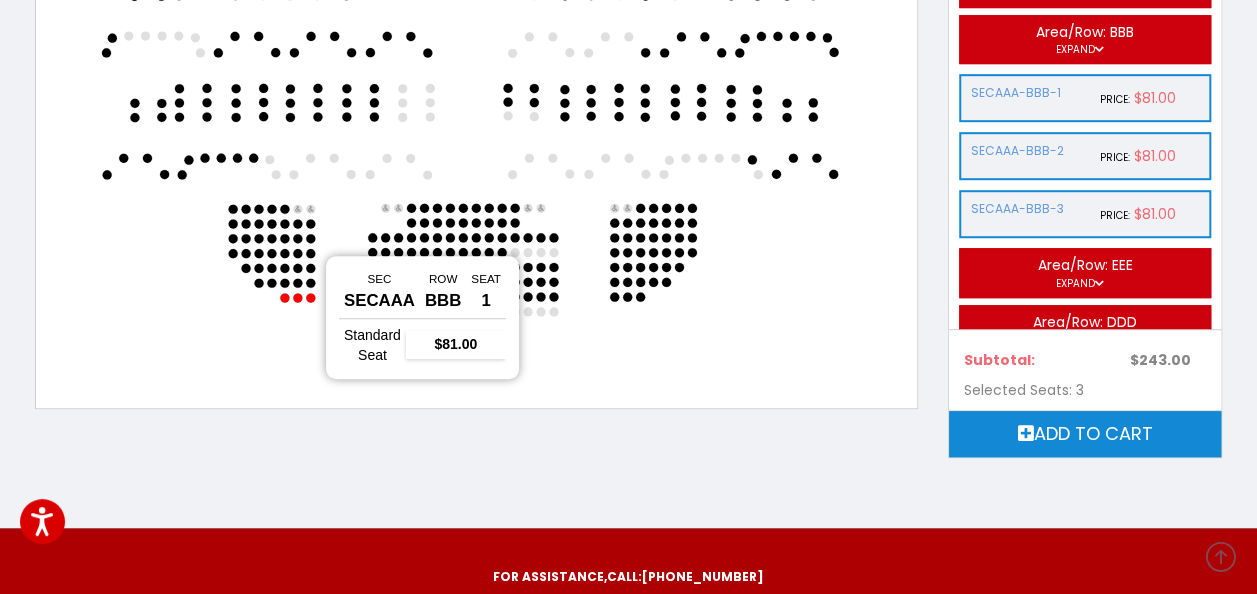 scroll, scrollTop: 722, scrollLeft: 0, axis: vertical 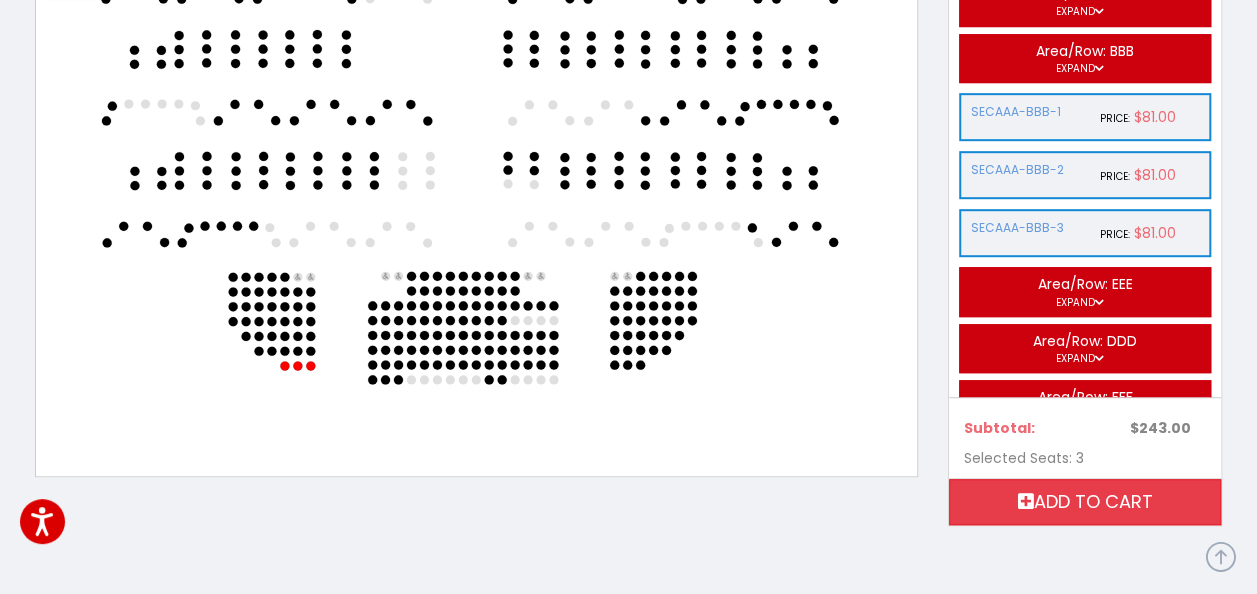 click on "Add
to cart" at bounding box center [1085, 502] 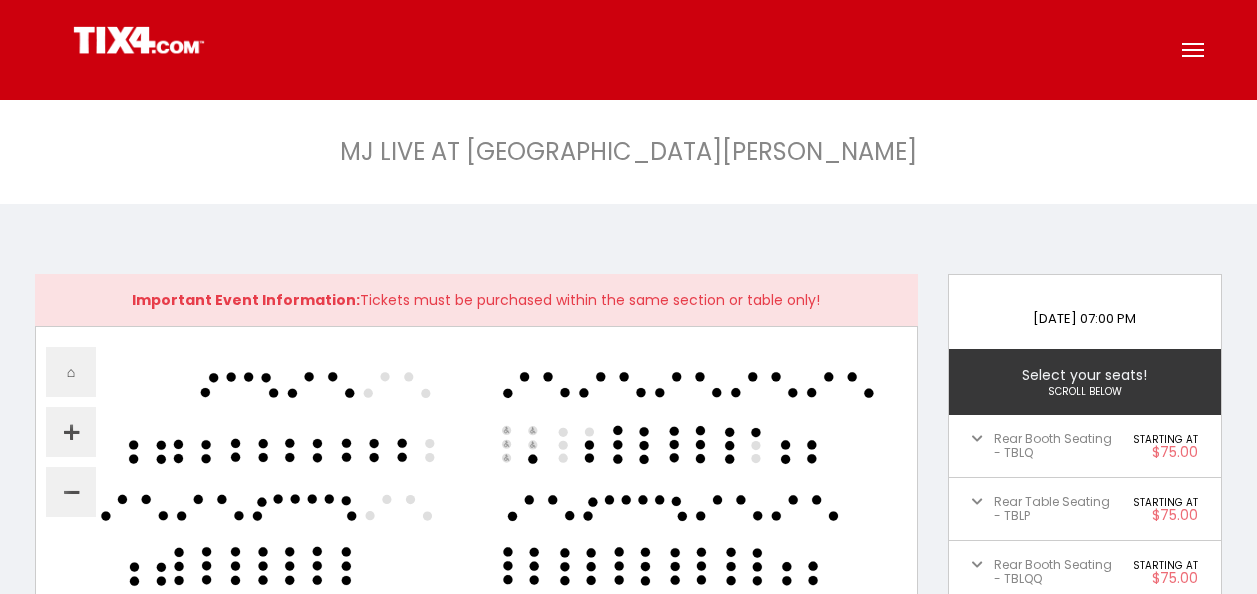 scroll, scrollTop: 517, scrollLeft: 0, axis: vertical 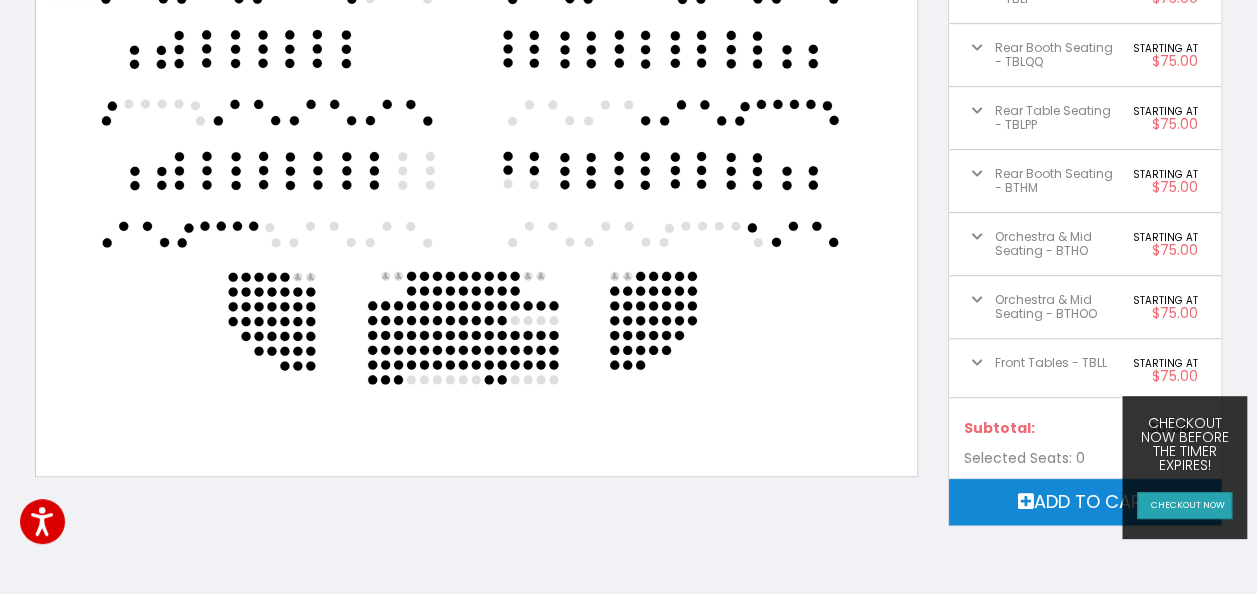 click on "checkout now" at bounding box center (1184, 505) 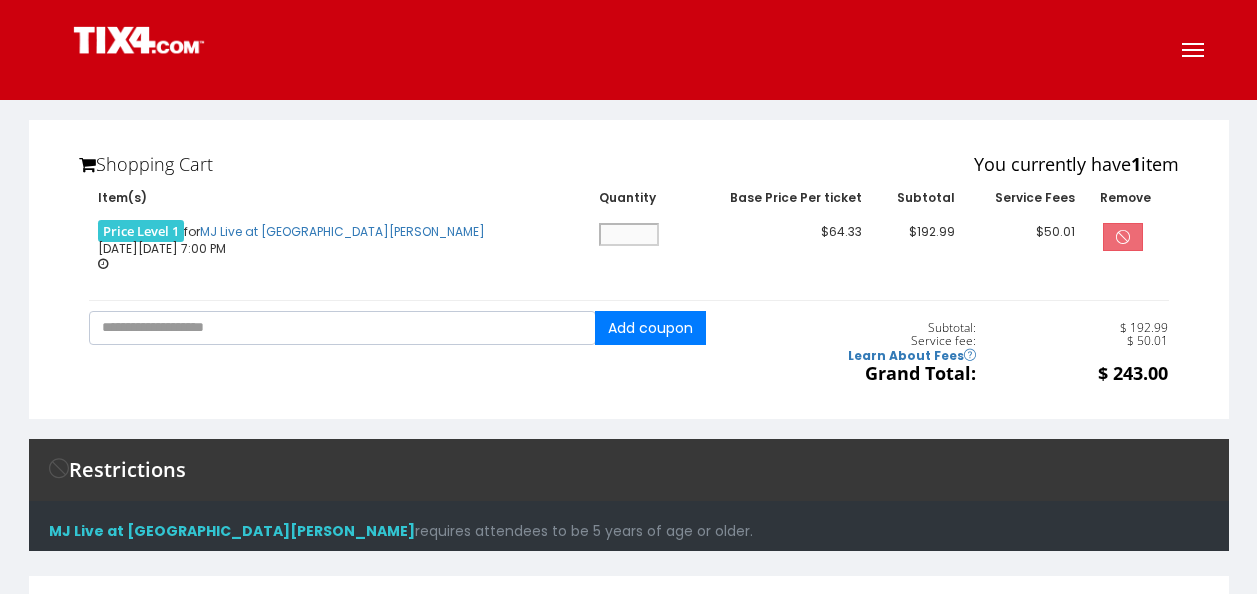 scroll, scrollTop: 0, scrollLeft: 0, axis: both 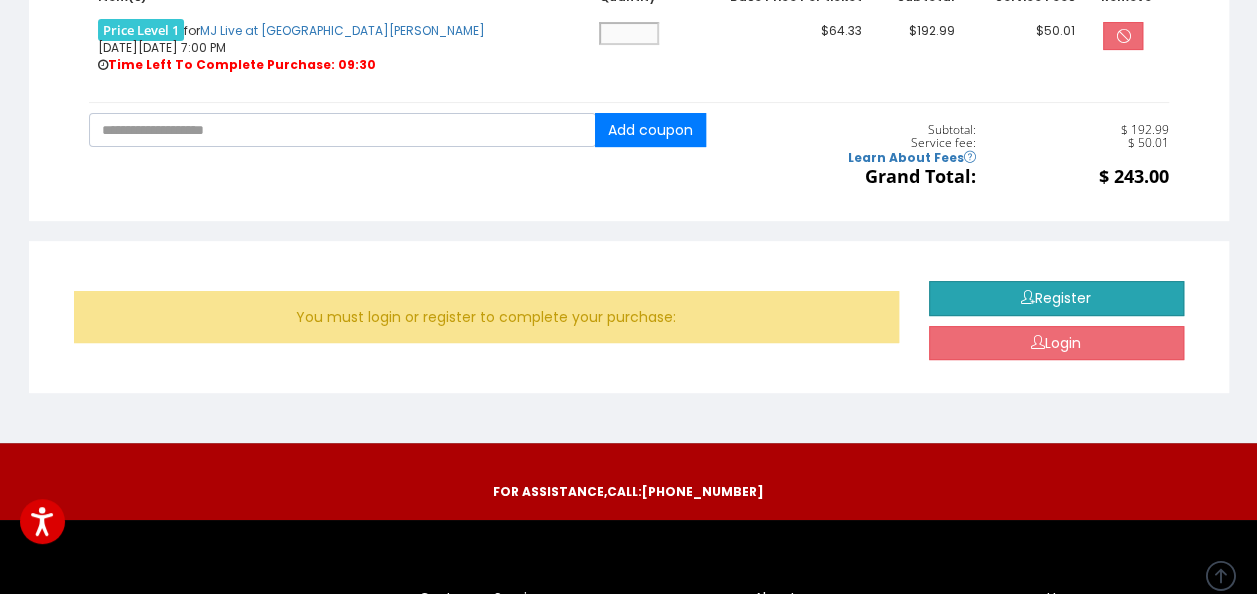 click on "Register" at bounding box center (1056, 298) 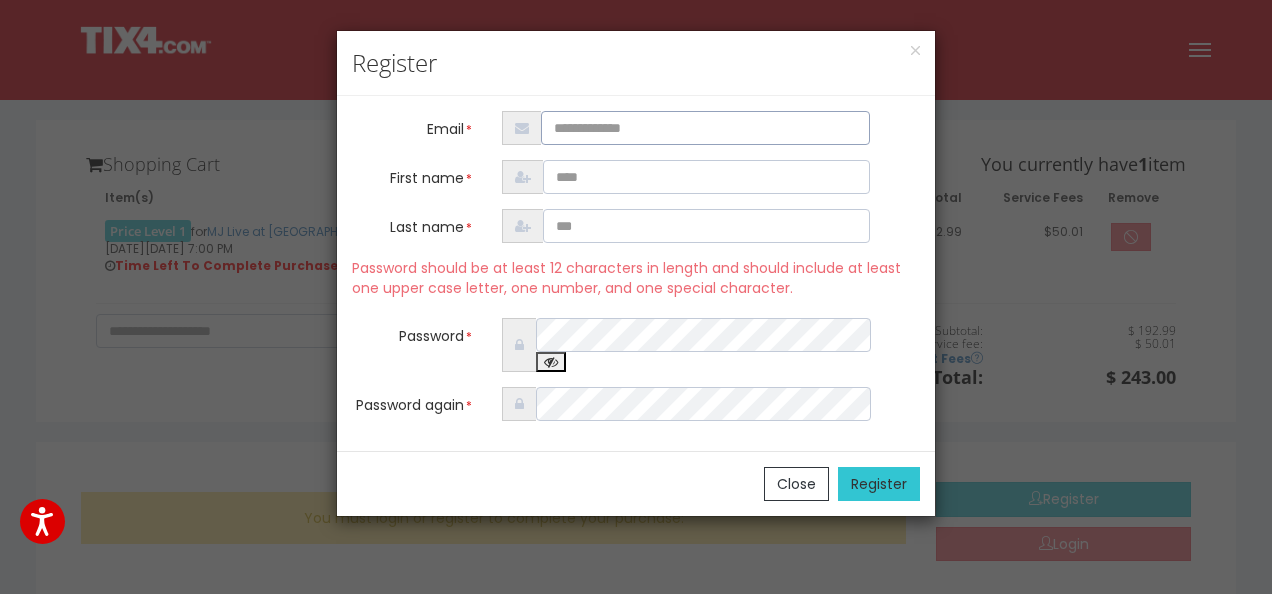 click at bounding box center [706, 128] 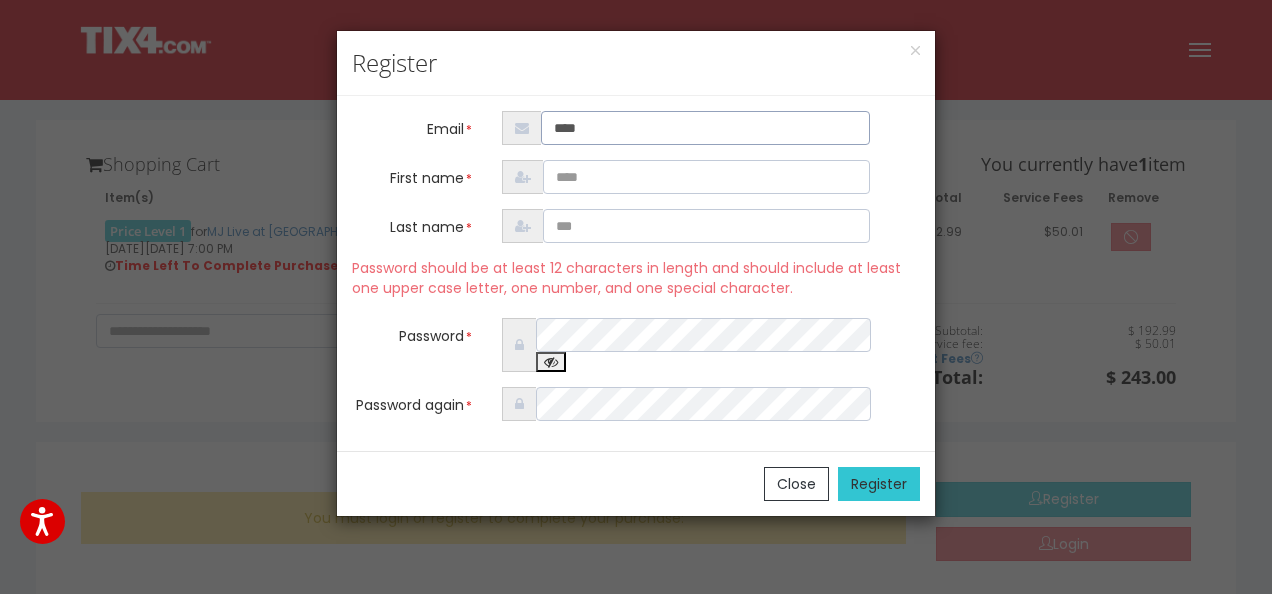 type on "**********" 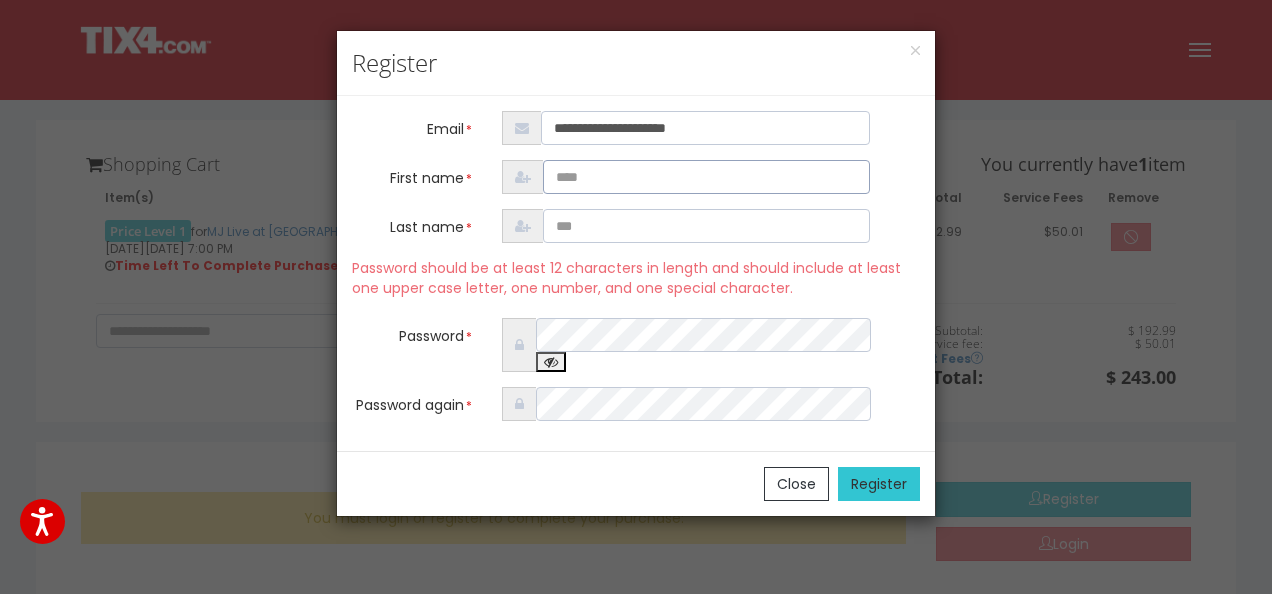 type on "*********" 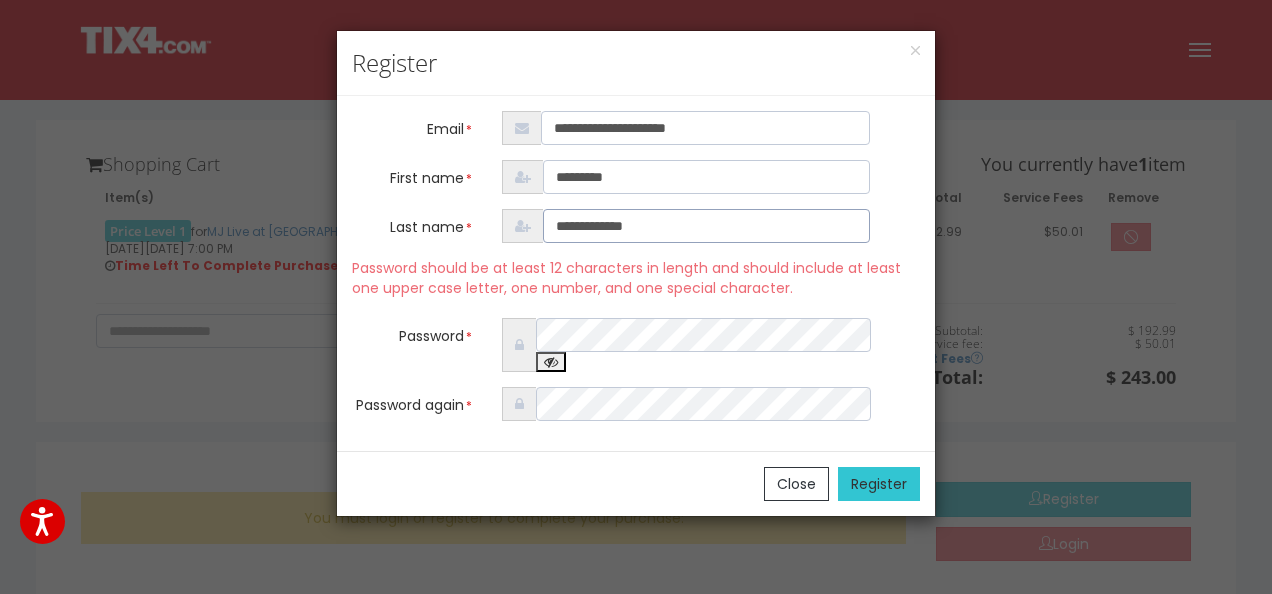 click on "**********" at bounding box center (707, 226) 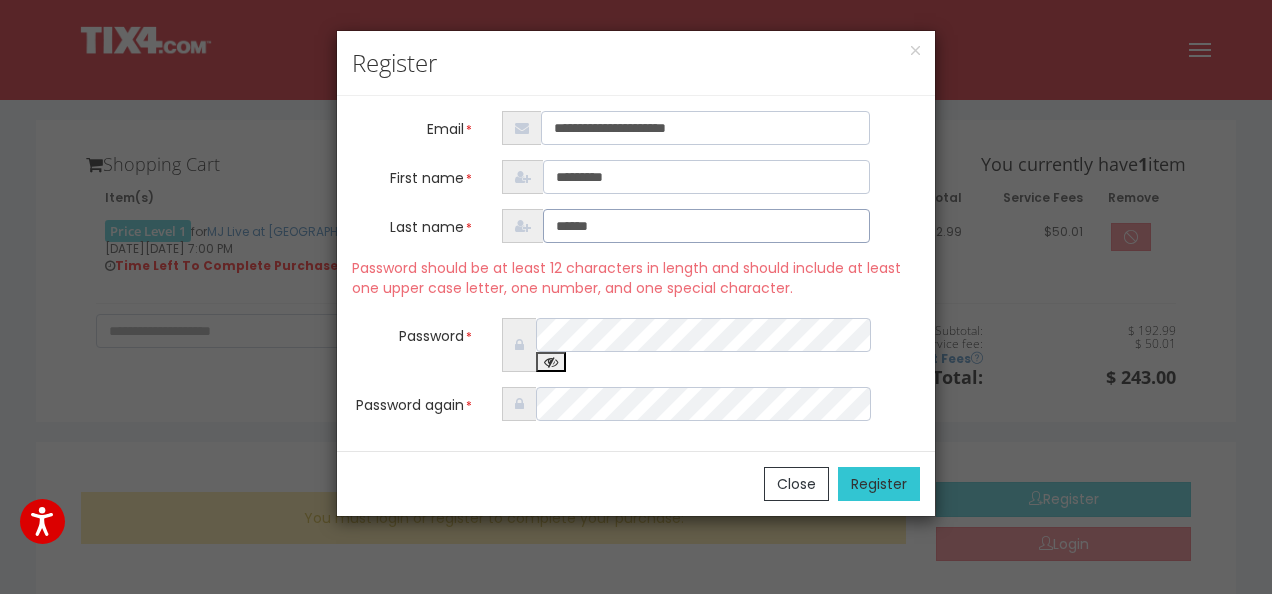 type on "******" 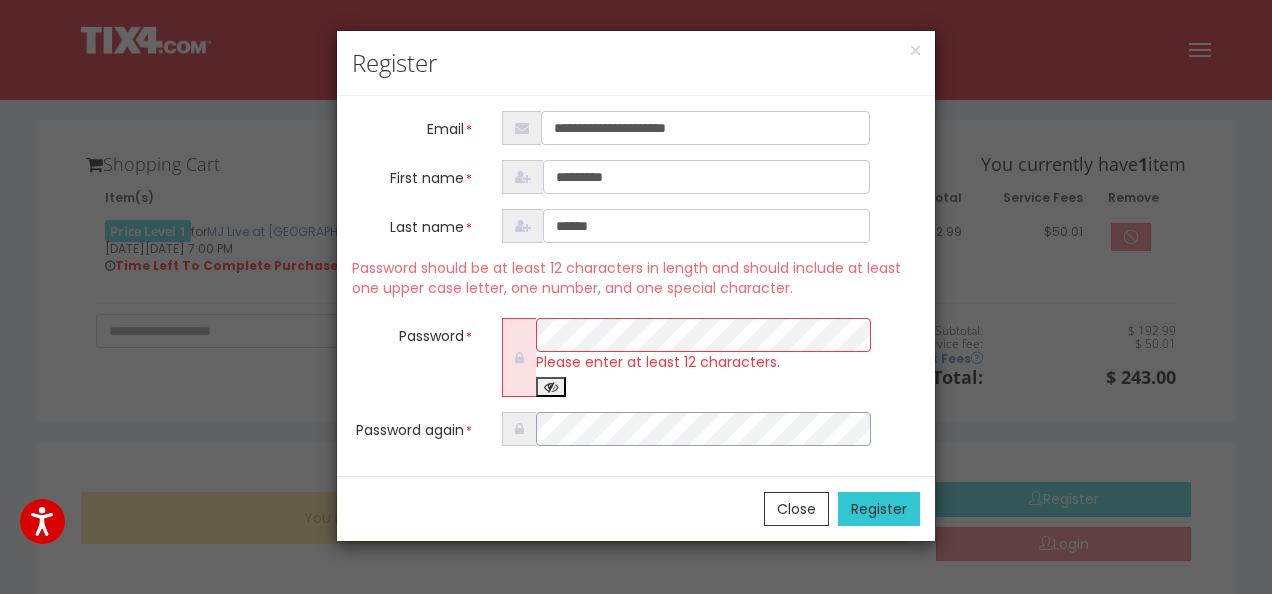 click on "**********" at bounding box center [636, 278] 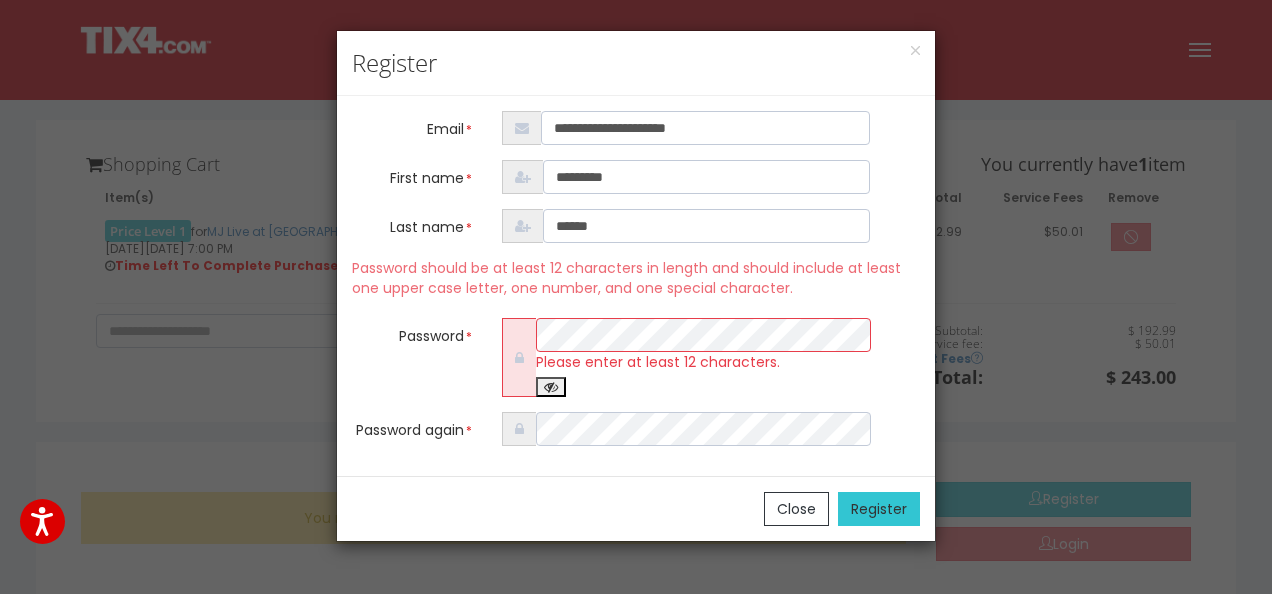 click at bounding box center [551, 387] 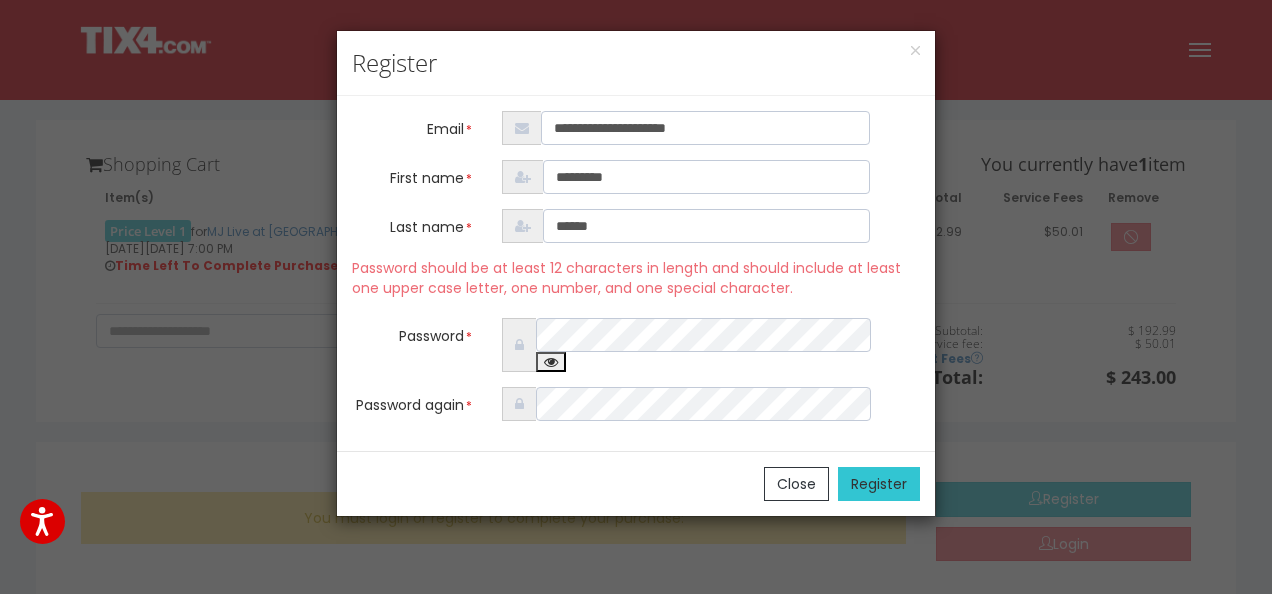 click on "Register" at bounding box center [879, 484] 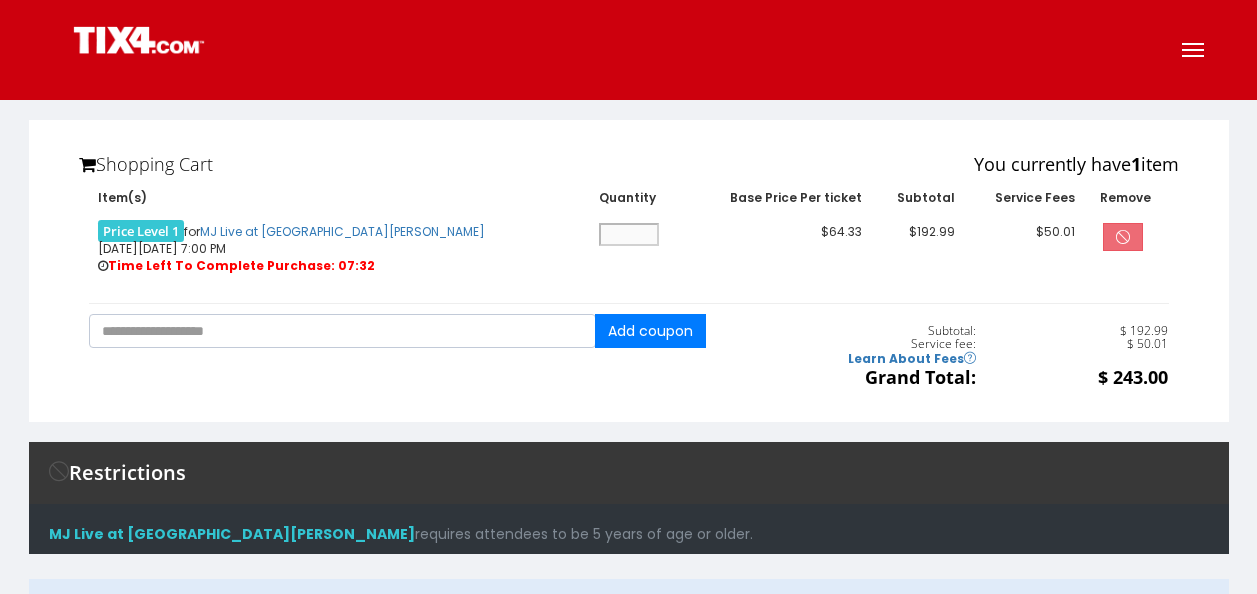 scroll, scrollTop: 0, scrollLeft: 0, axis: both 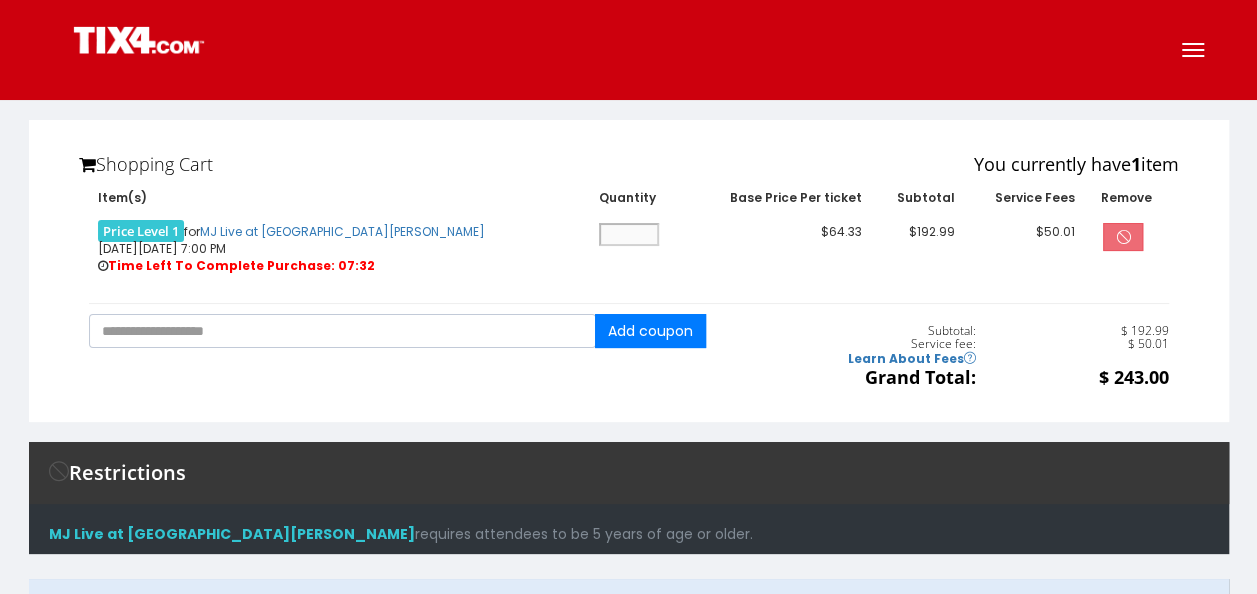 select 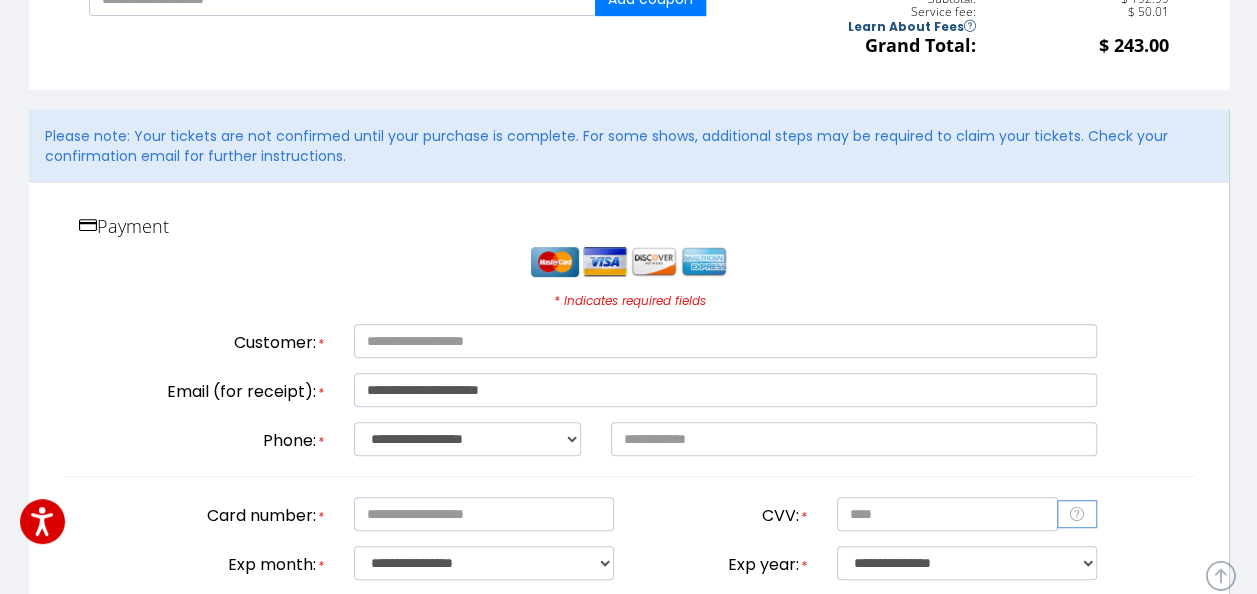 scroll, scrollTop: 333, scrollLeft: 0, axis: vertical 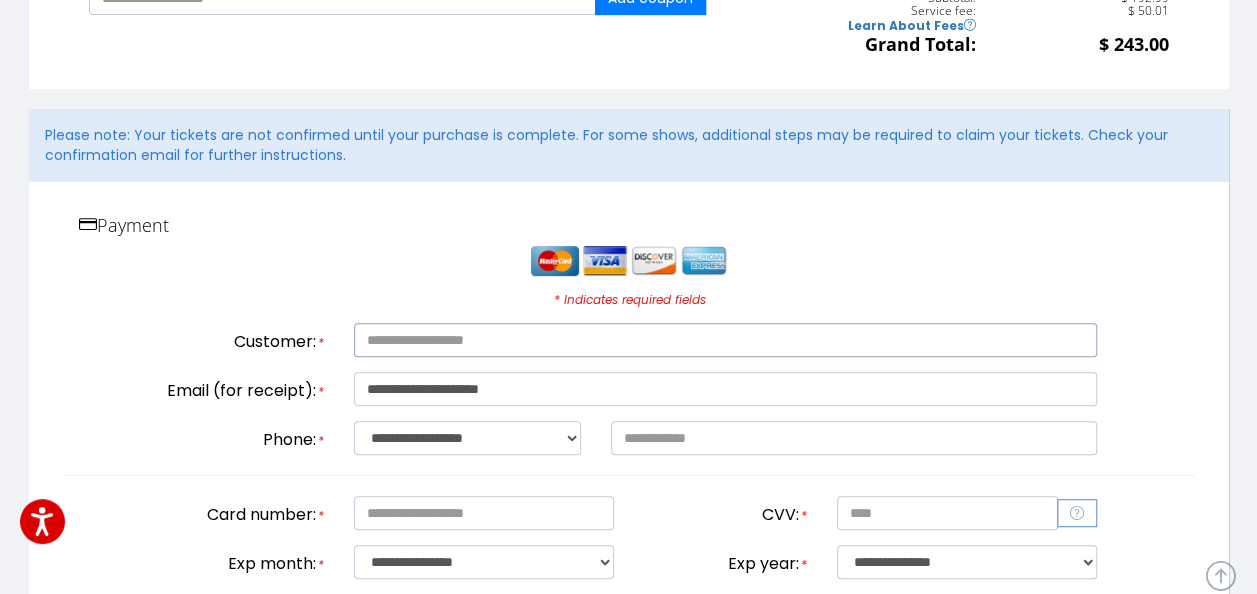 click at bounding box center (725, 340) 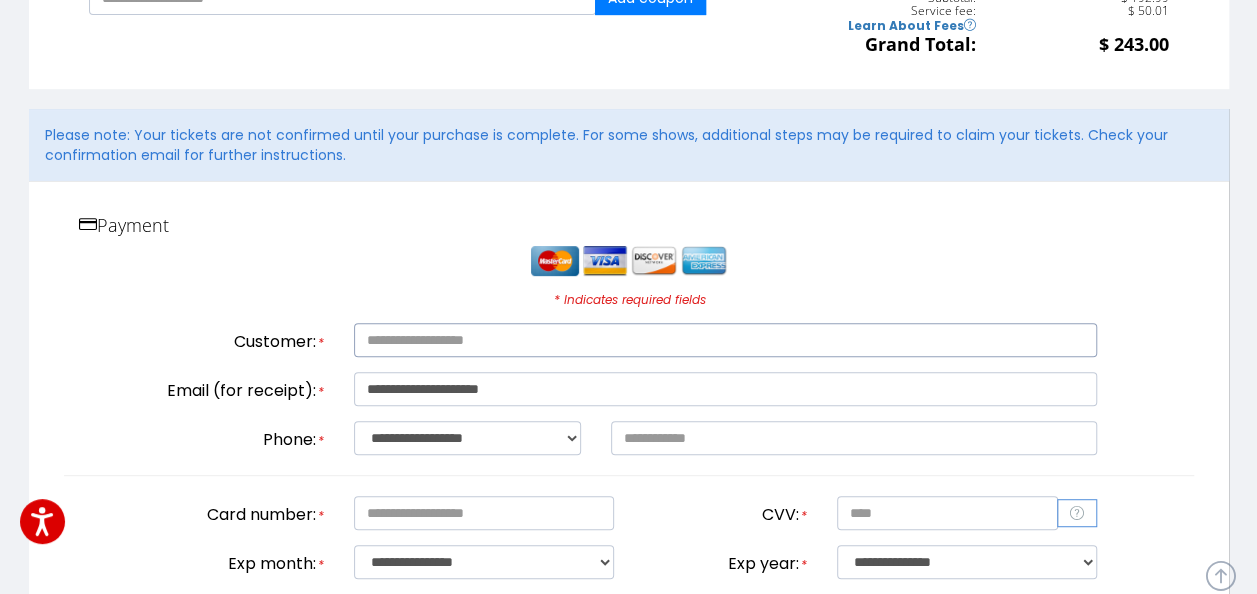 type on "**********" 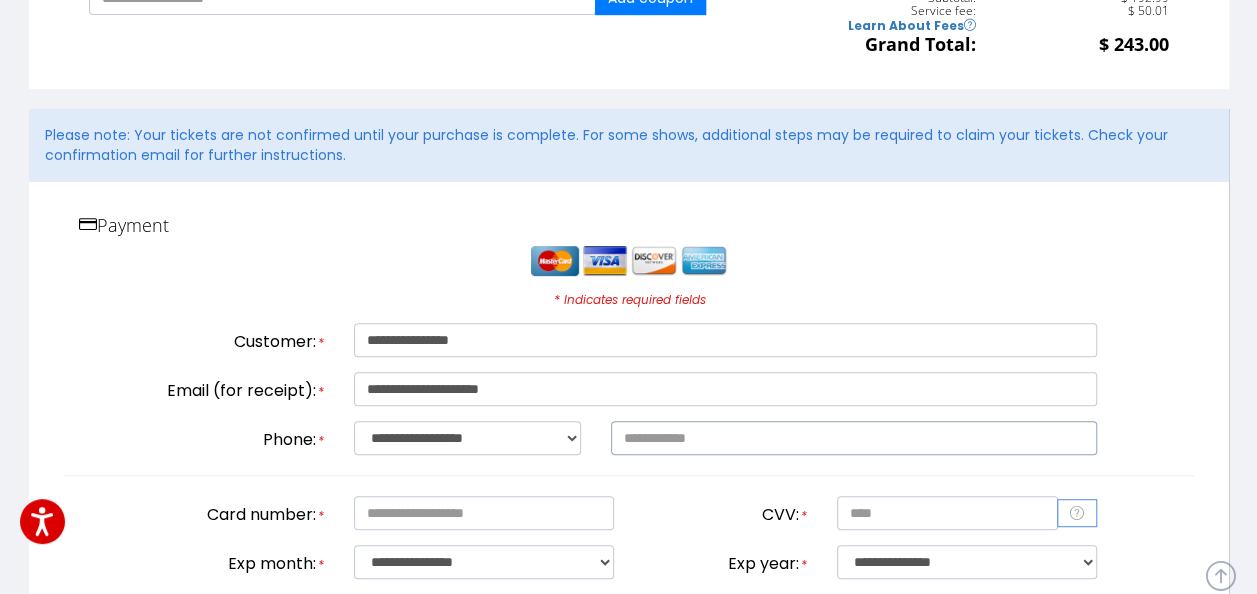 type on "**********" 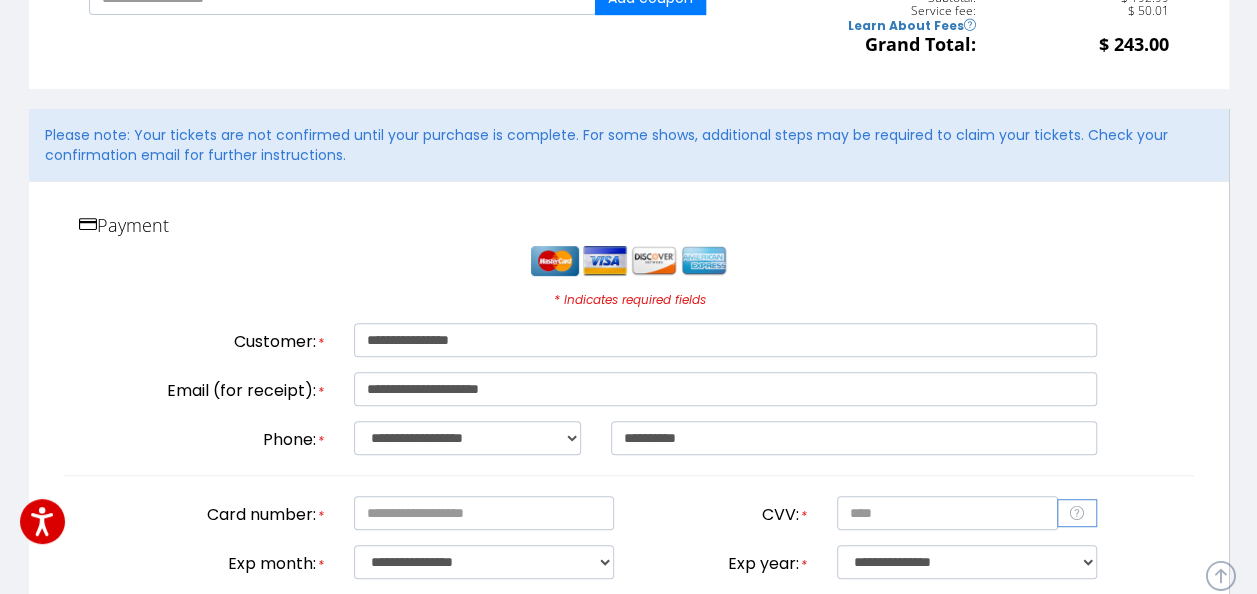 type on "**********" 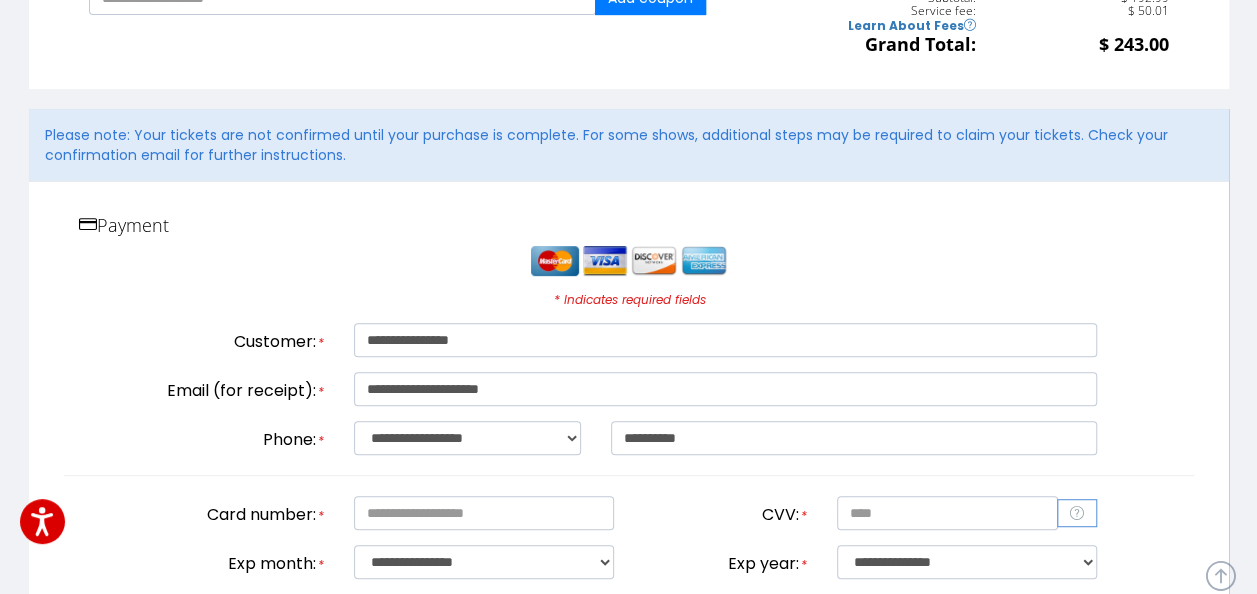 select on "**" 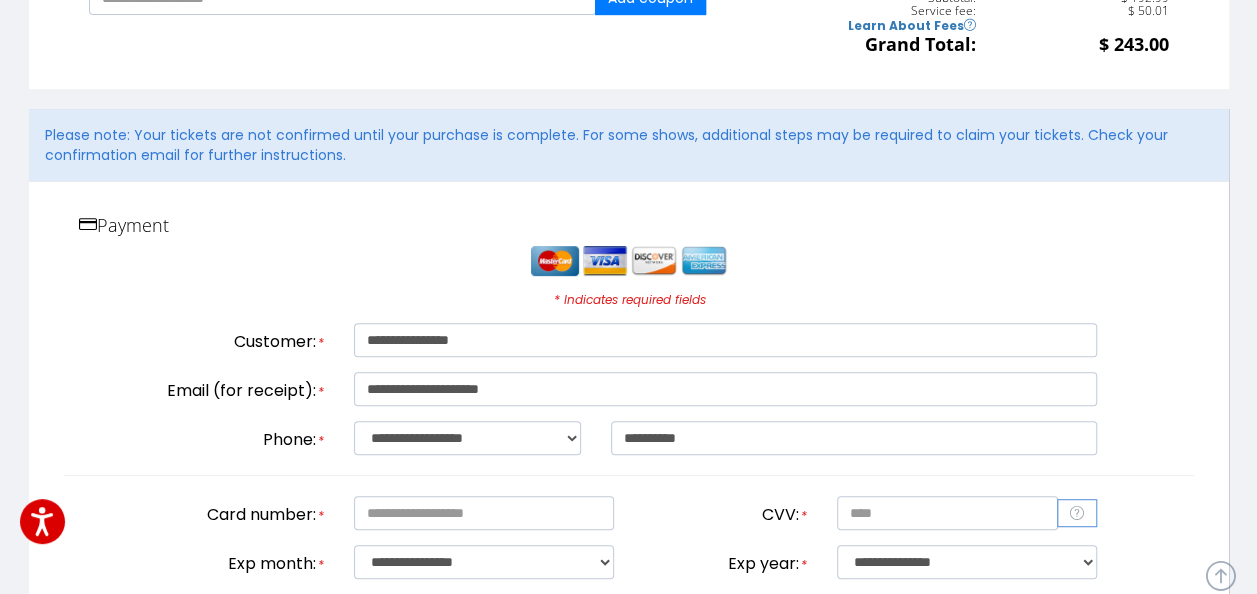type on "*****" 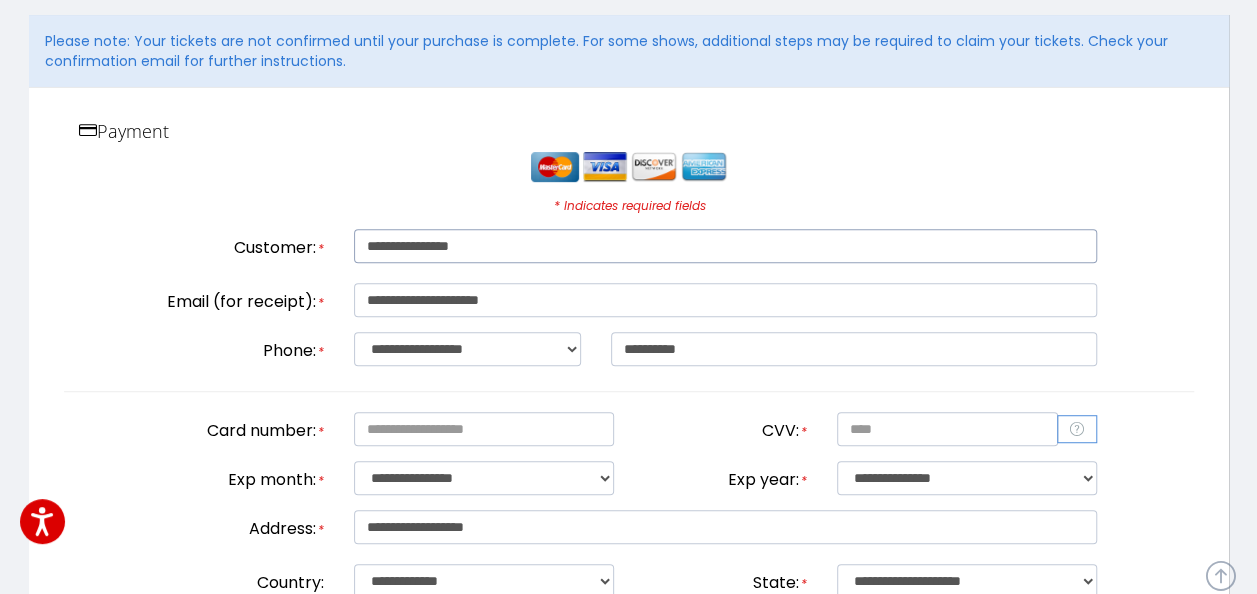 scroll, scrollTop: 461, scrollLeft: 0, axis: vertical 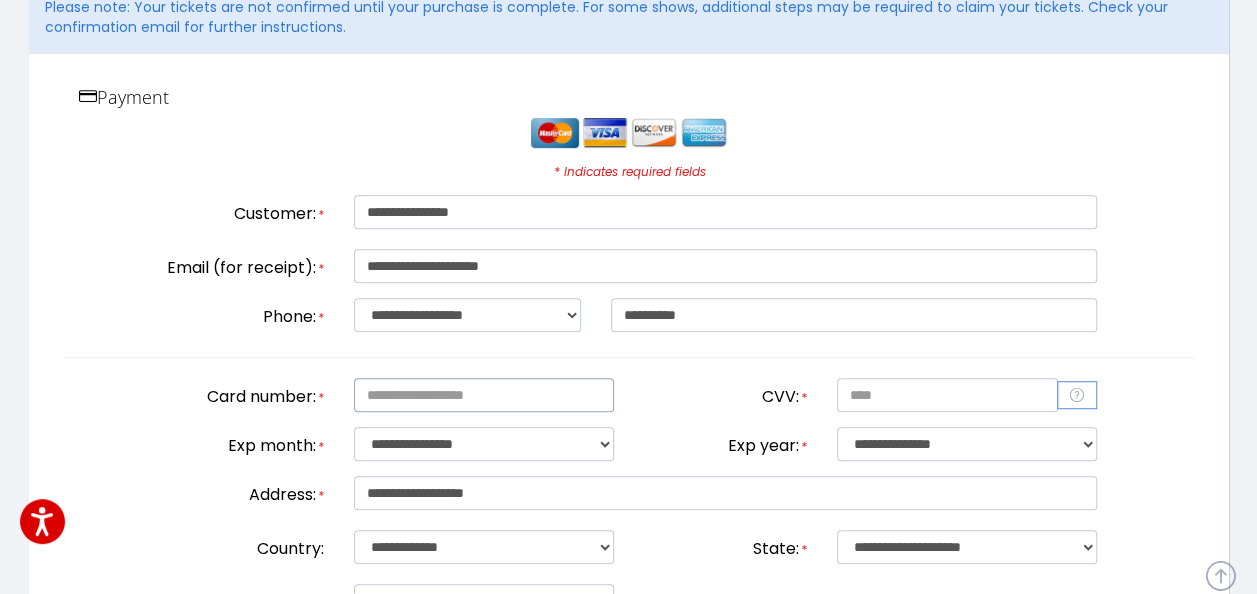 click at bounding box center [484, 395] 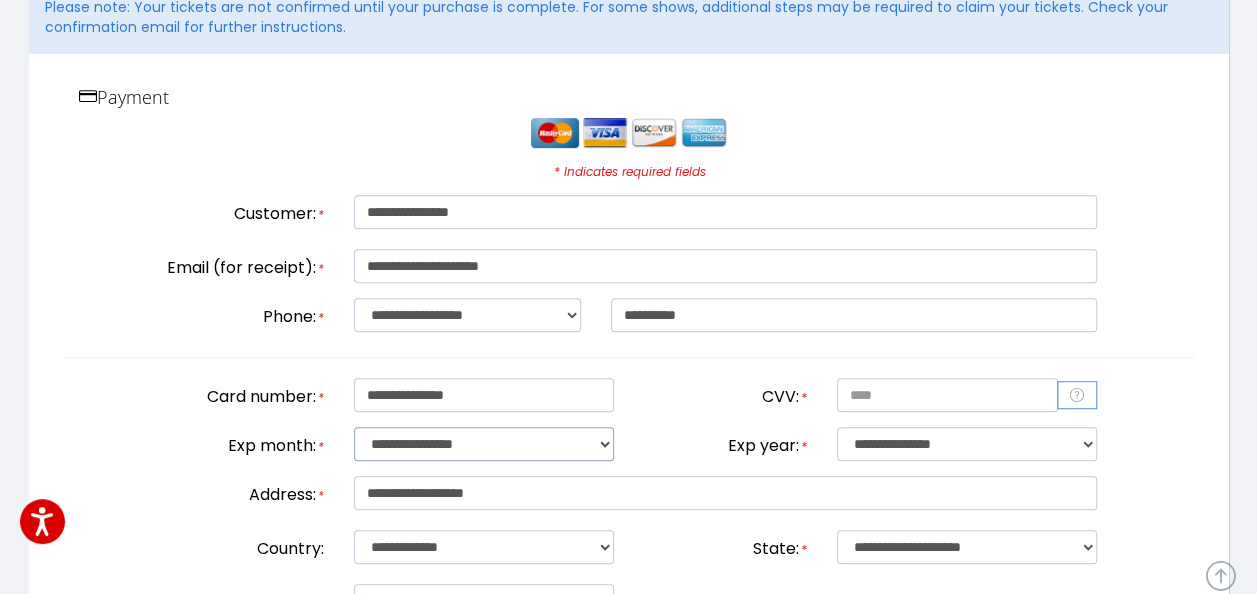 type on "**********" 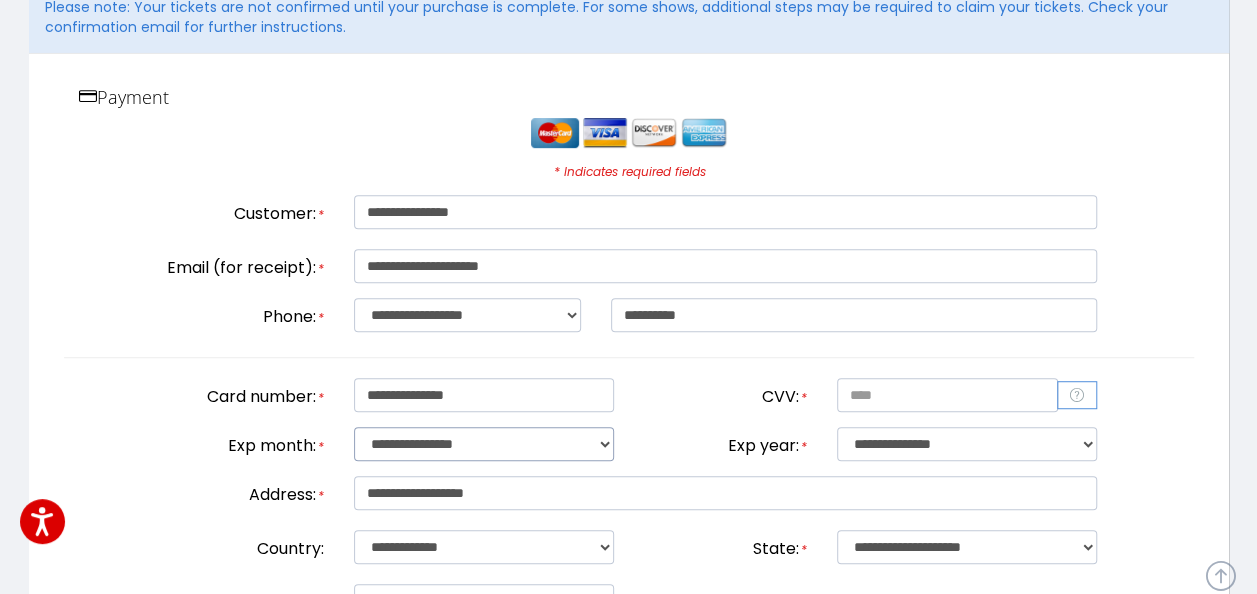 select on "**" 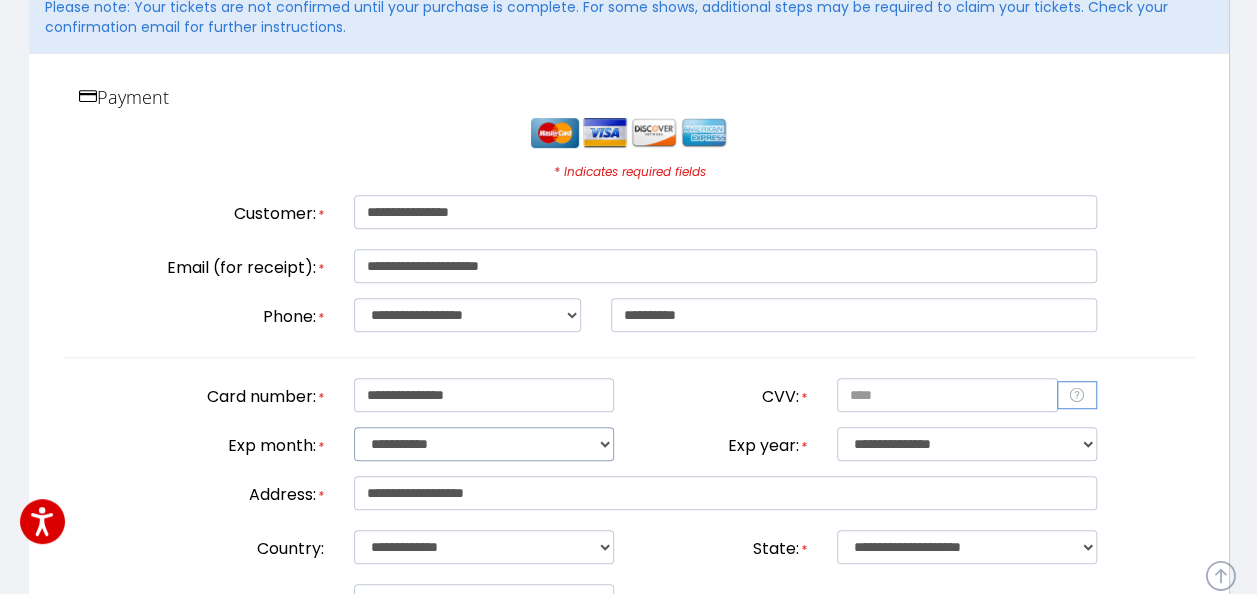 click on "**********" at bounding box center [484, 444] 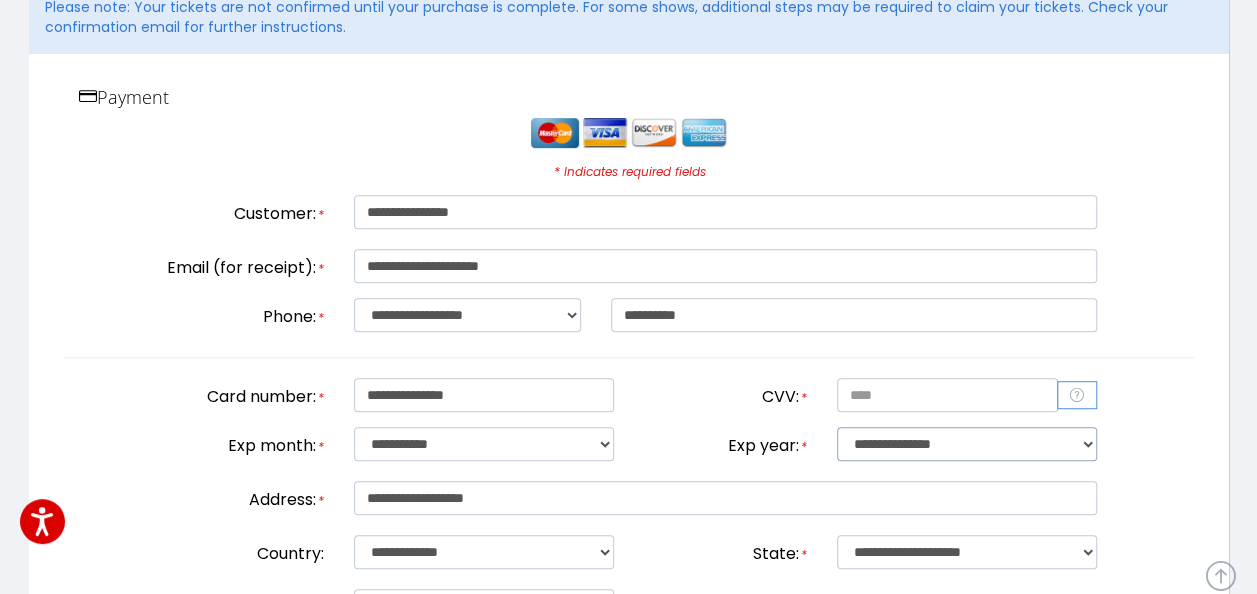 click on "**********" at bounding box center (967, 444) 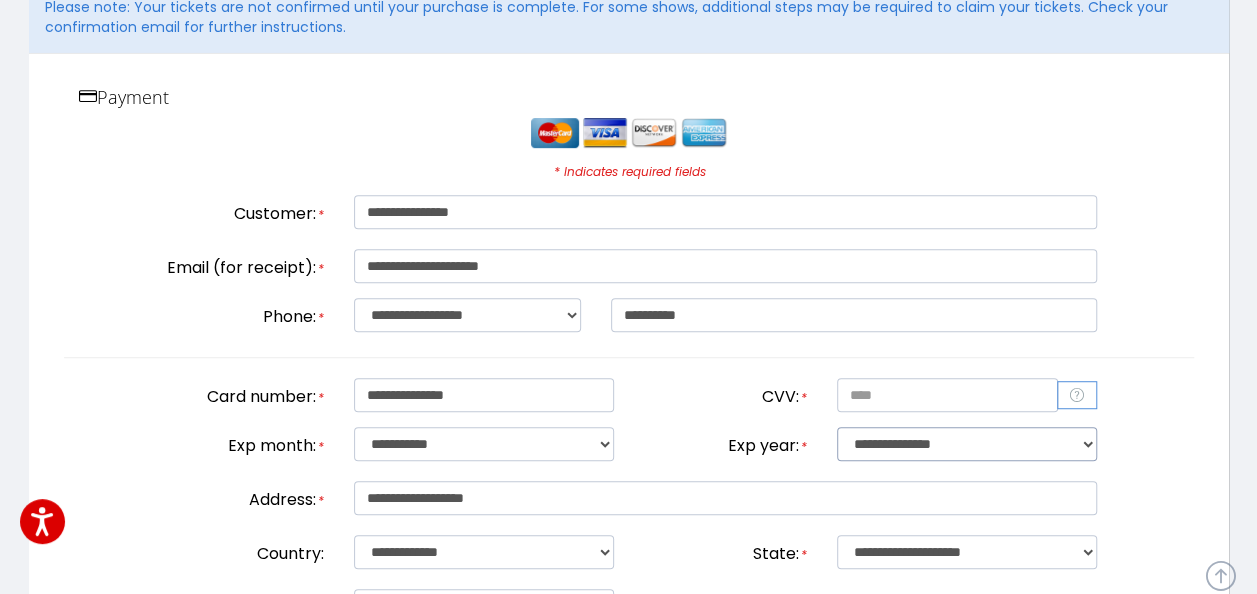 select on "****" 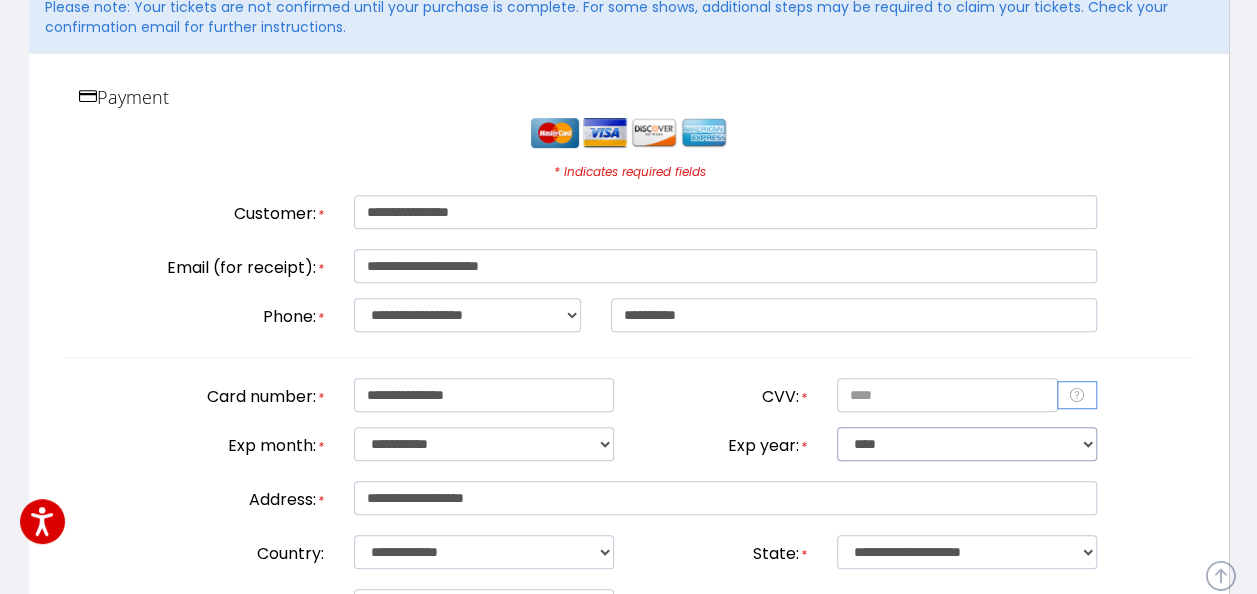 click on "**********" at bounding box center [967, 444] 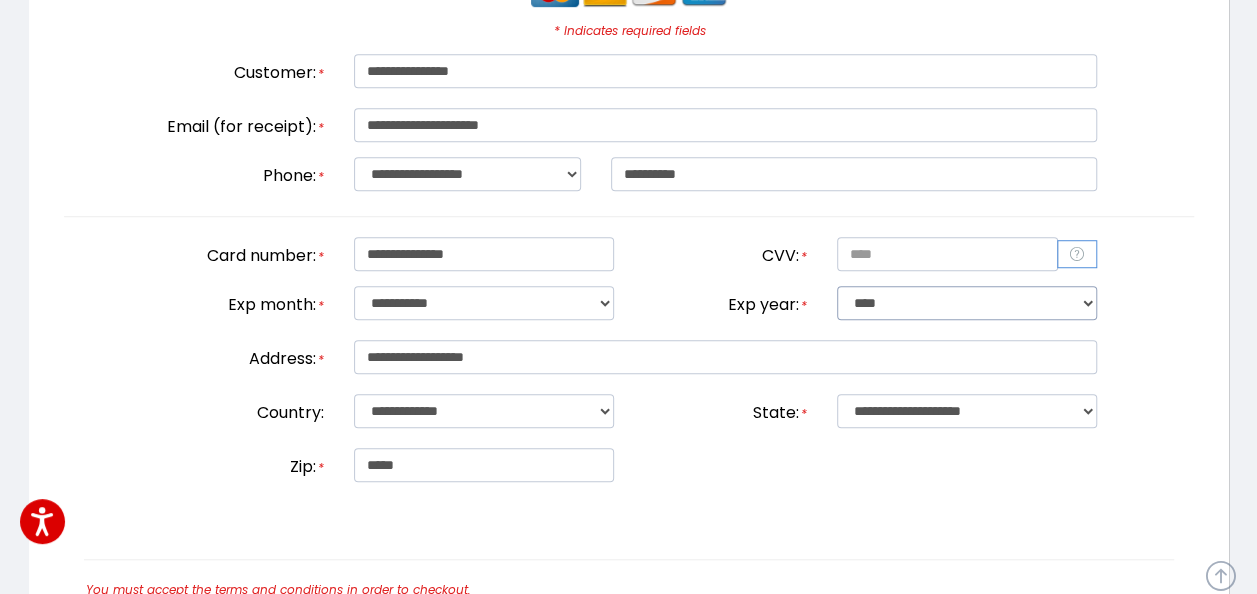 scroll, scrollTop: 603, scrollLeft: 0, axis: vertical 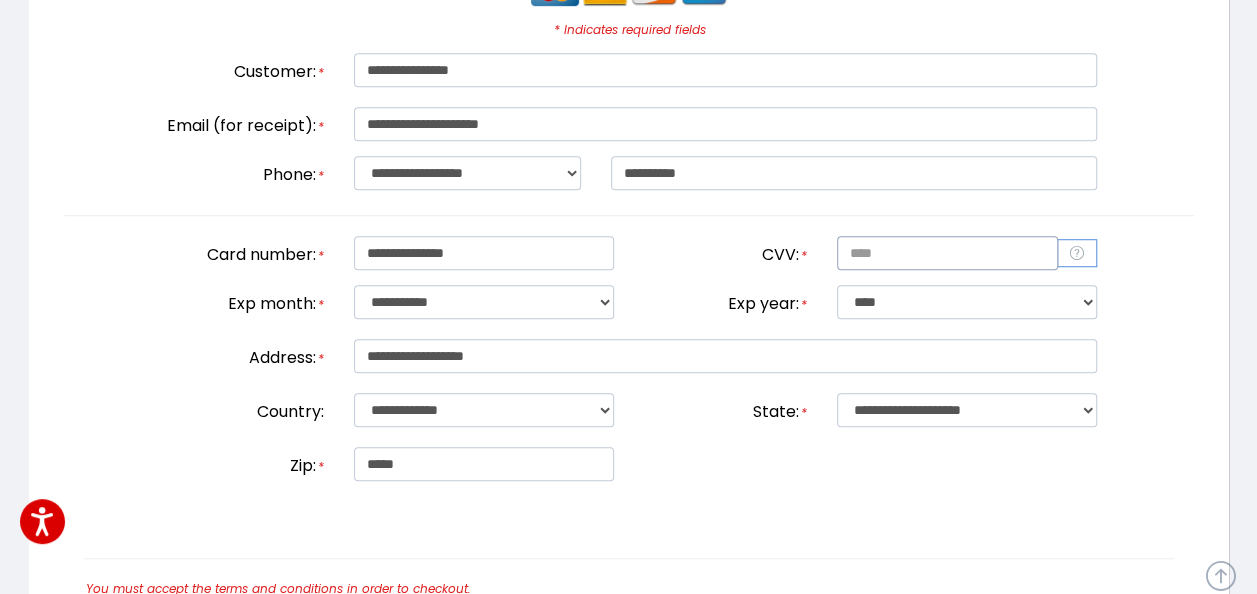 click at bounding box center (947, 253) 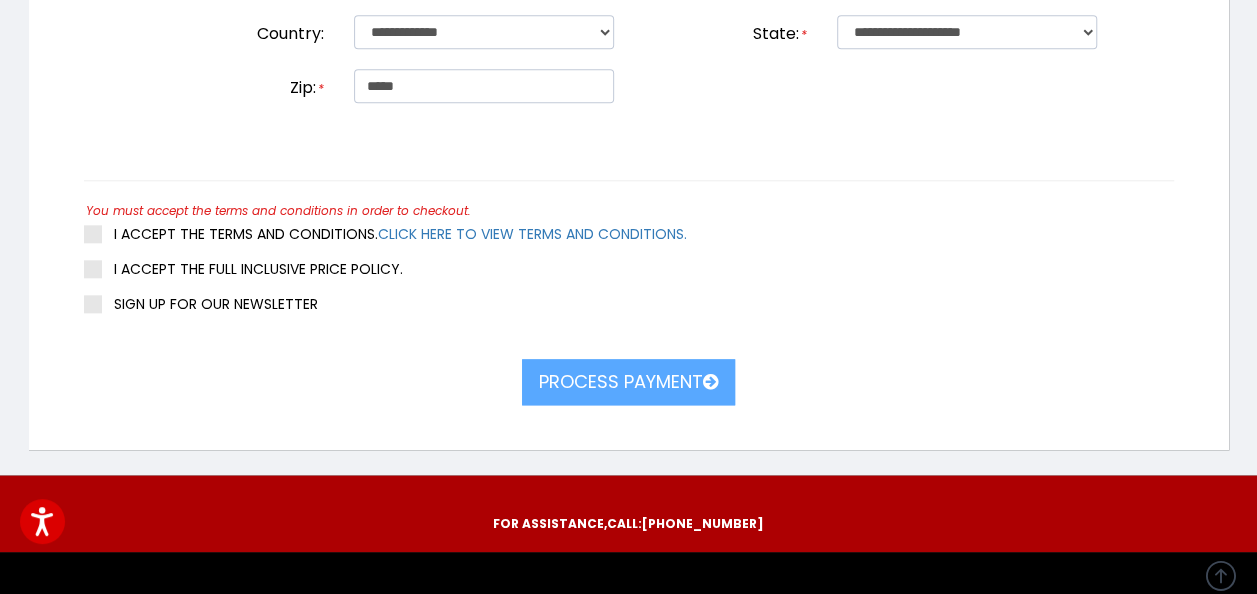 scroll, scrollTop: 984, scrollLeft: 0, axis: vertical 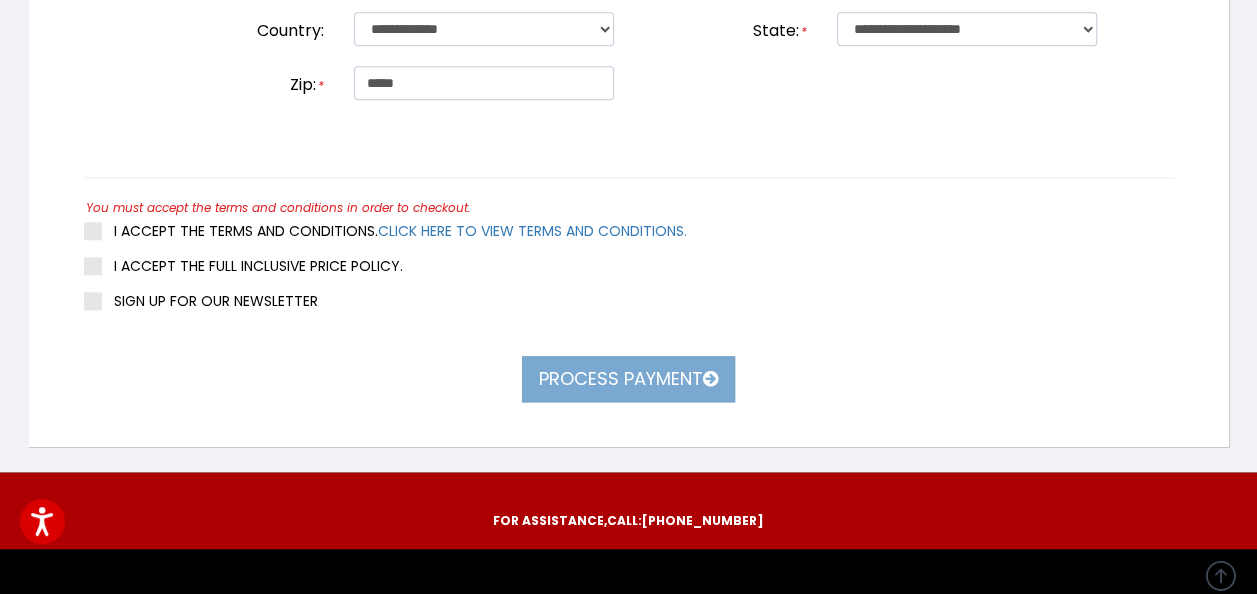 type on "****" 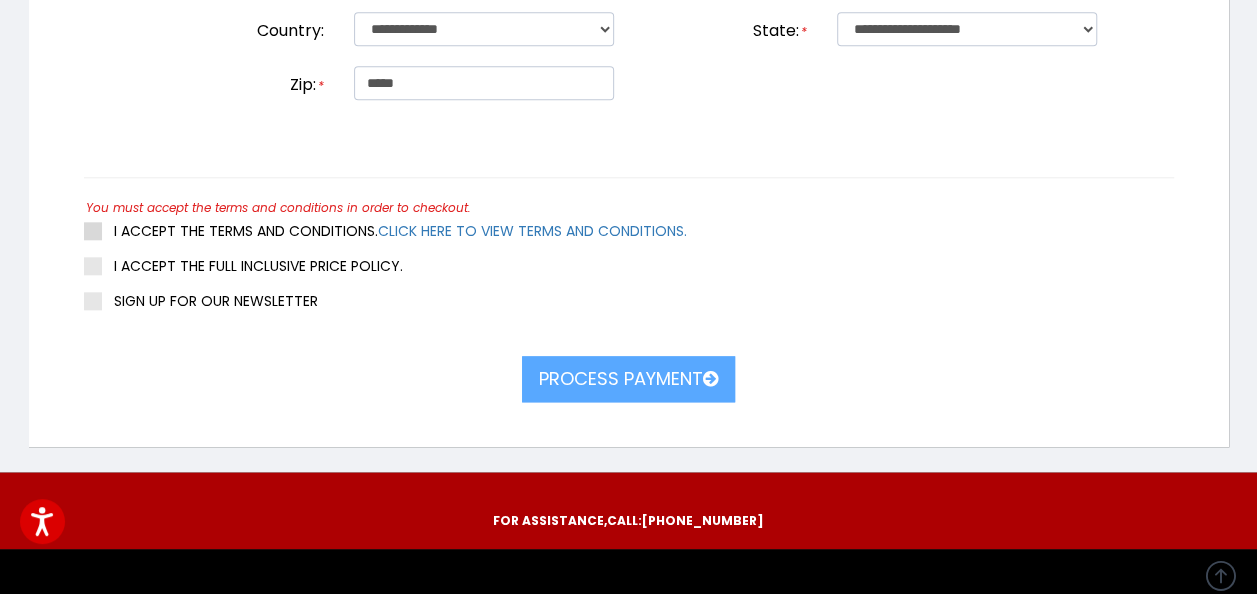 click at bounding box center [93, 231] 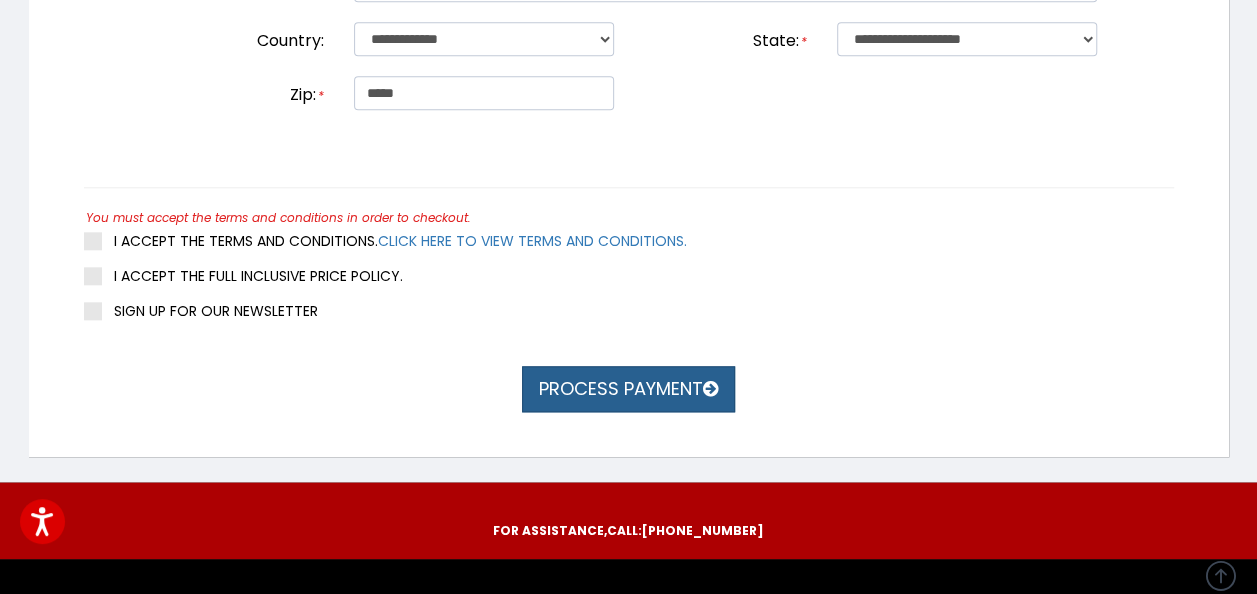click on "Process payment" at bounding box center [628, 389] 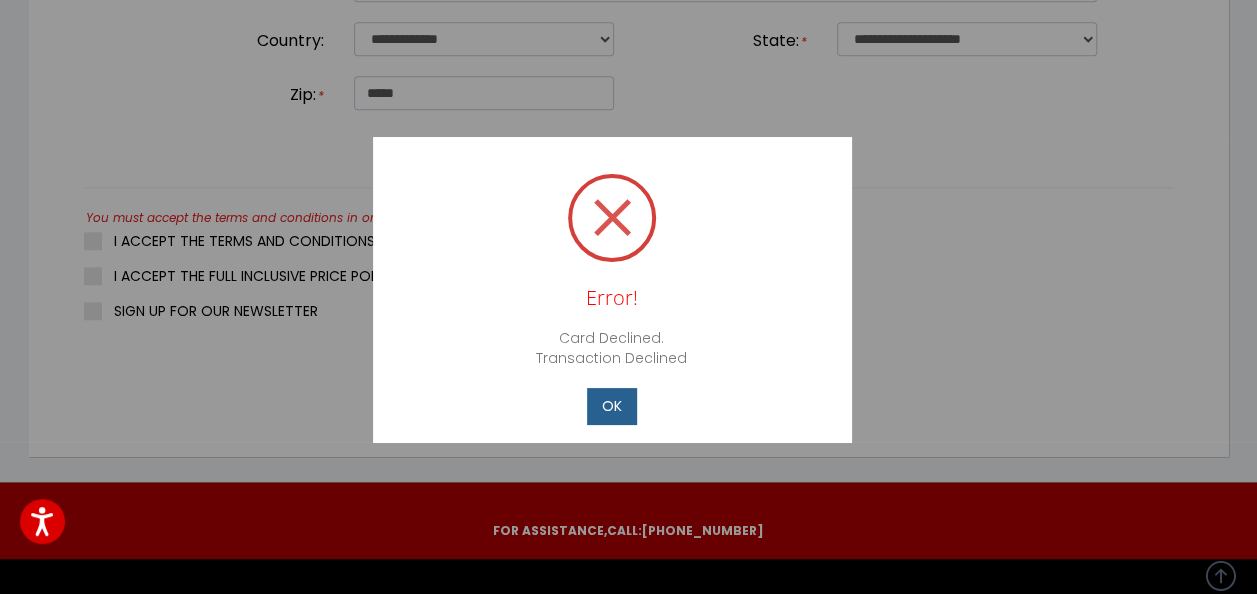 click on "OK" at bounding box center (612, 406) 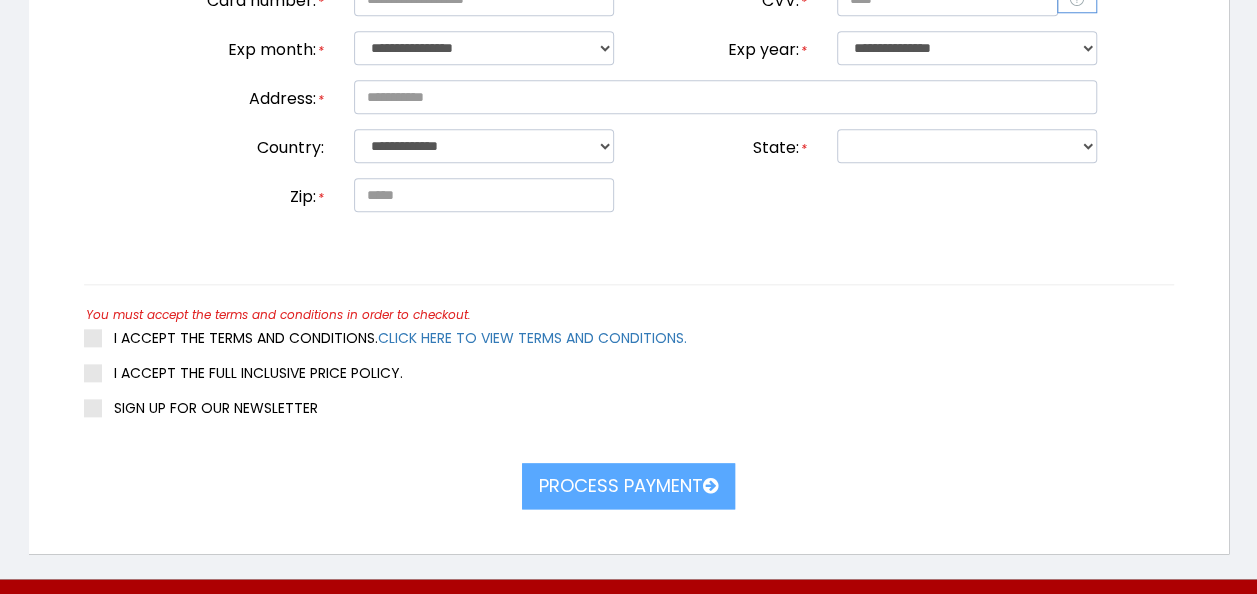 scroll, scrollTop: 0, scrollLeft: 0, axis: both 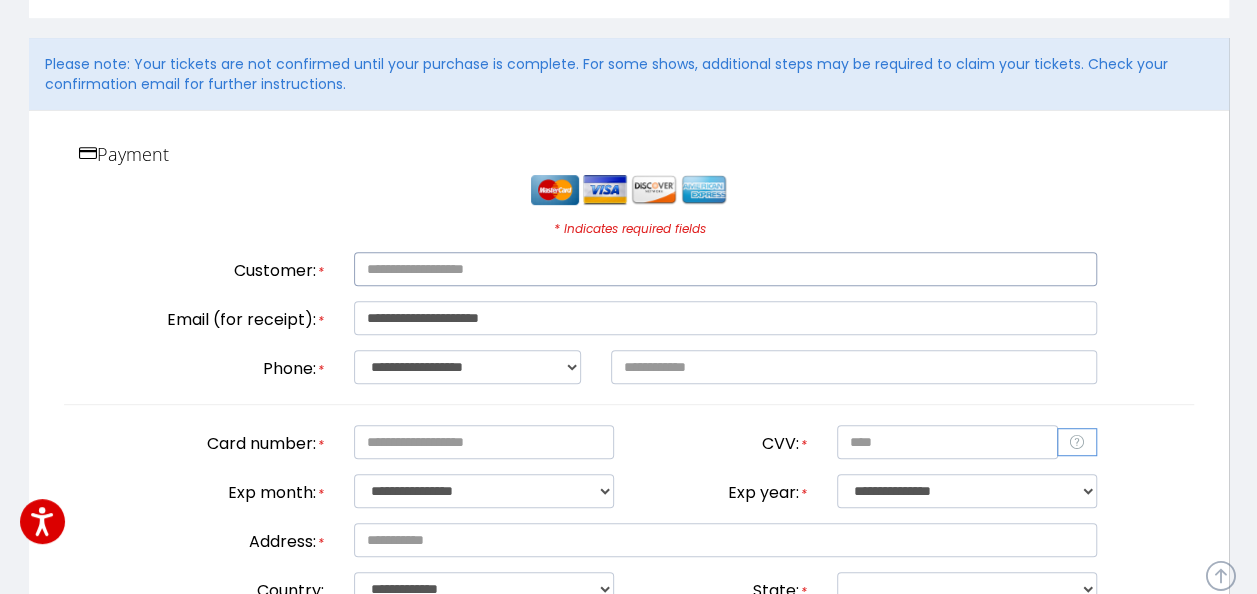 click at bounding box center (725, 269) 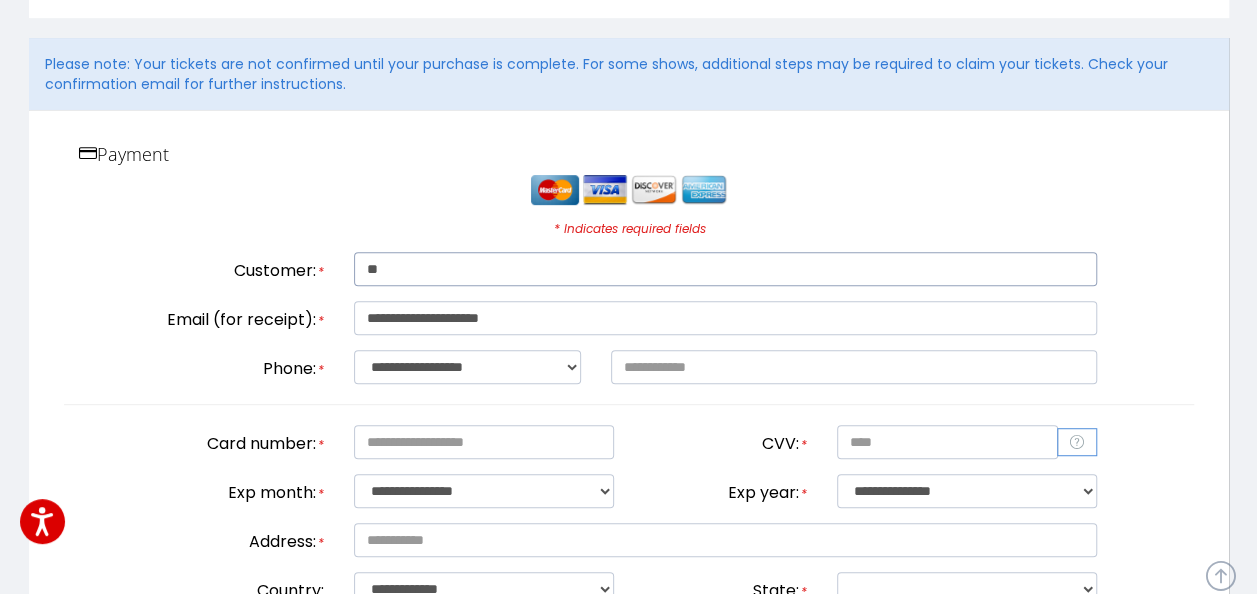 type on "*" 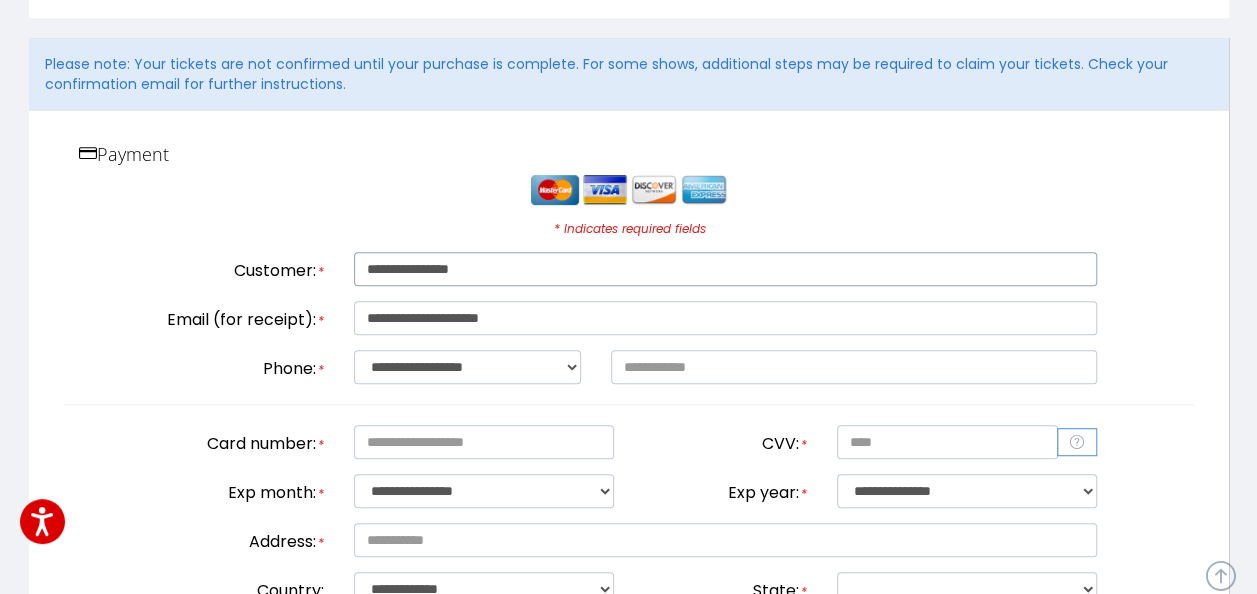 type on "**********" 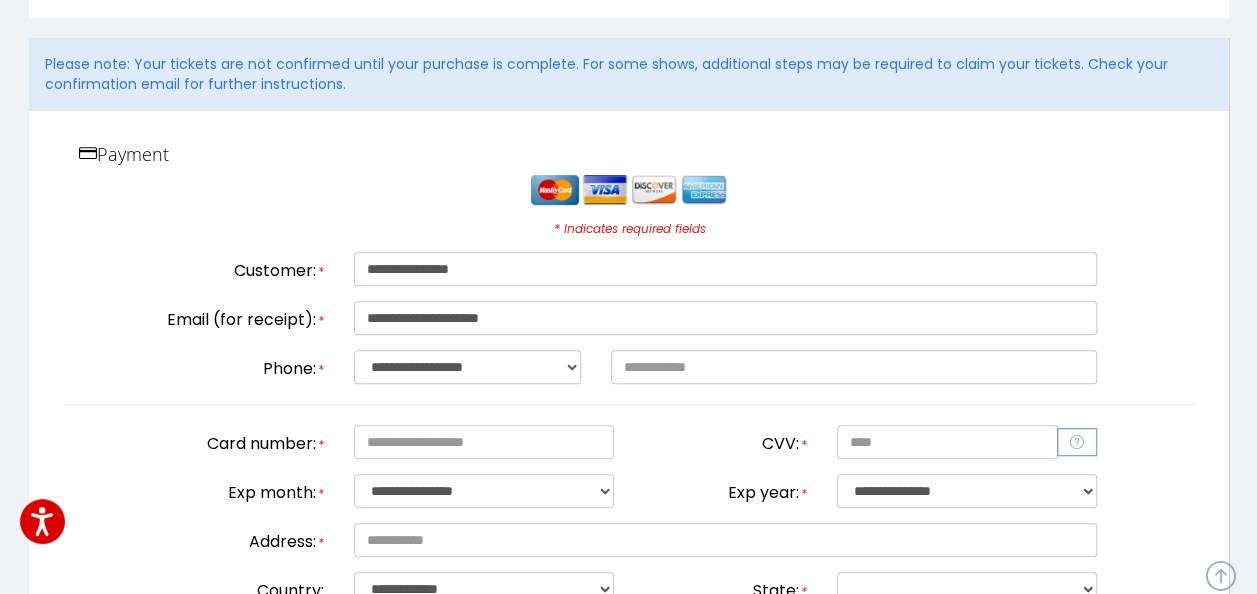 click on "**********" at bounding box center (629, 431) 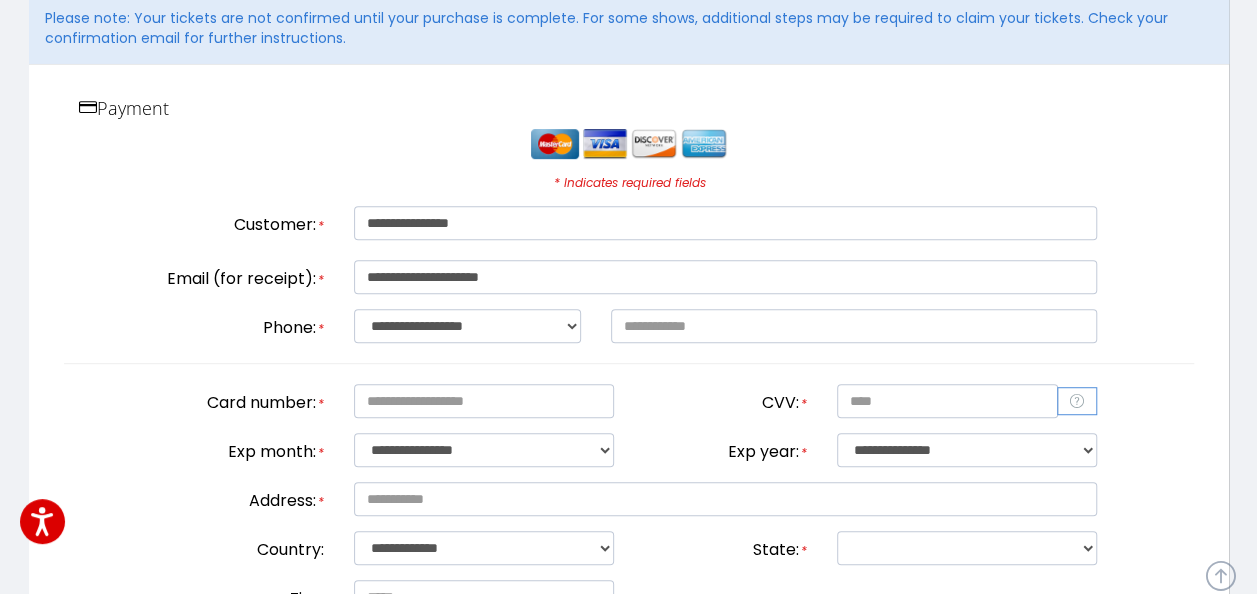 scroll, scrollTop: 458, scrollLeft: 0, axis: vertical 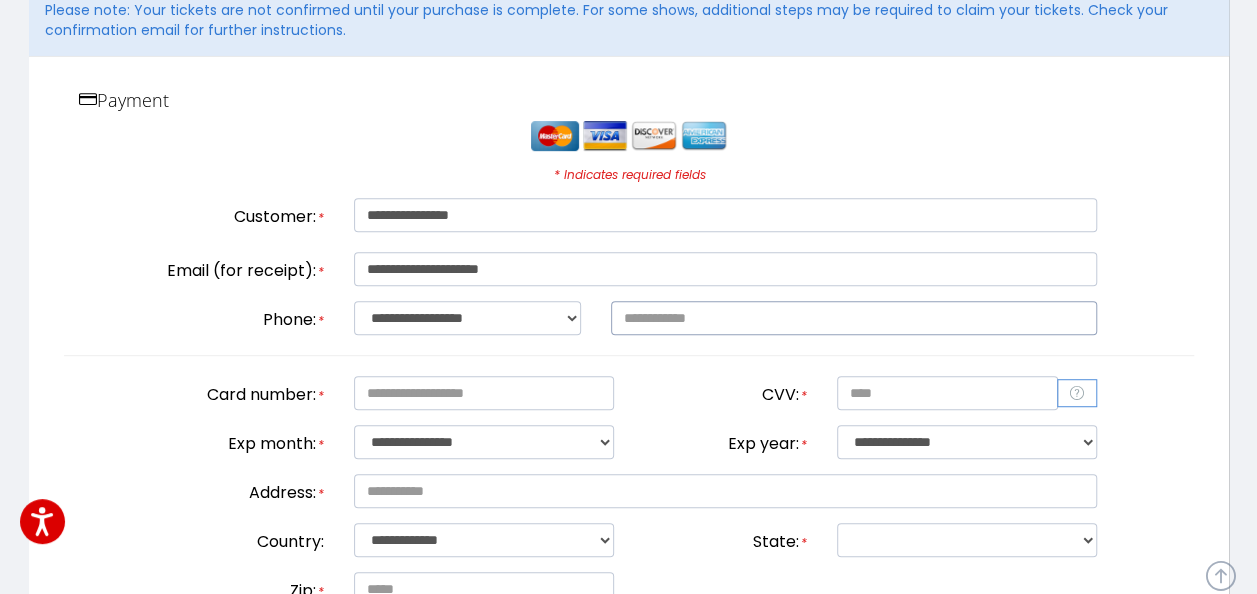 click at bounding box center [854, 318] 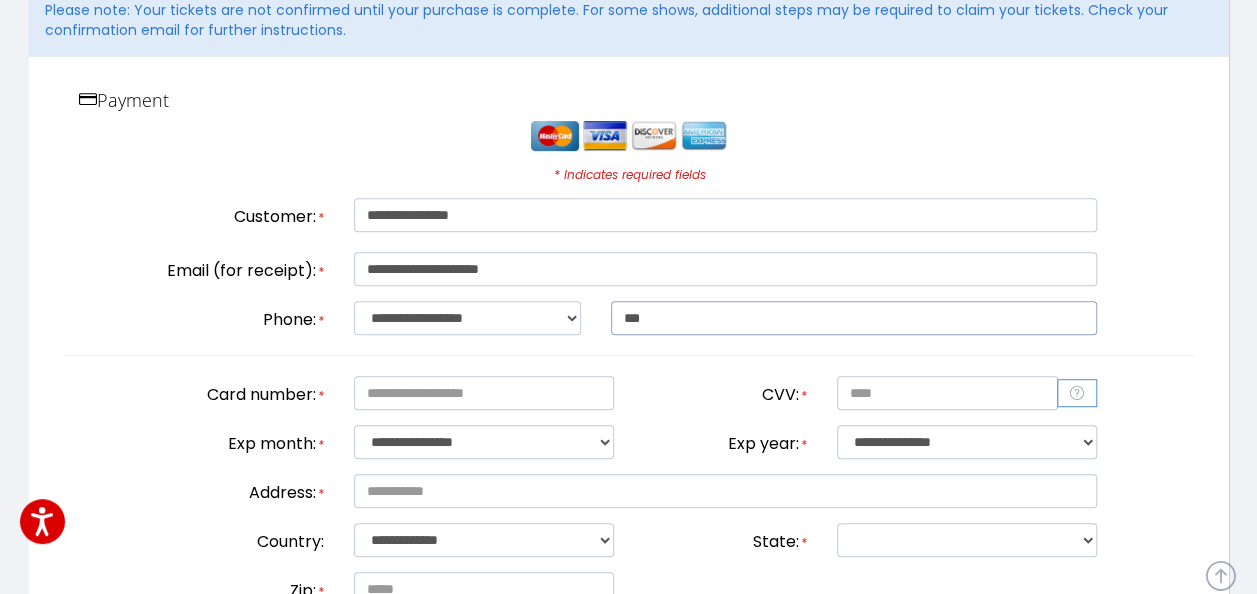 type on "**********" 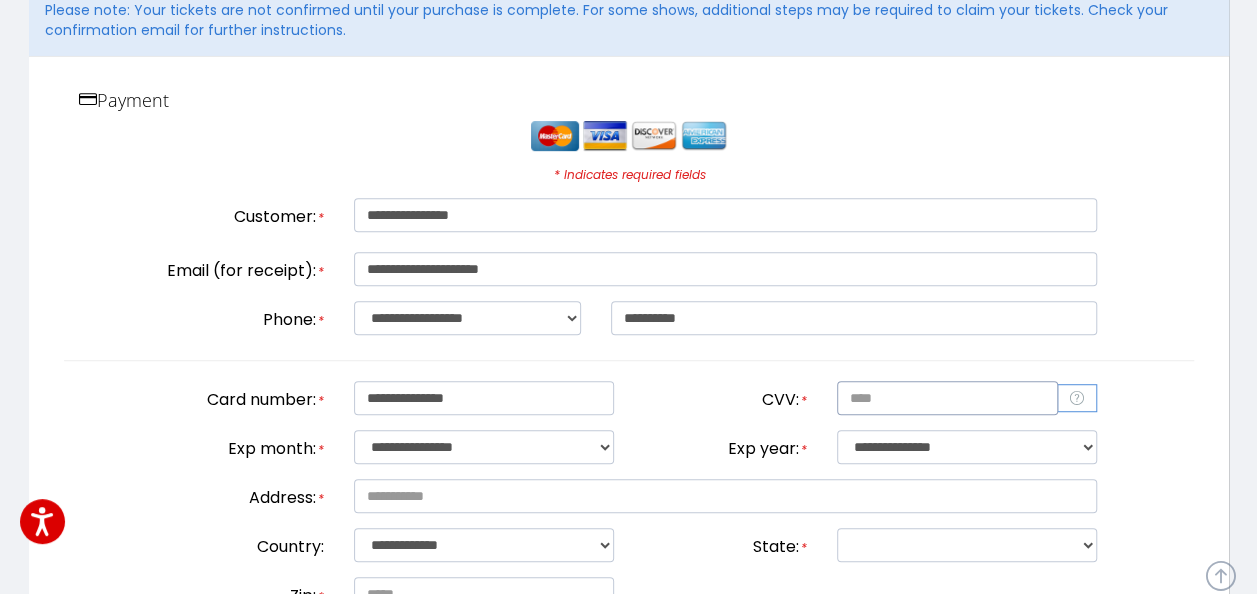 type on "**********" 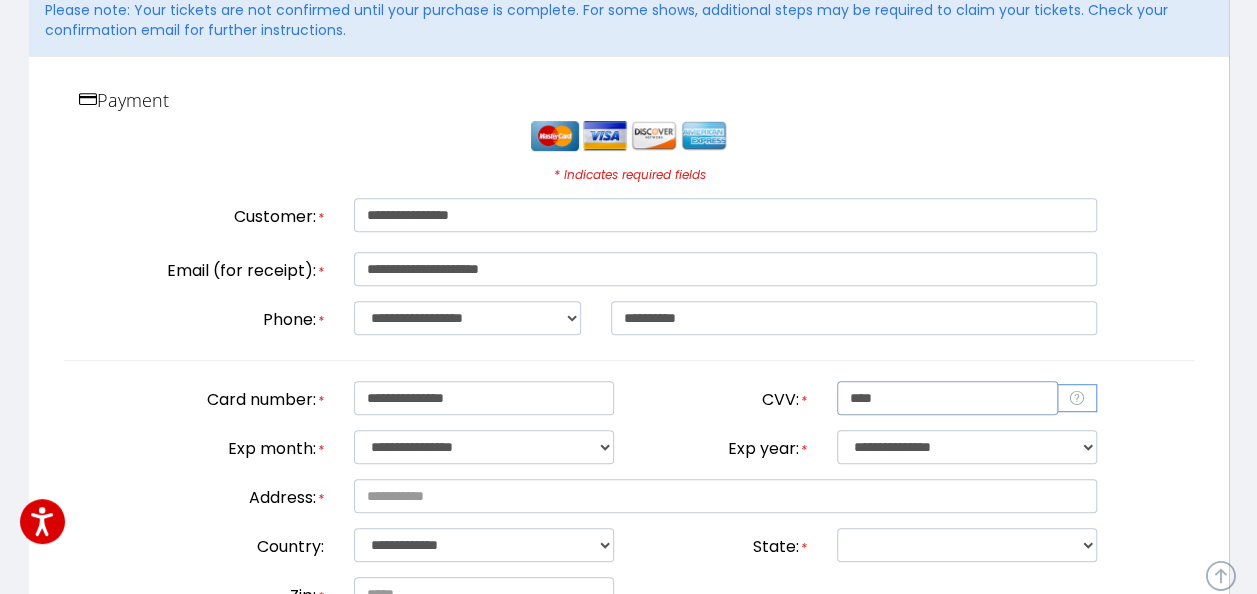 type on "****" 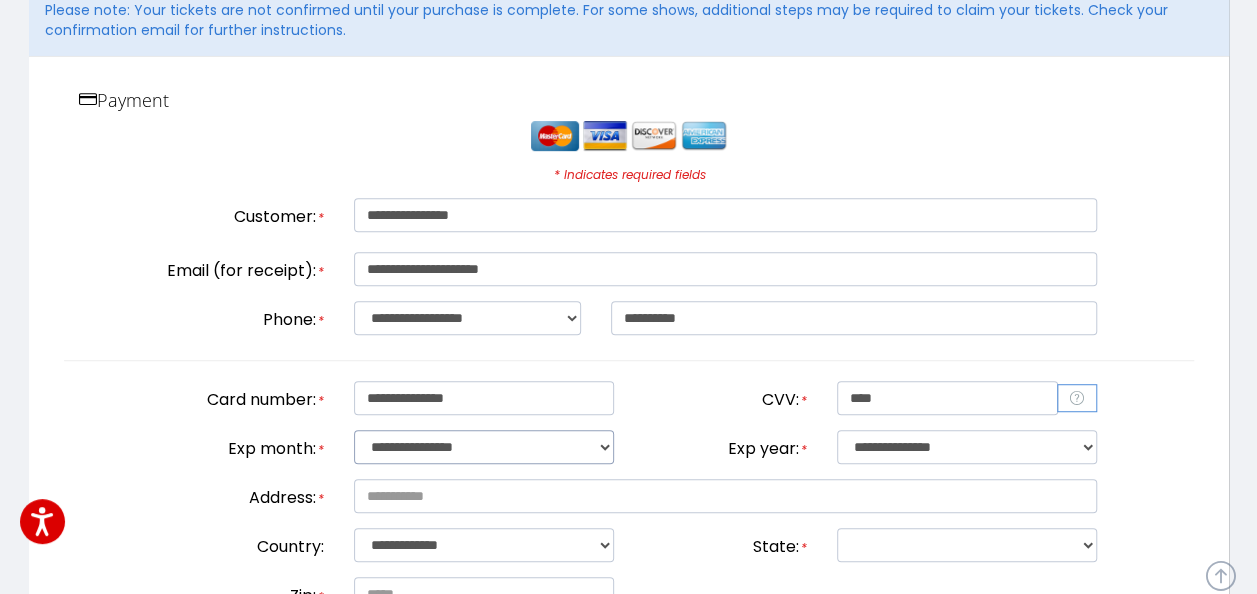click on "**********" at bounding box center [484, 447] 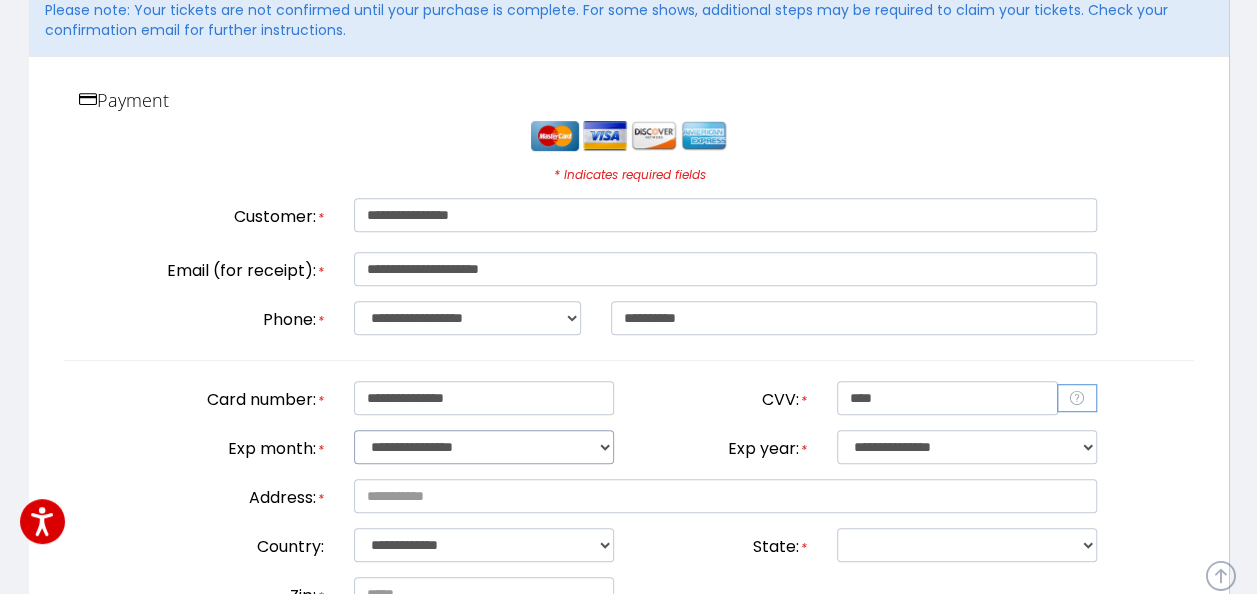 select on "**" 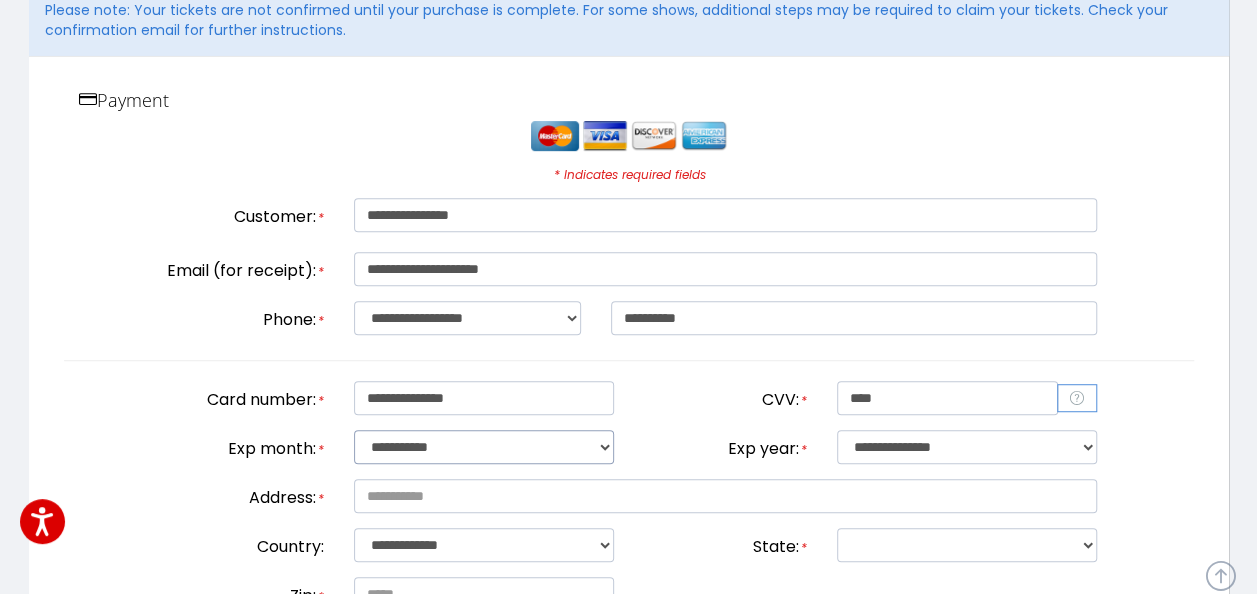 click on "**********" at bounding box center (484, 447) 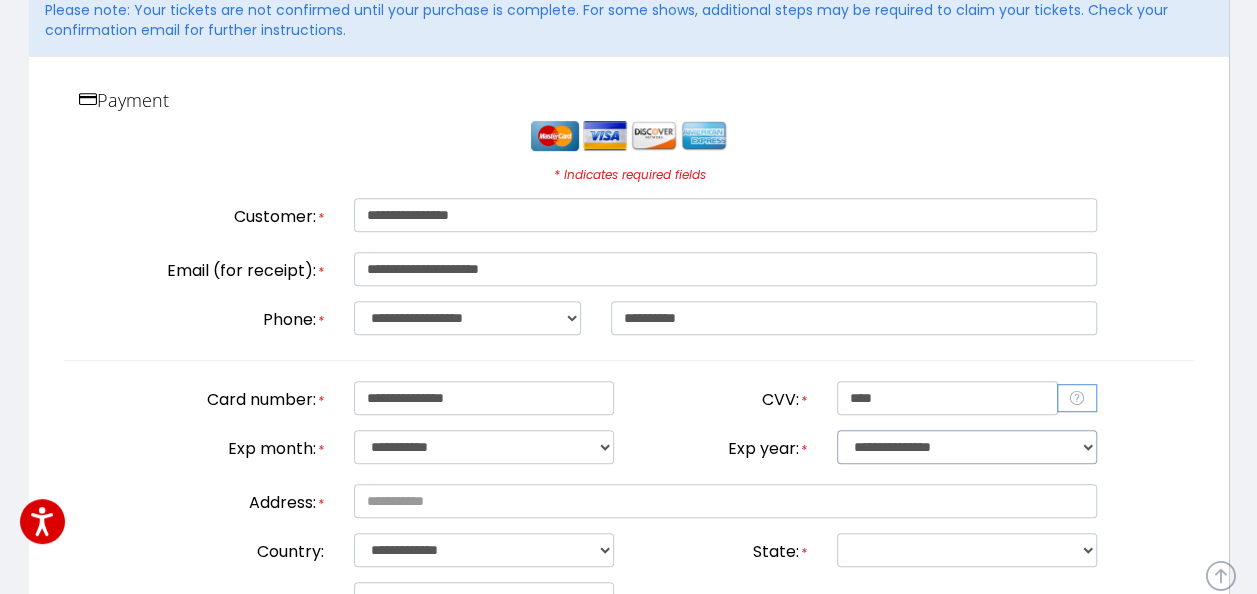 click on "**********" at bounding box center [967, 447] 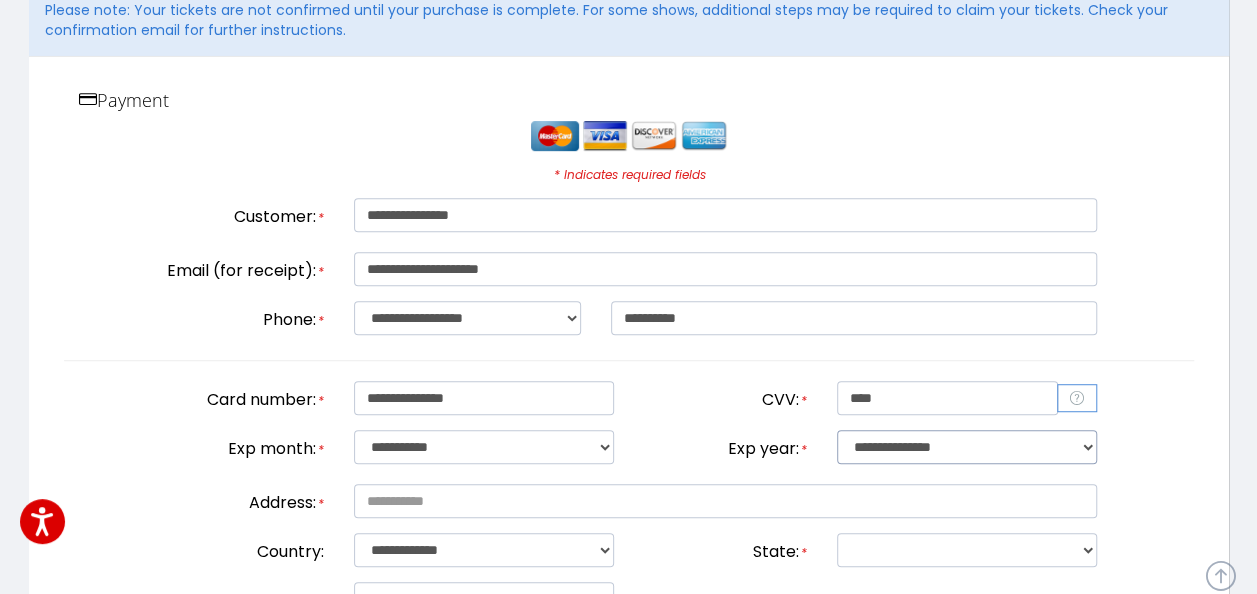 select on "****" 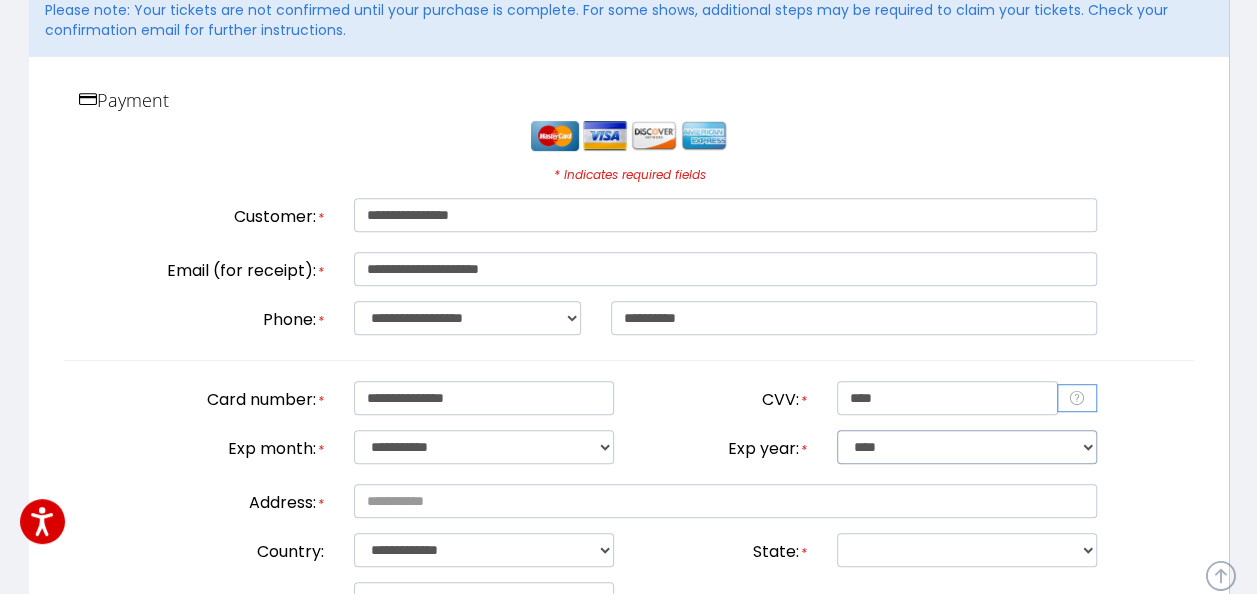 click on "**********" at bounding box center (967, 447) 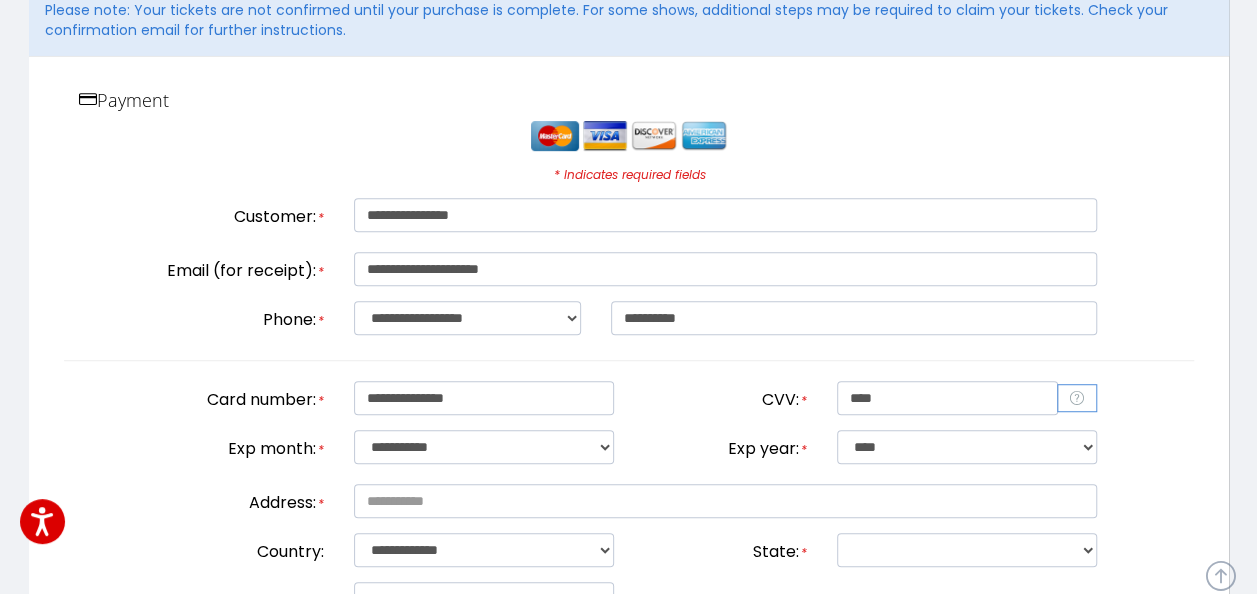 click on "**********" at bounding box center (629, 398) 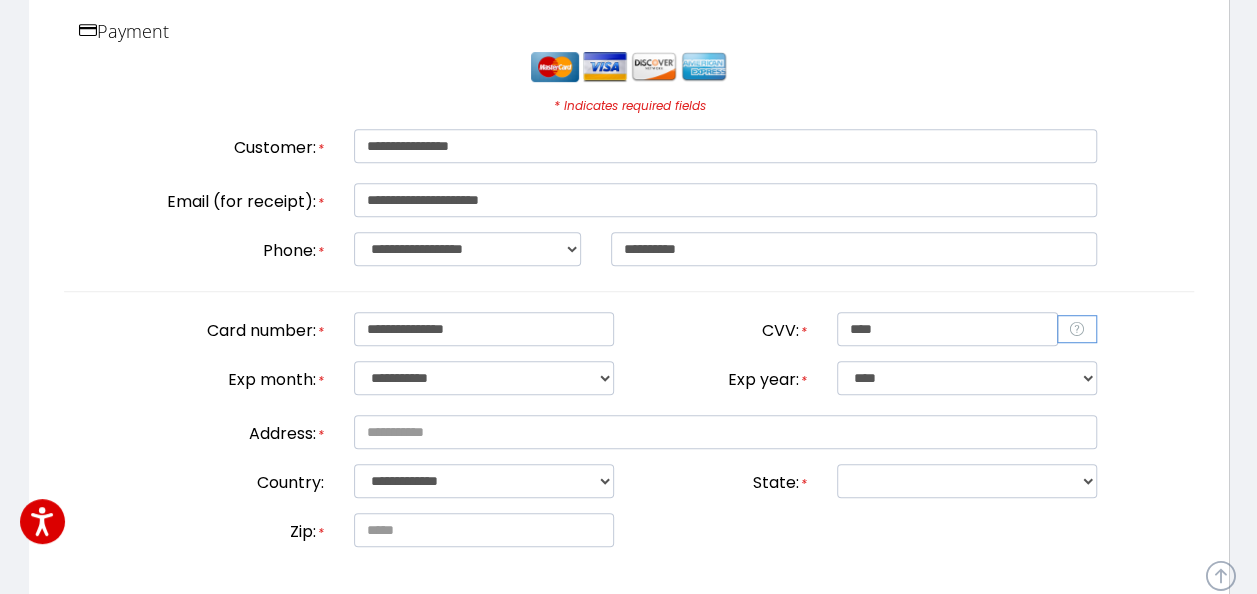 scroll, scrollTop: 529, scrollLeft: 0, axis: vertical 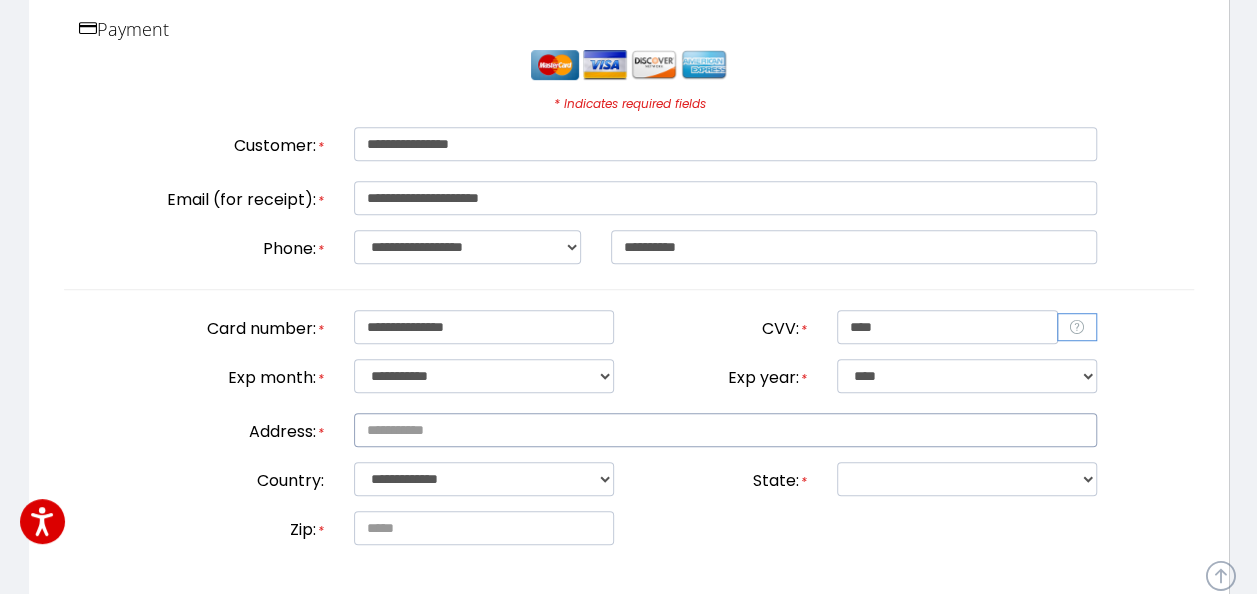 click at bounding box center (725, 430) 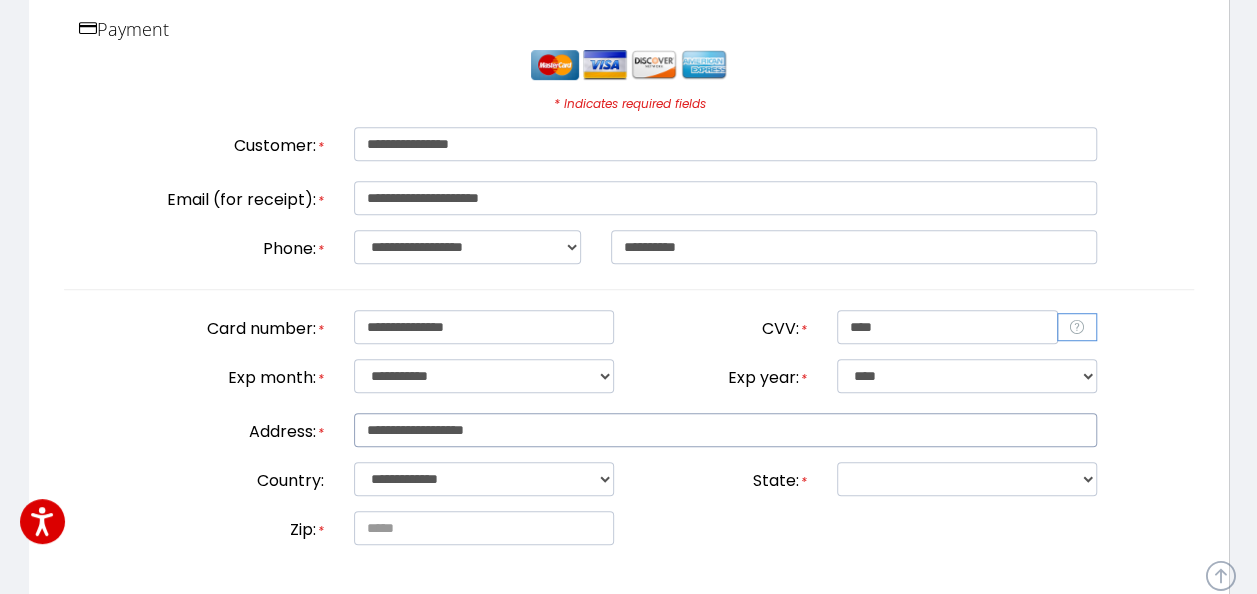 type on "**********" 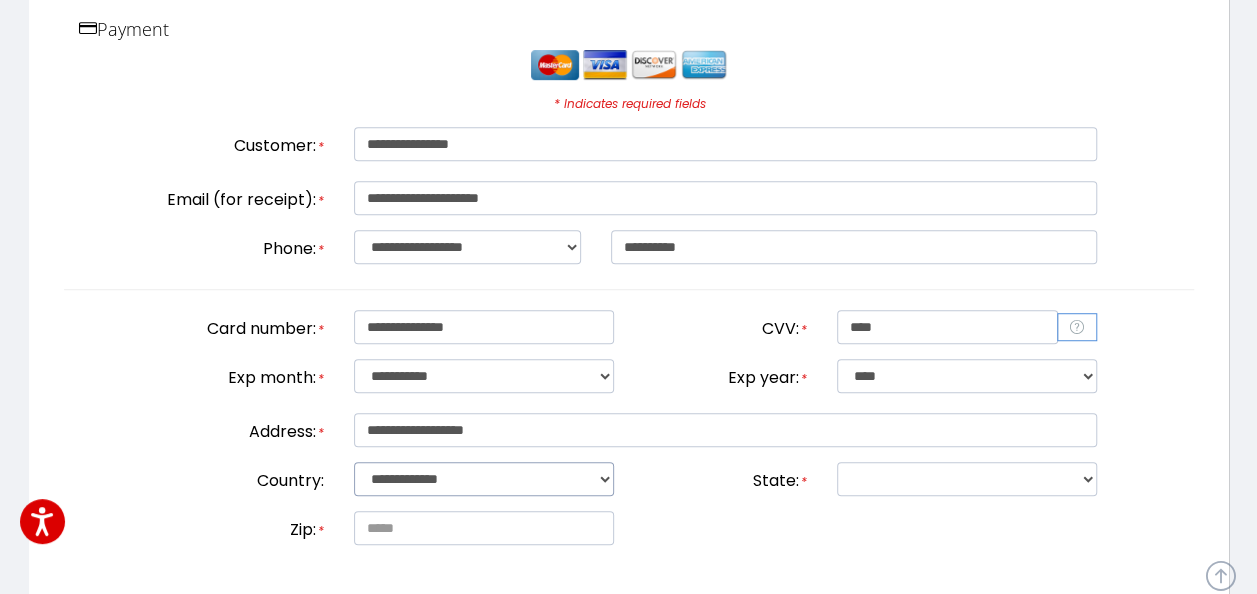 click on "**********" at bounding box center (484, 479) 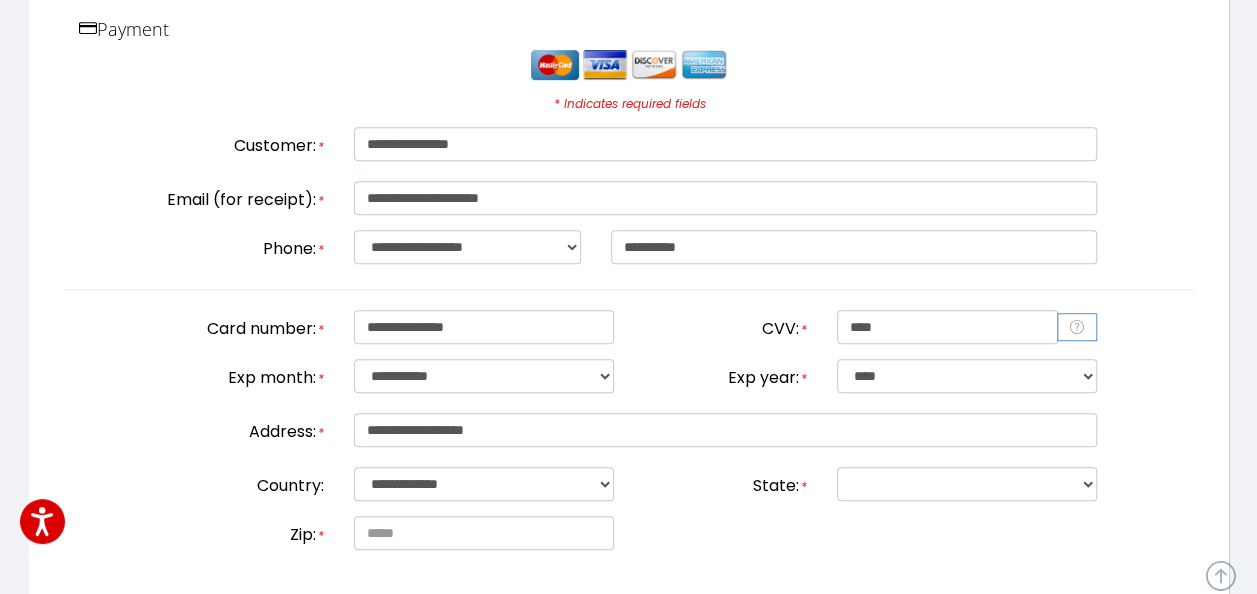 click on "State:  *" at bounding box center [725, 483] 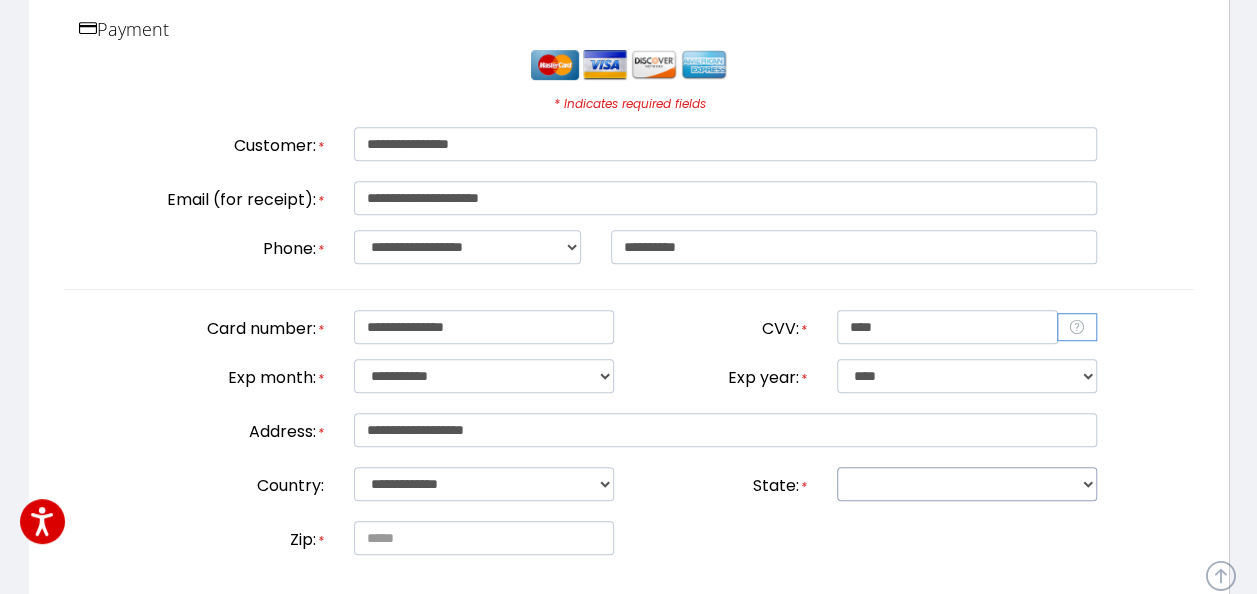 click on "**********" at bounding box center (967, 484) 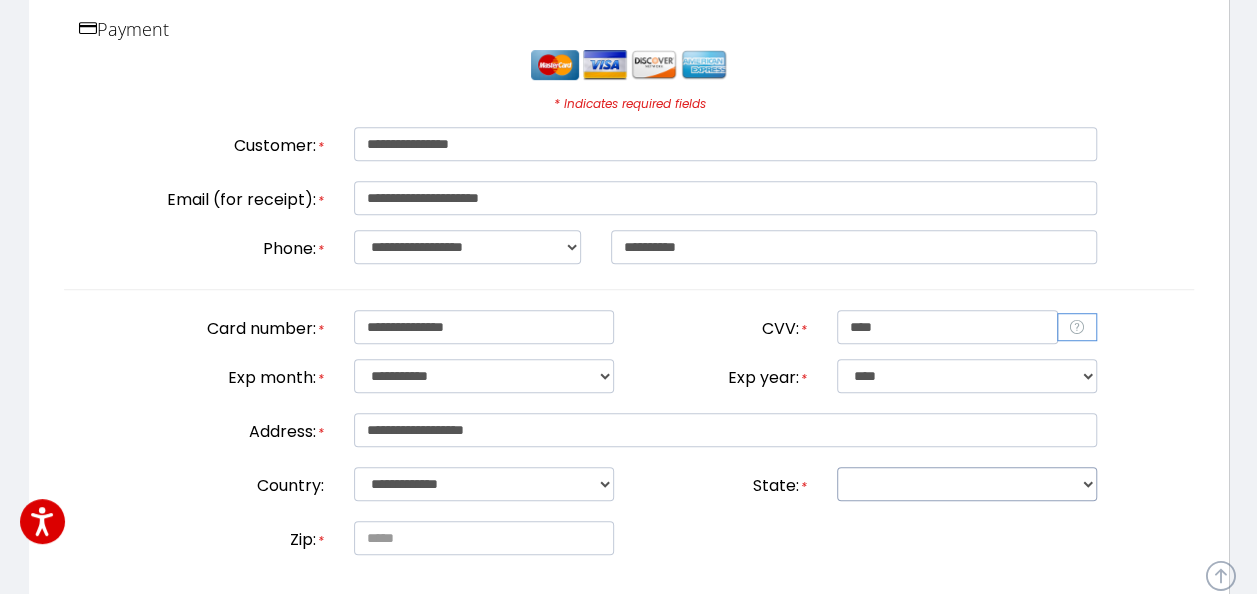 select on "**" 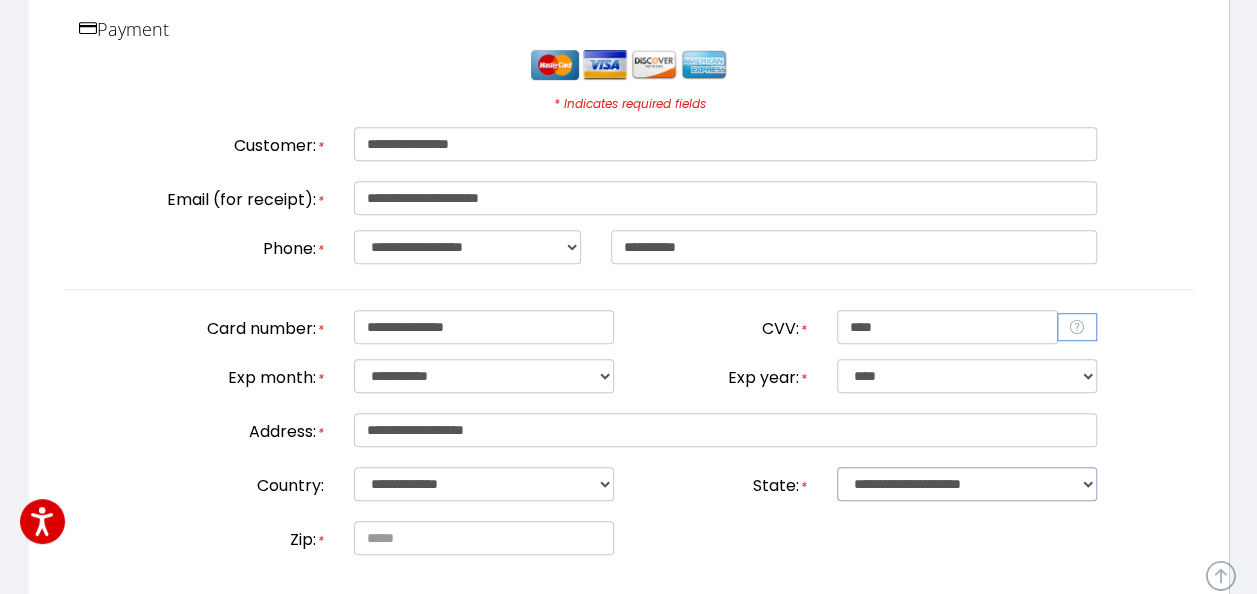 click on "**********" at bounding box center [967, 484] 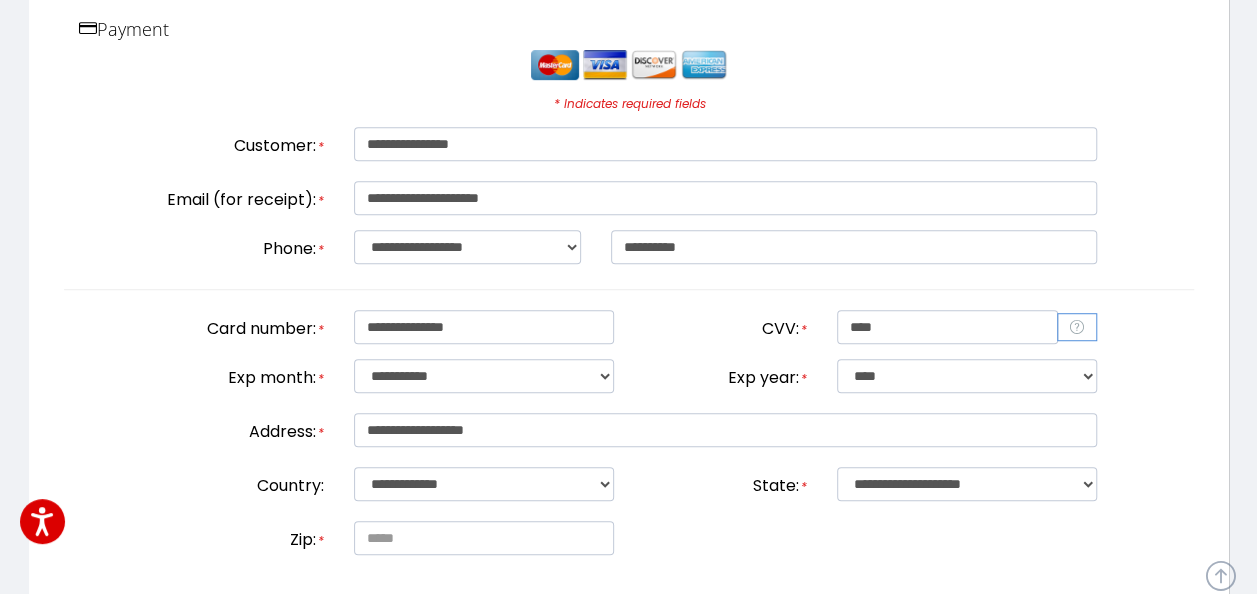click on "Zip:  *" at bounding box center (629, 538) 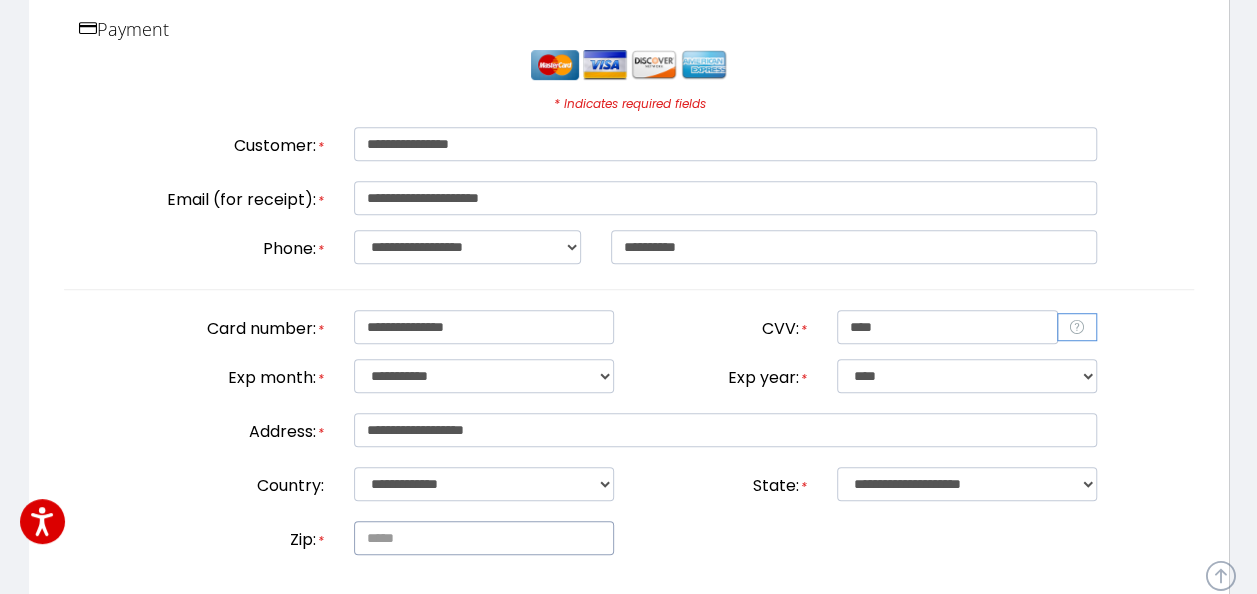 click at bounding box center [484, 538] 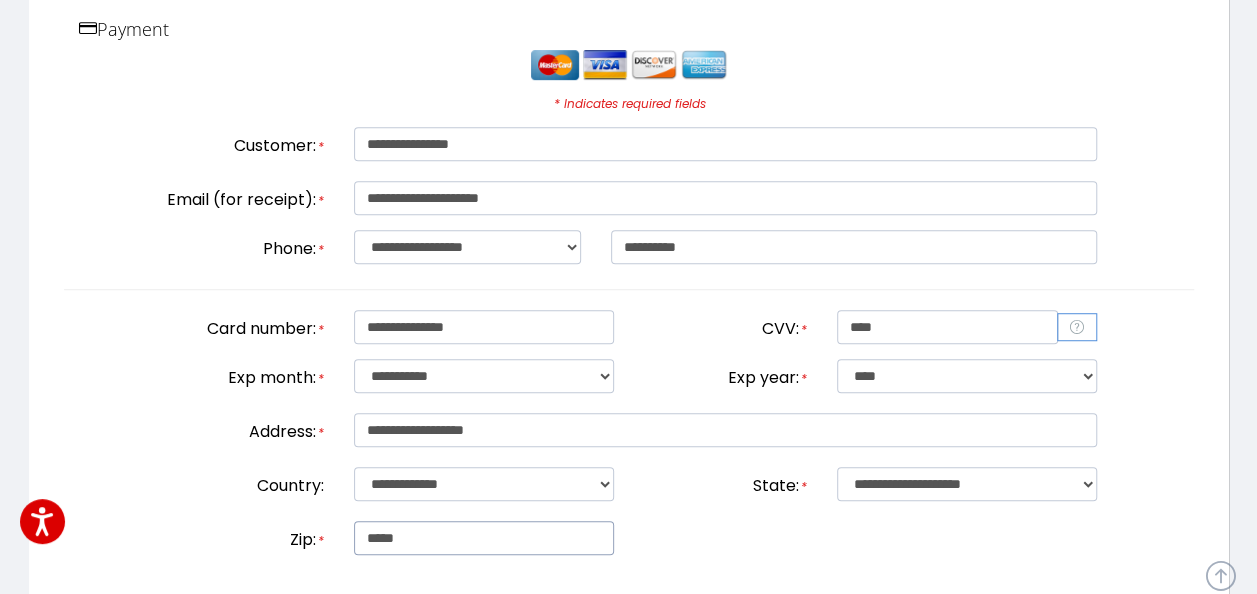 type on "*****" 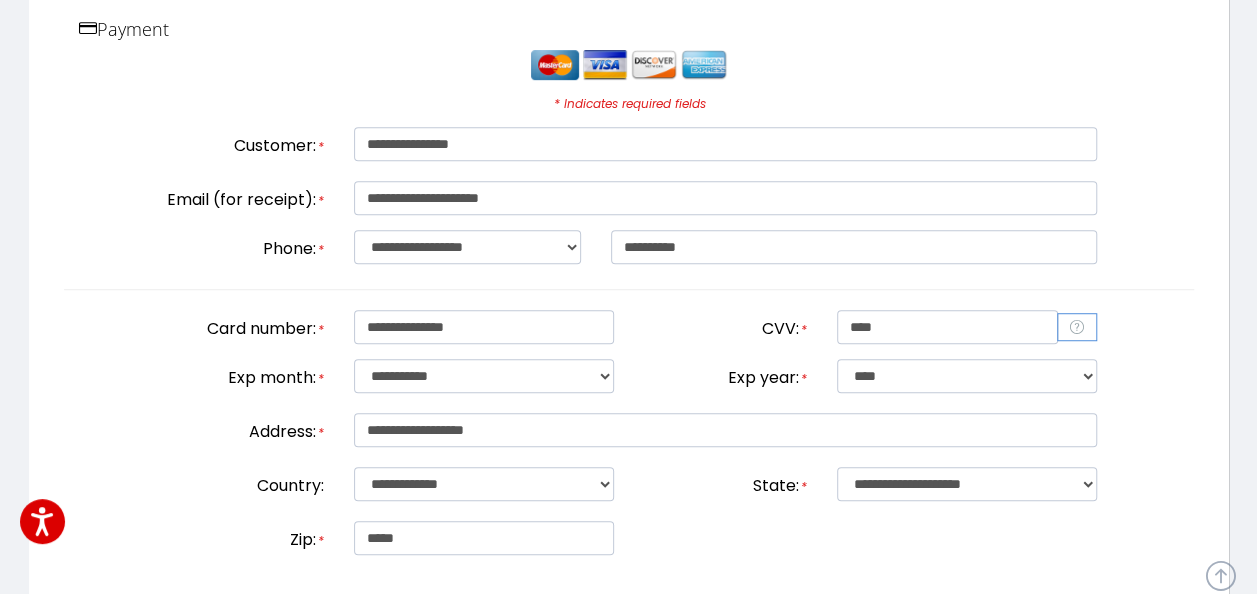 click on "**********" at bounding box center (629, 351) 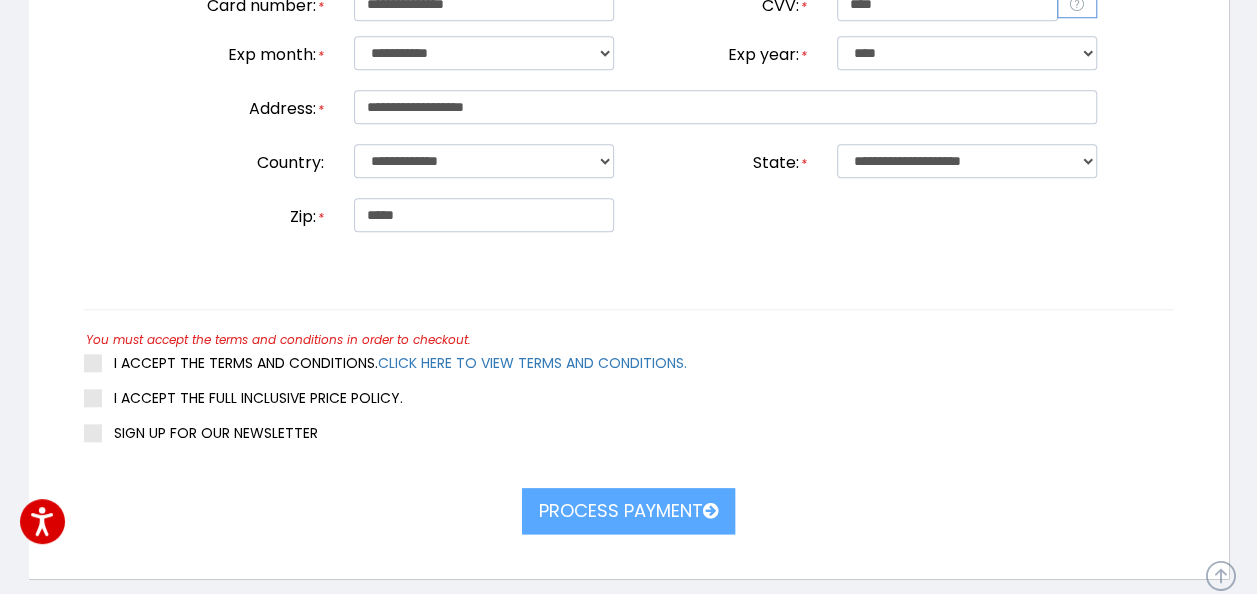scroll, scrollTop: 853, scrollLeft: 0, axis: vertical 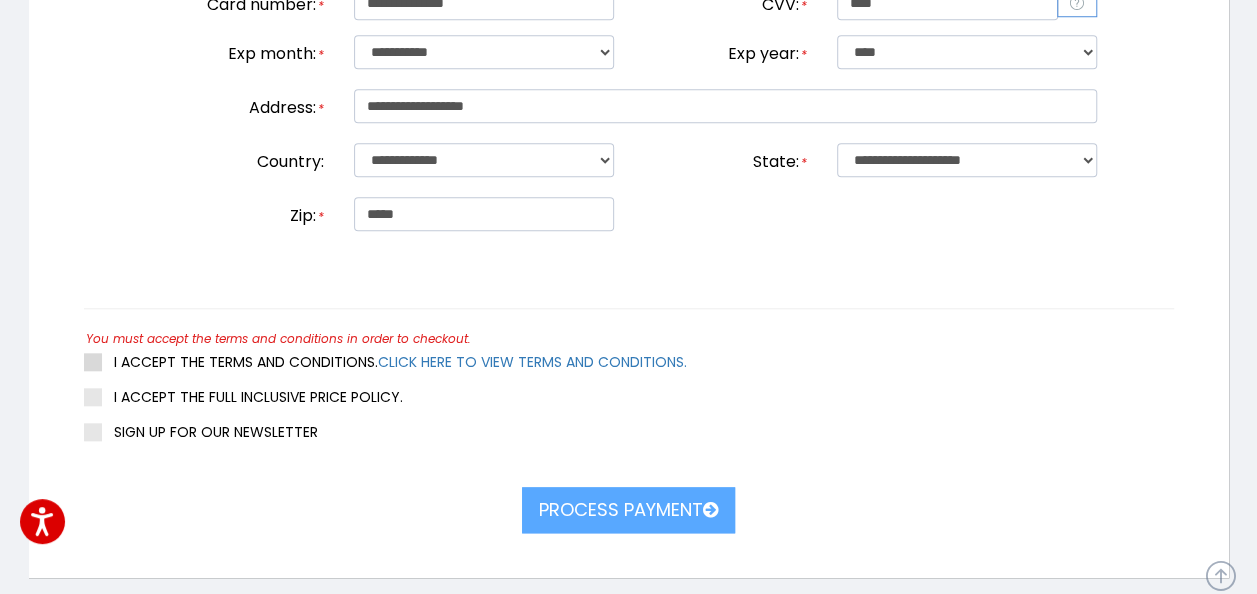 click at bounding box center [93, 362] 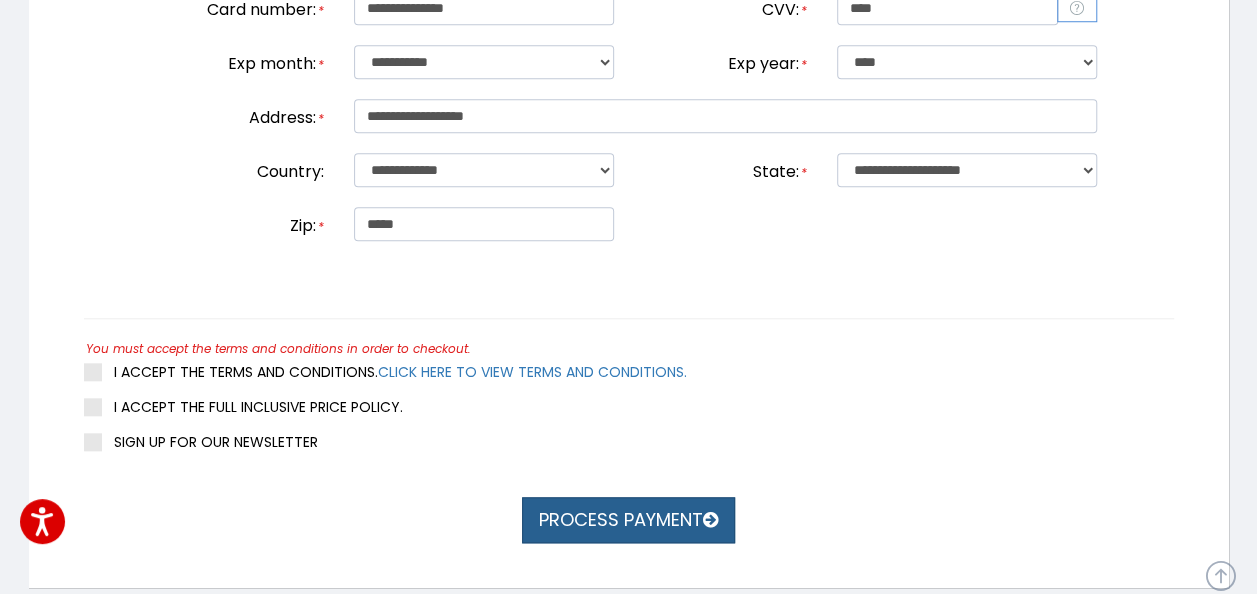 click on "Process payment" at bounding box center [628, 520] 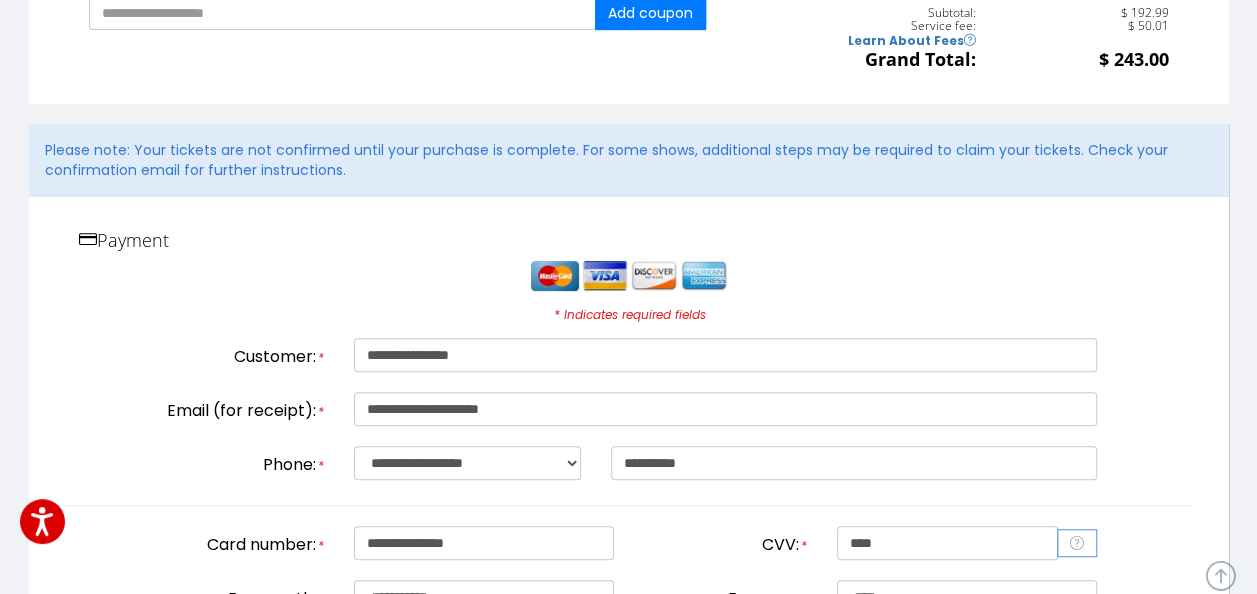 scroll, scrollTop: 317, scrollLeft: 0, axis: vertical 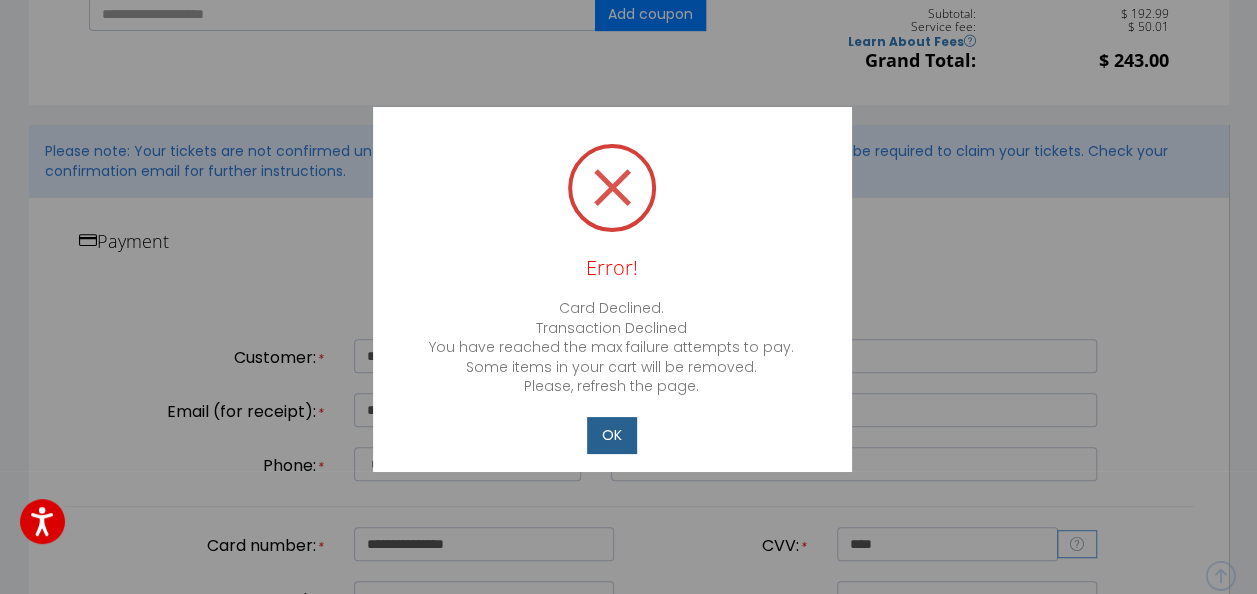 click on "OK" at bounding box center (612, 435) 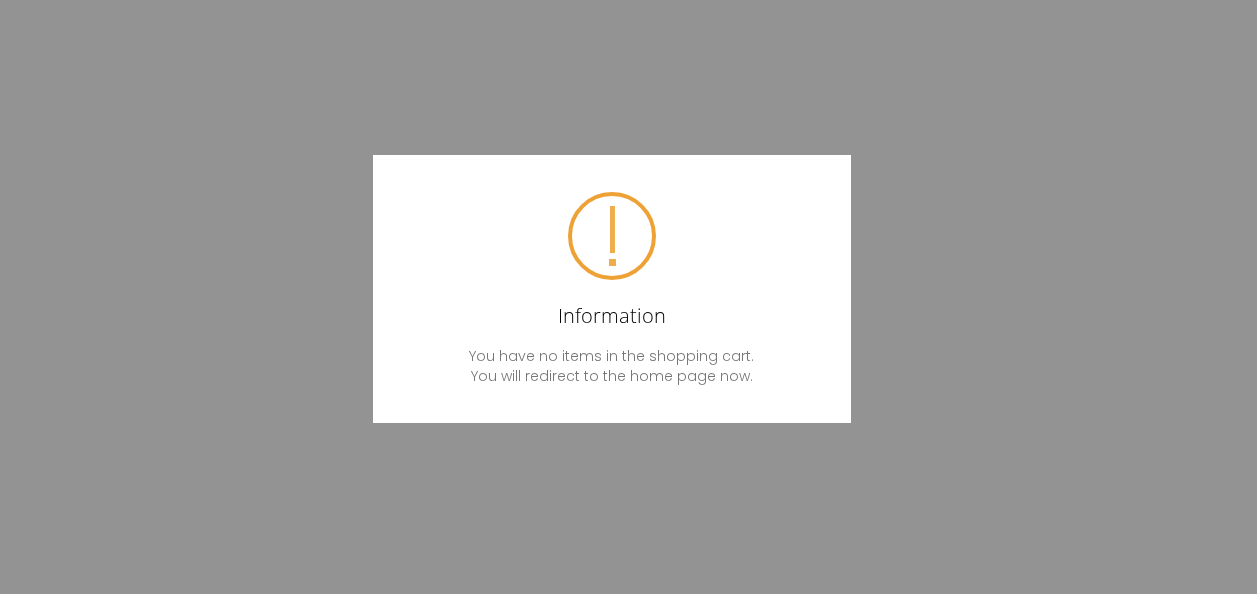 scroll, scrollTop: 317, scrollLeft: 0, axis: vertical 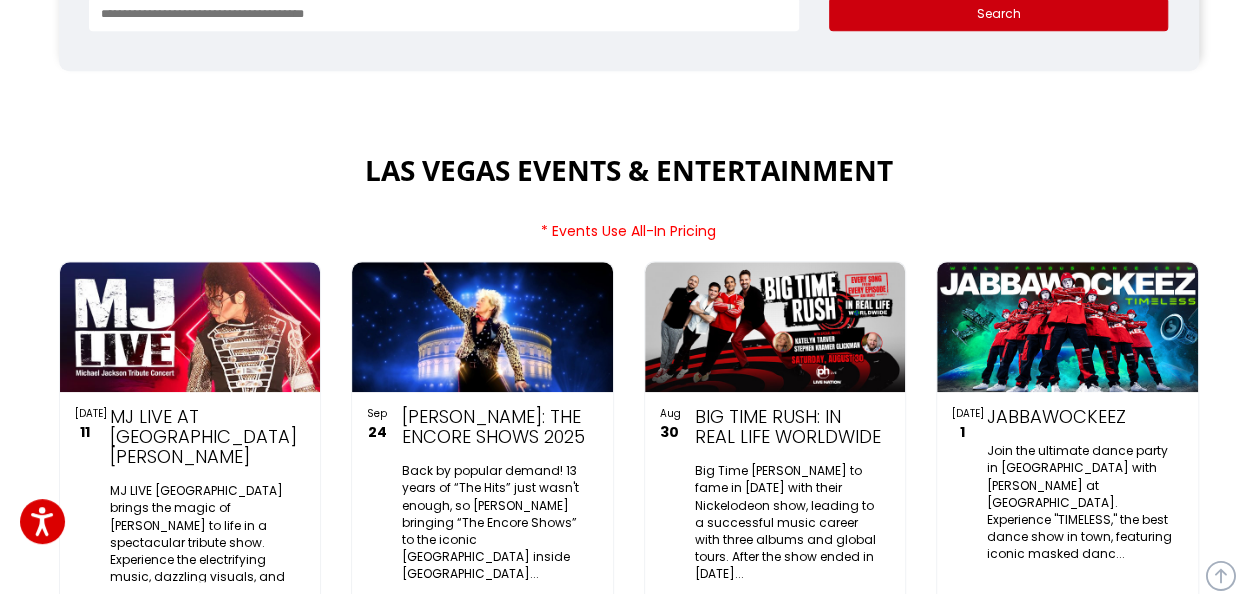 click at bounding box center [190, 327] 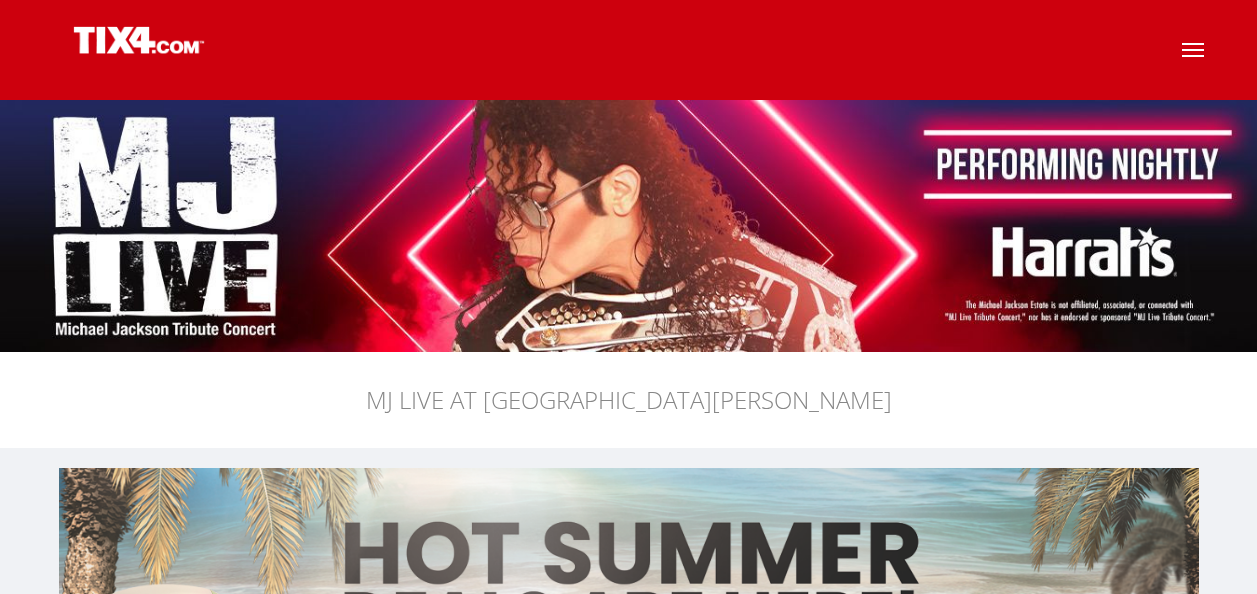 scroll, scrollTop: 0, scrollLeft: 0, axis: both 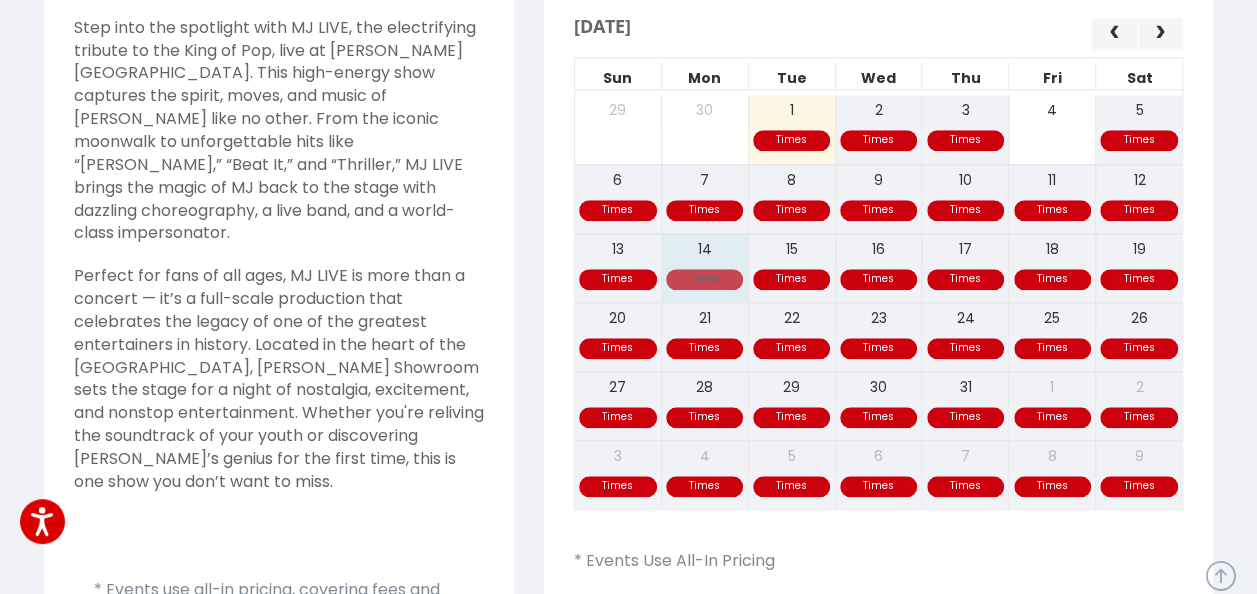 click on "Times Times Times Times Times Times Times 13 14 15 16 17 18 19" 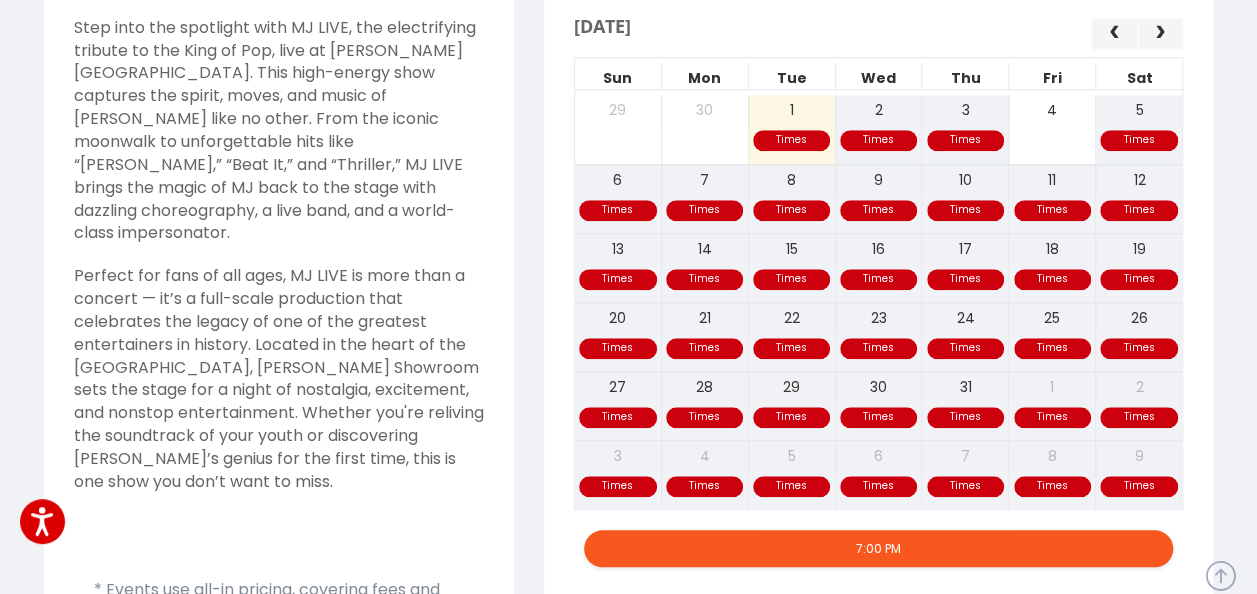 click on "7:00 PM" at bounding box center [879, 548] 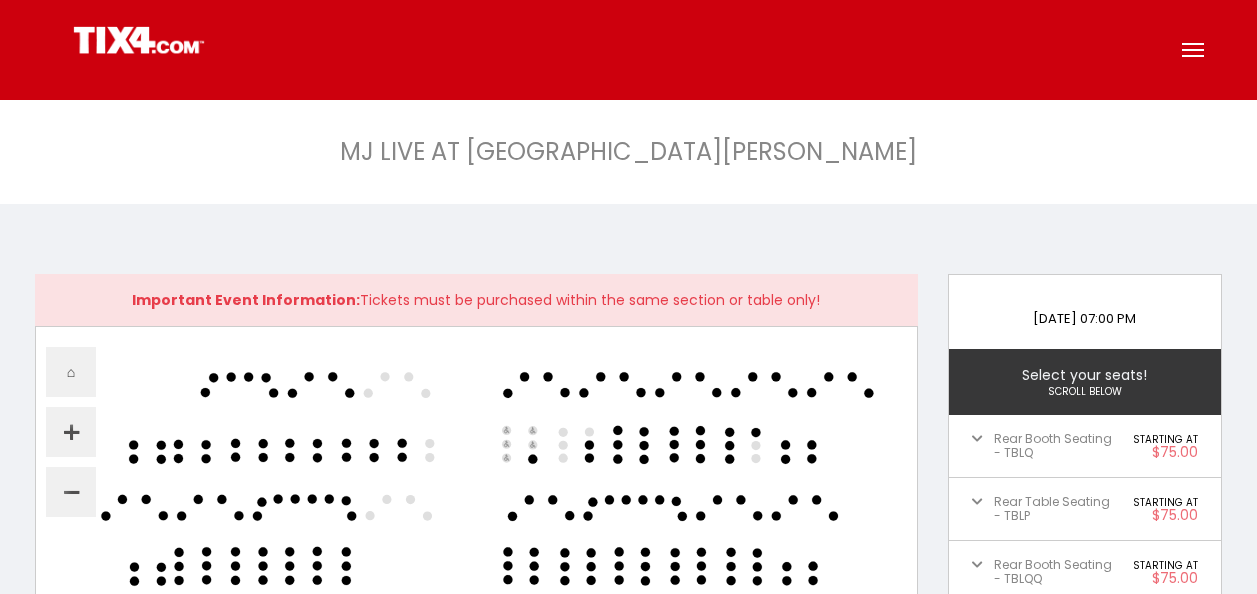 scroll, scrollTop: 0, scrollLeft: 0, axis: both 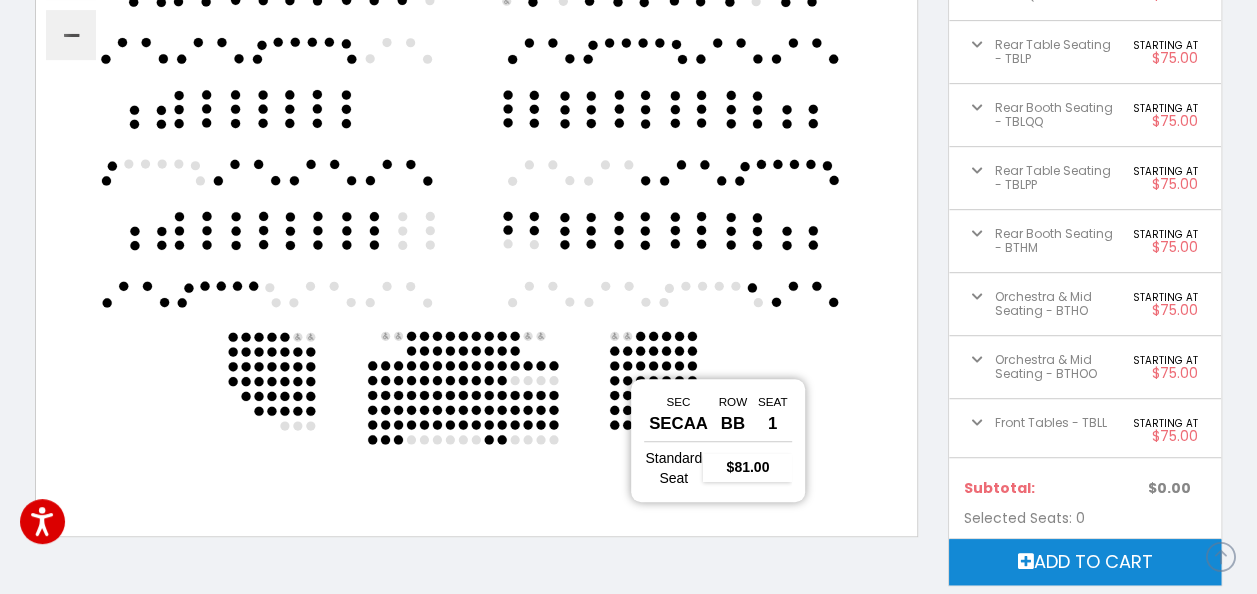 click 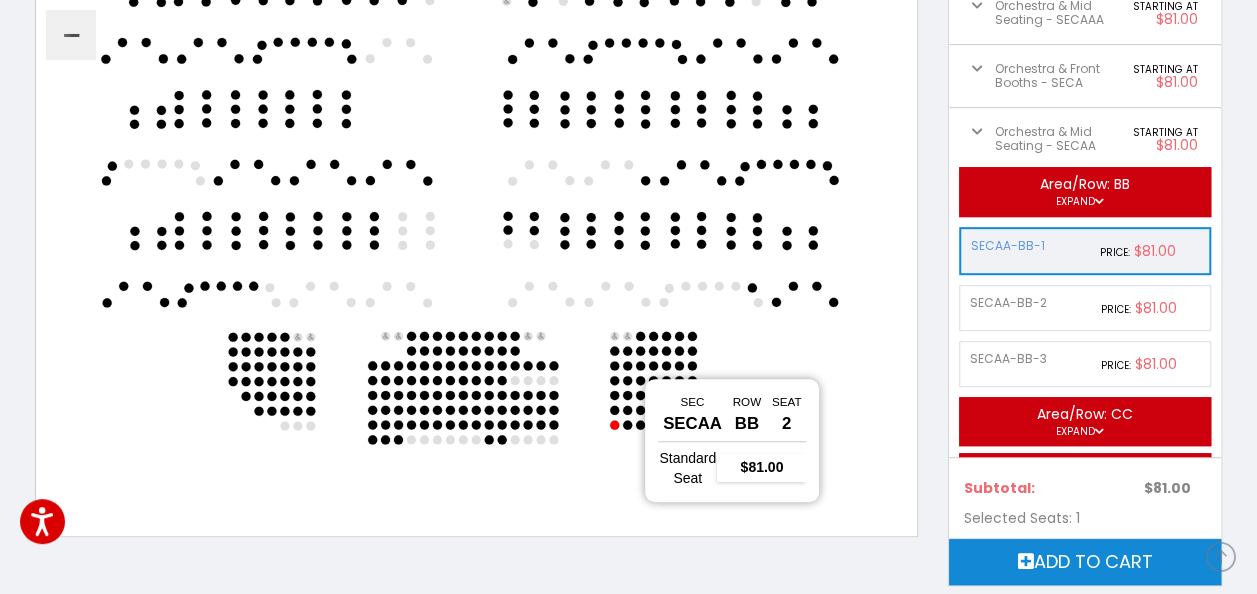 click 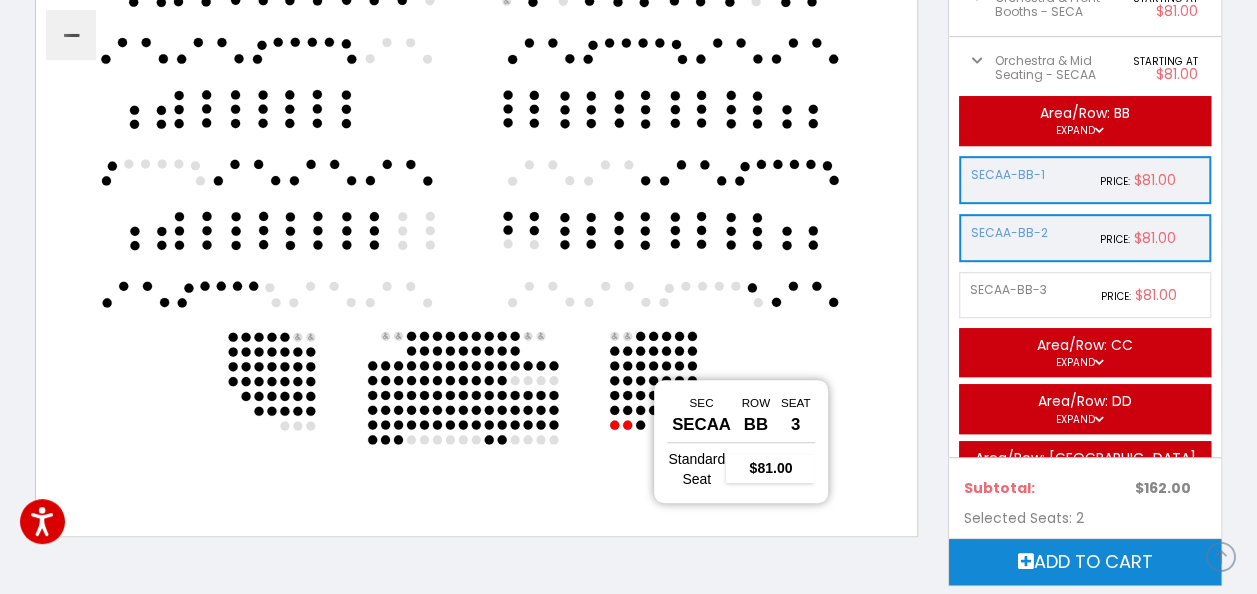 click 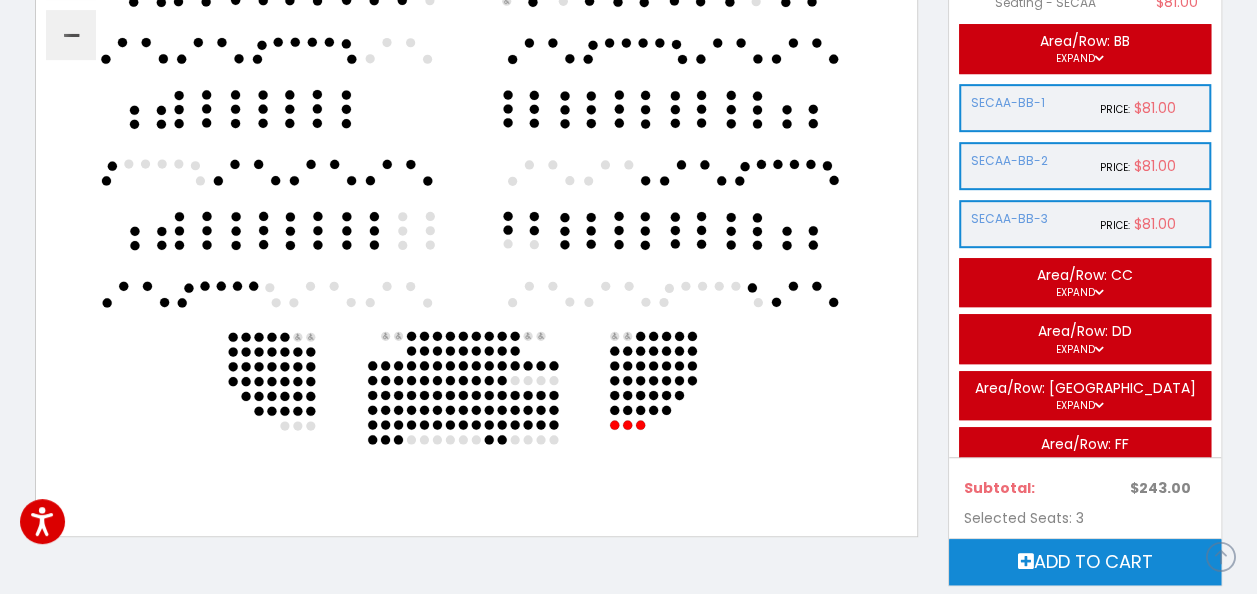 scroll, scrollTop: 934, scrollLeft: 0, axis: vertical 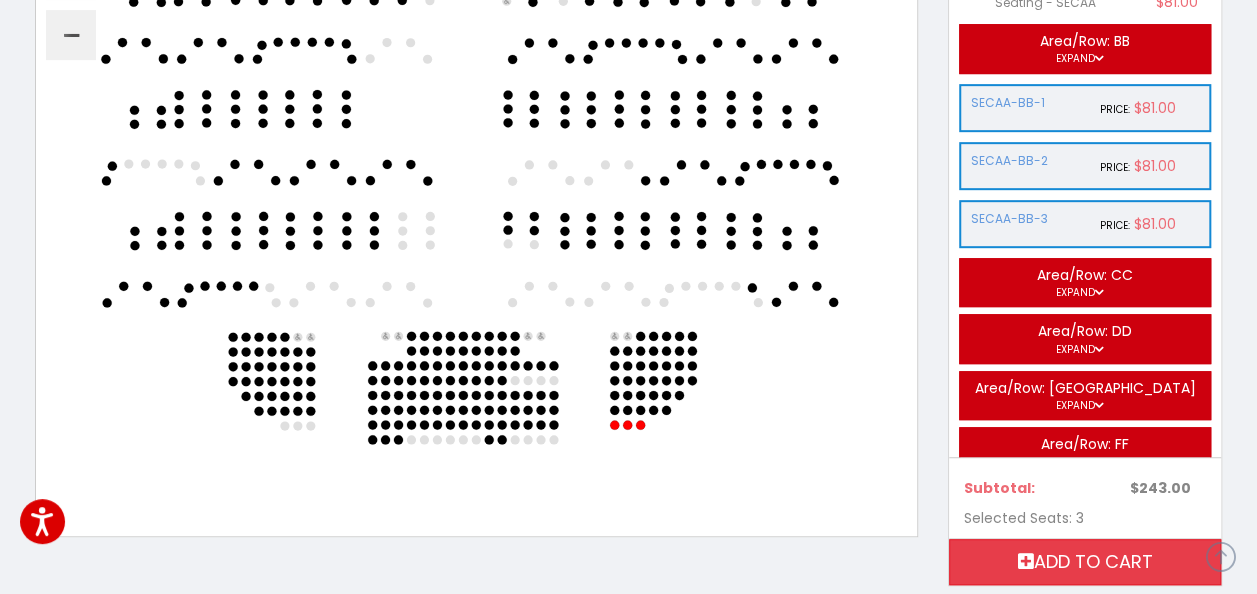click on "Add
to cart" at bounding box center (1085, 562) 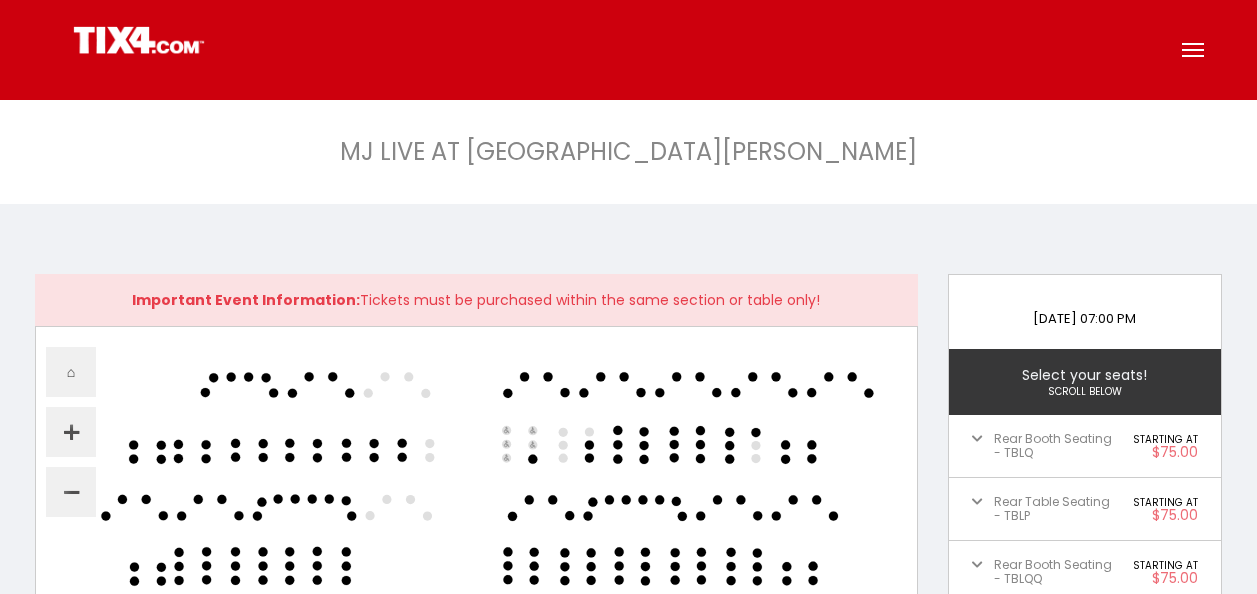 scroll, scrollTop: 457, scrollLeft: 0, axis: vertical 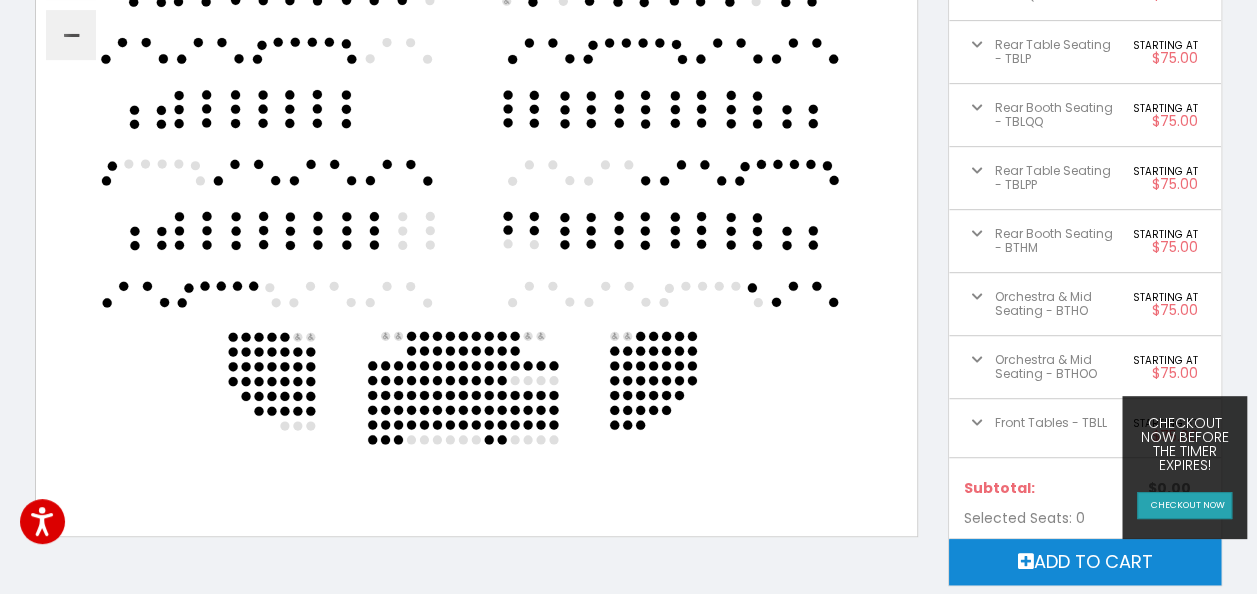 click on "checkout now" at bounding box center [1184, 505] 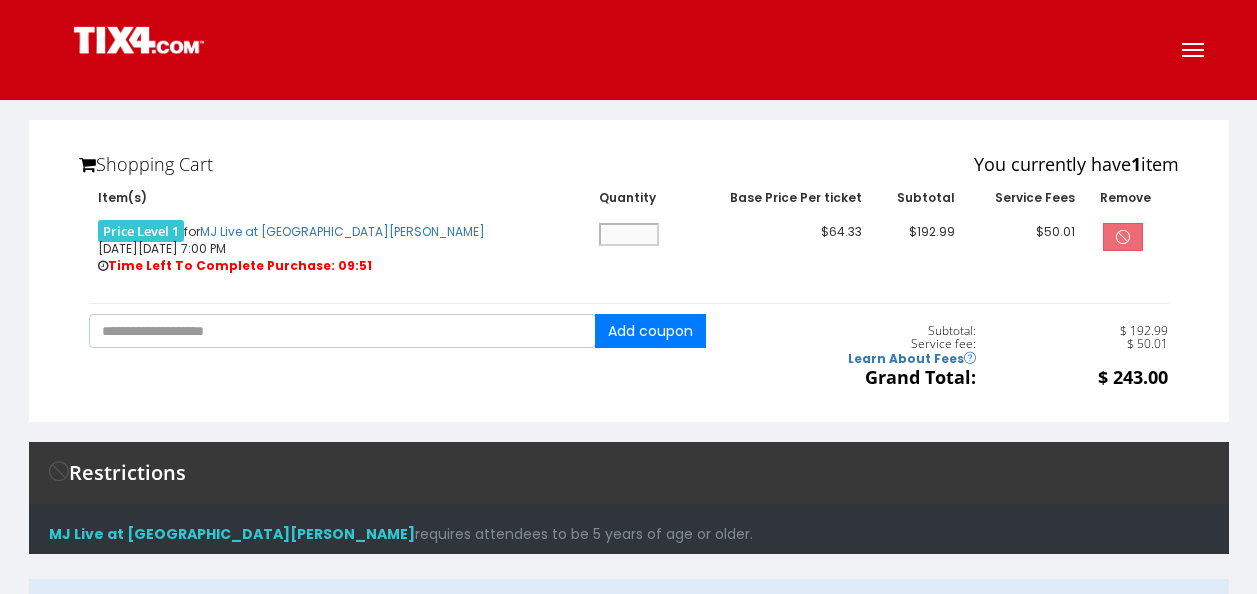 scroll, scrollTop: 0, scrollLeft: 0, axis: both 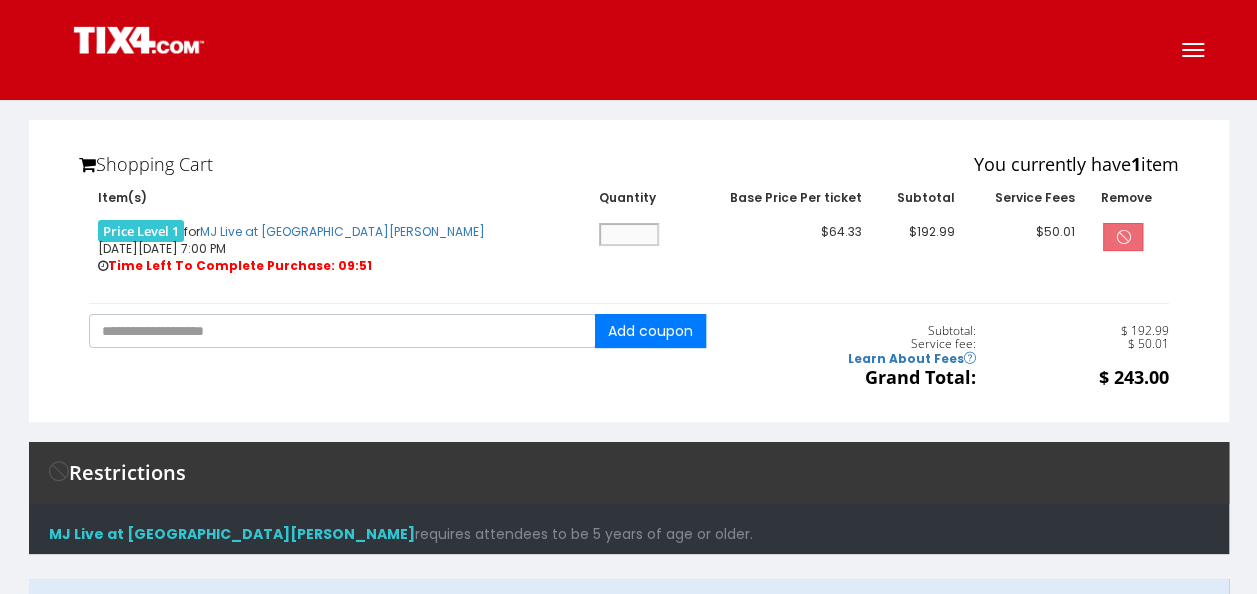 select 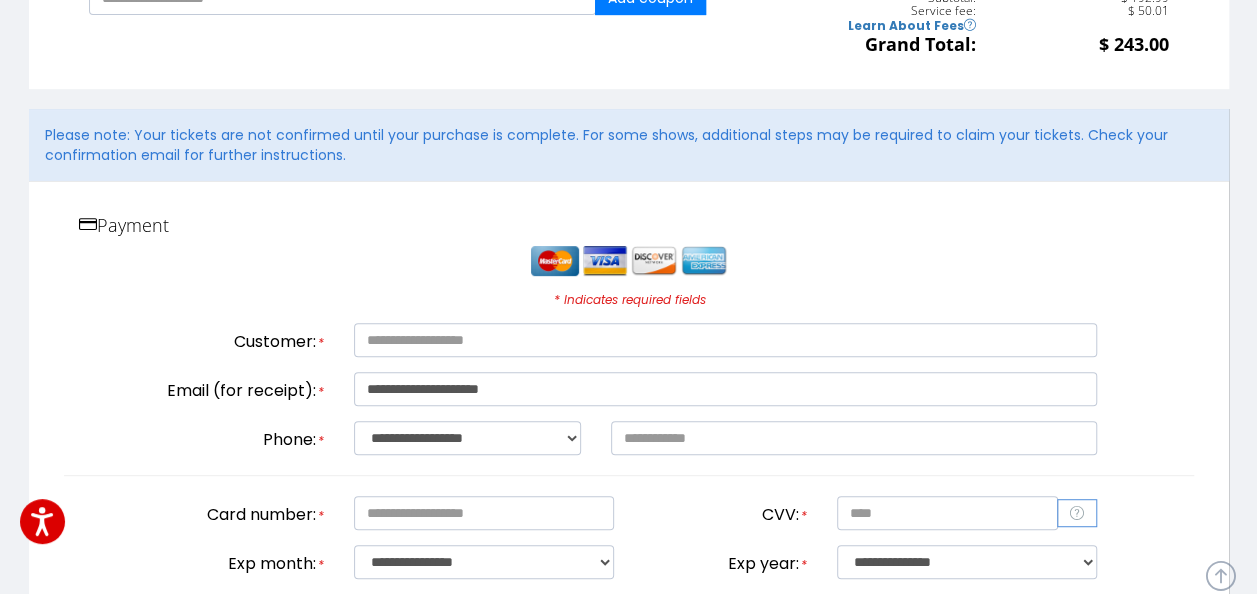 scroll, scrollTop: 334, scrollLeft: 0, axis: vertical 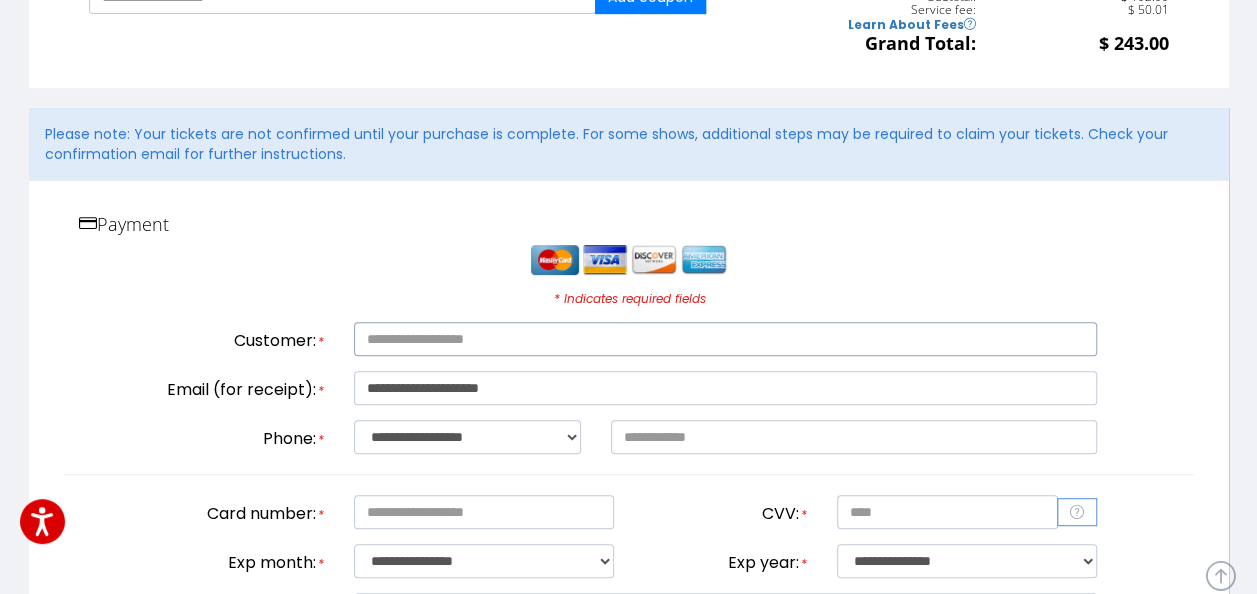 click at bounding box center (725, 339) 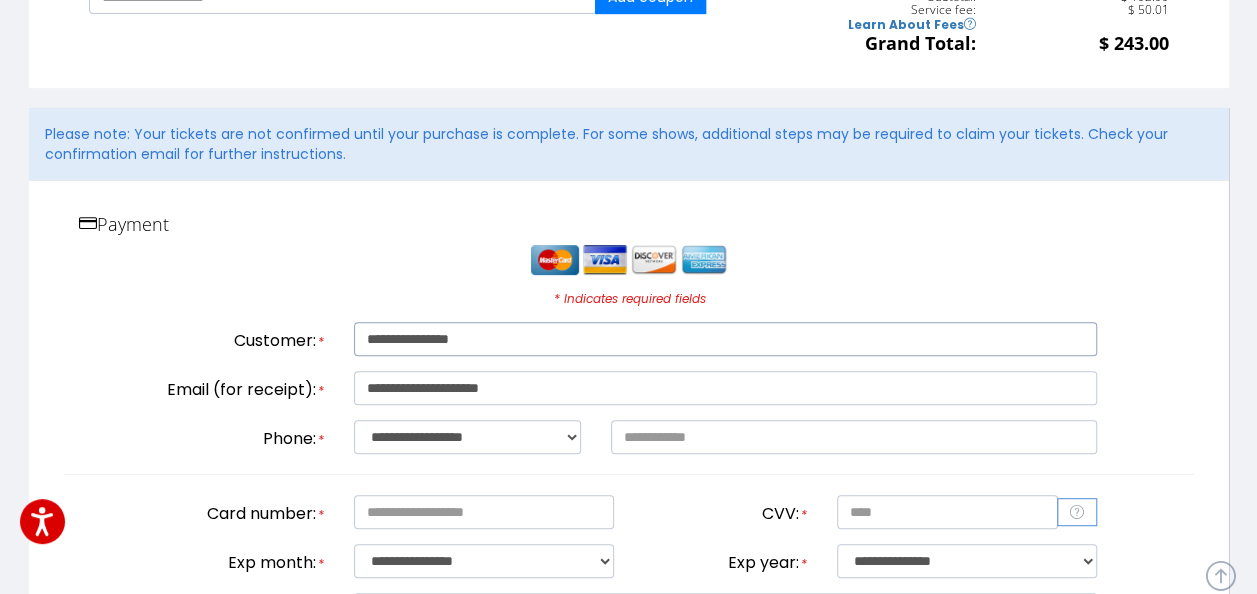 type on "**********" 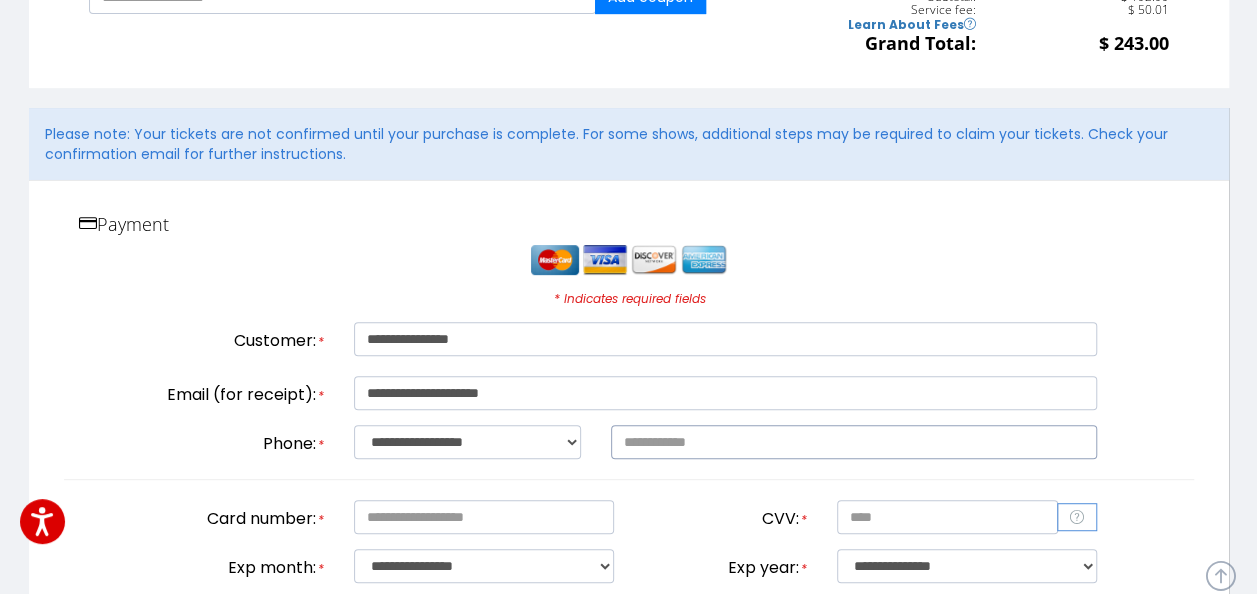 click at bounding box center (854, 442) 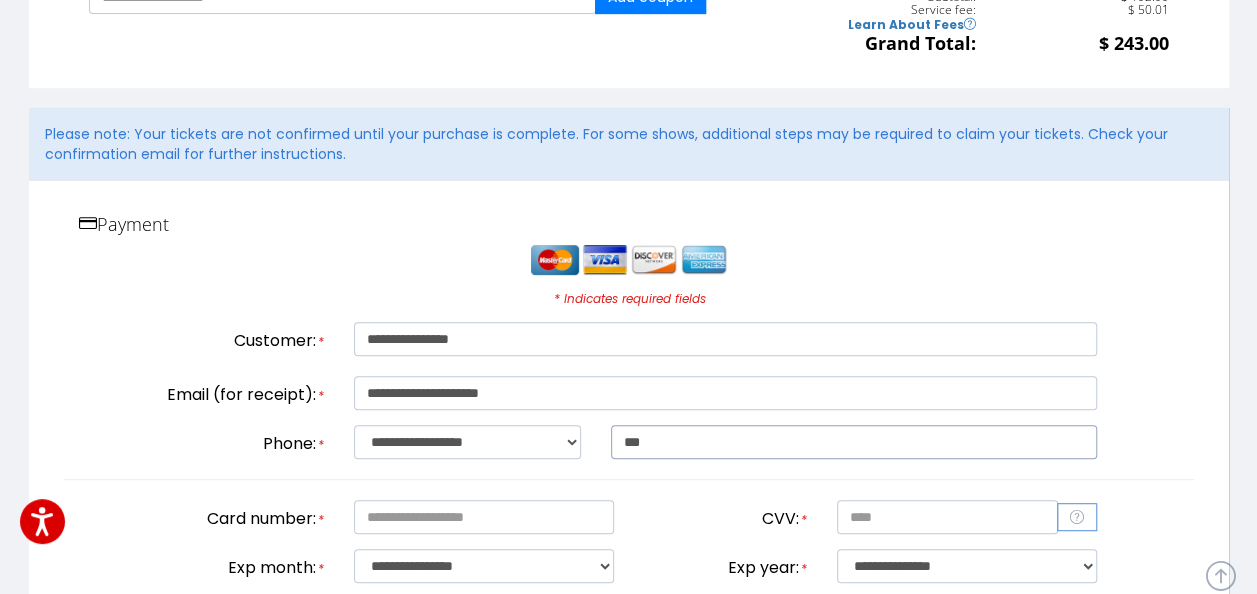 type on "**********" 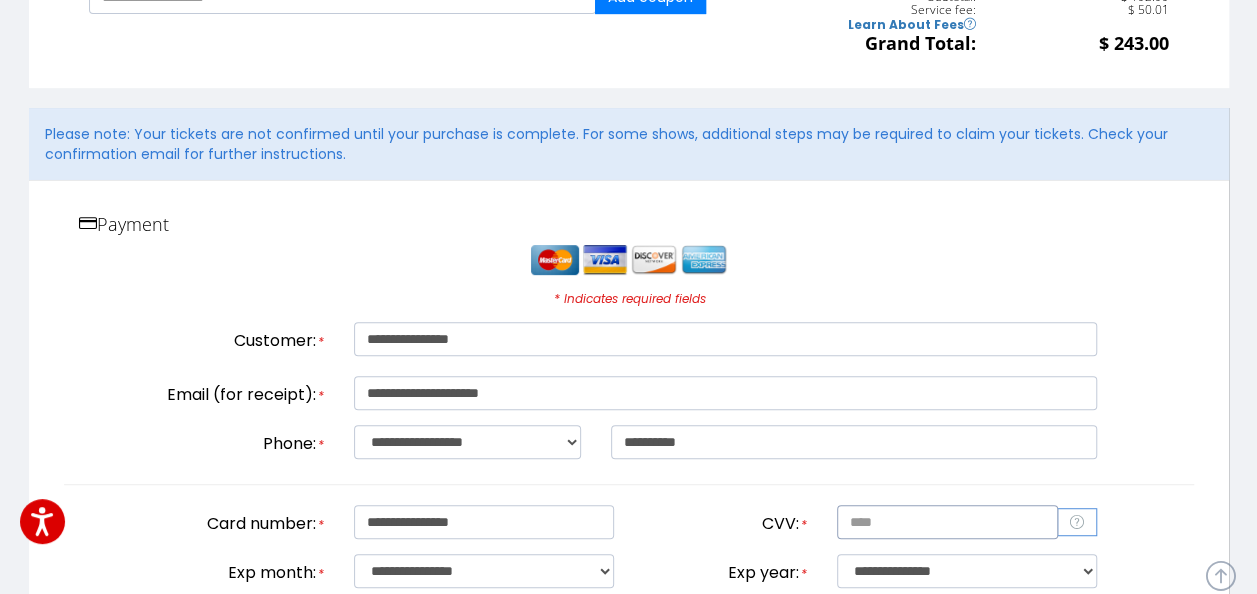 type on "**********" 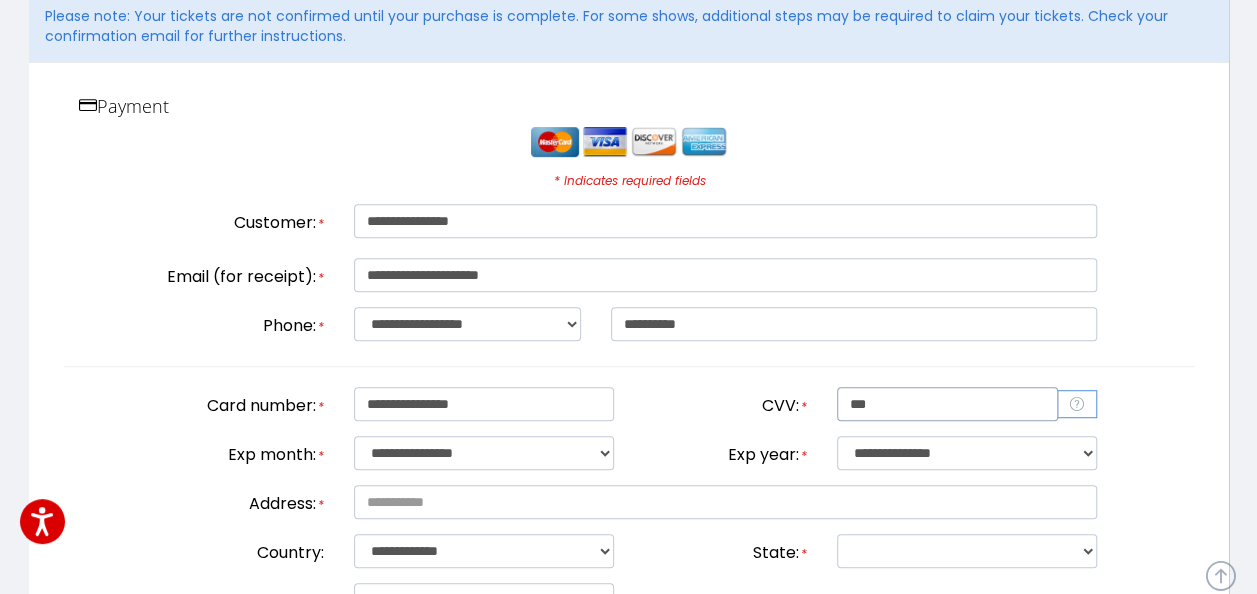 scroll, scrollTop: 453, scrollLeft: 0, axis: vertical 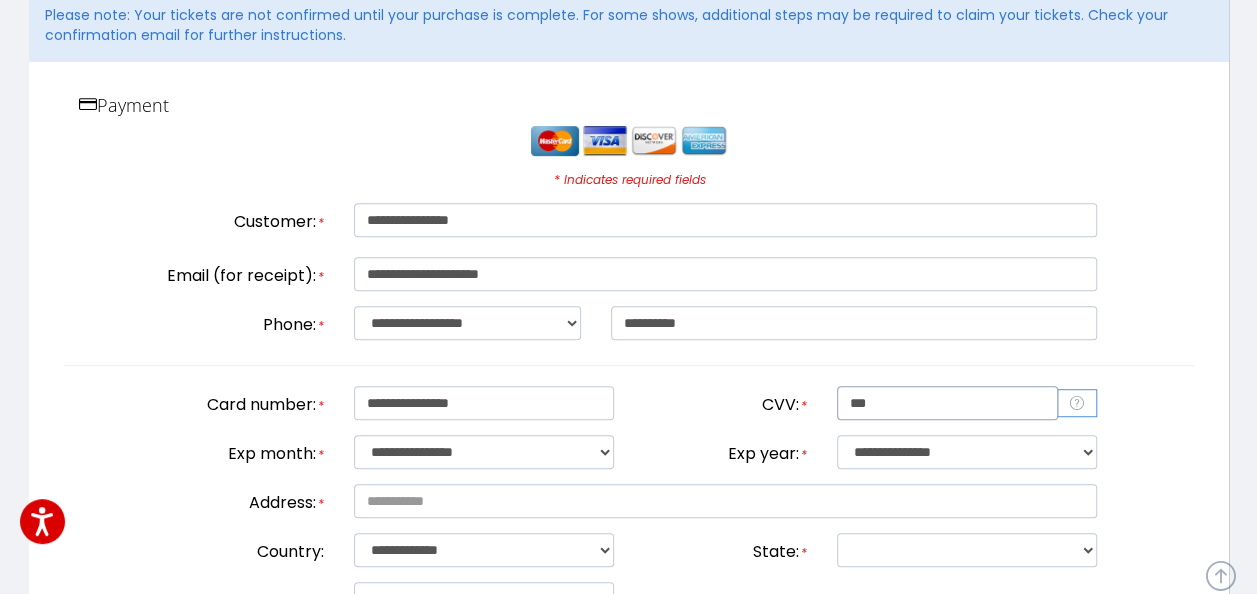 type on "***" 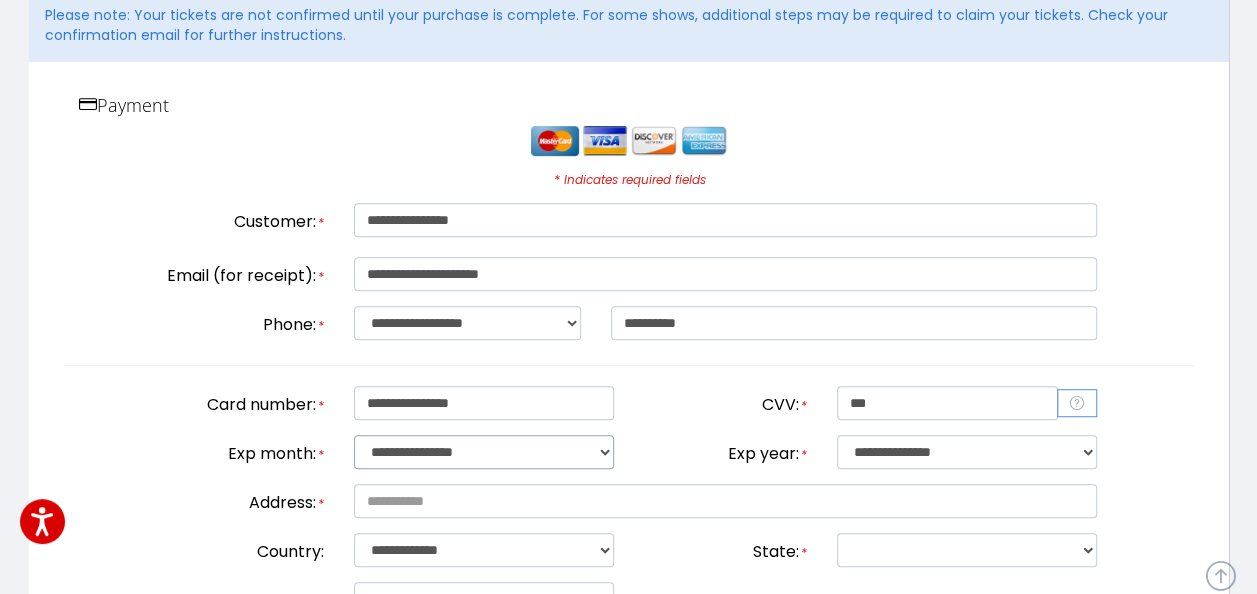 click on "**********" at bounding box center (484, 452) 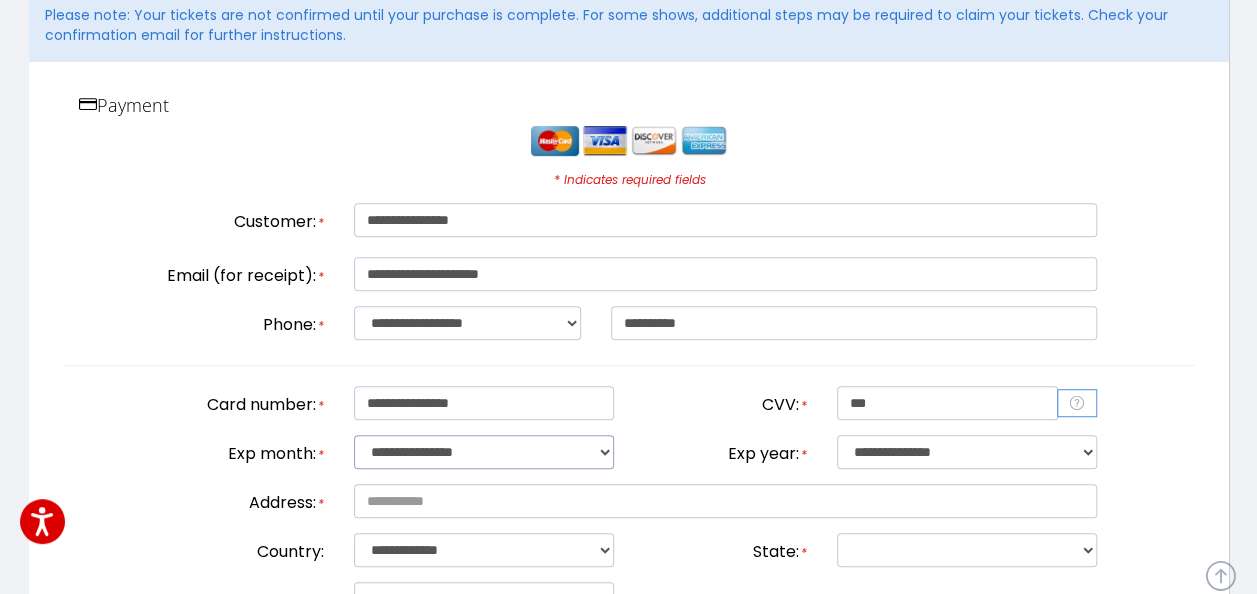 select on "**" 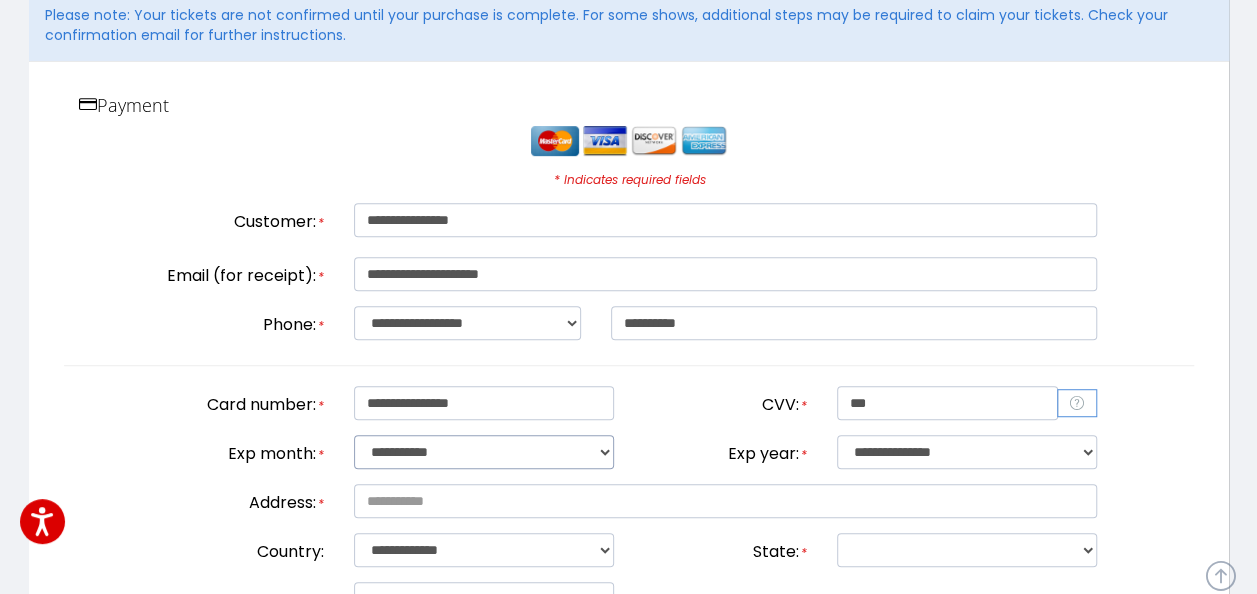 click on "**********" at bounding box center (484, 452) 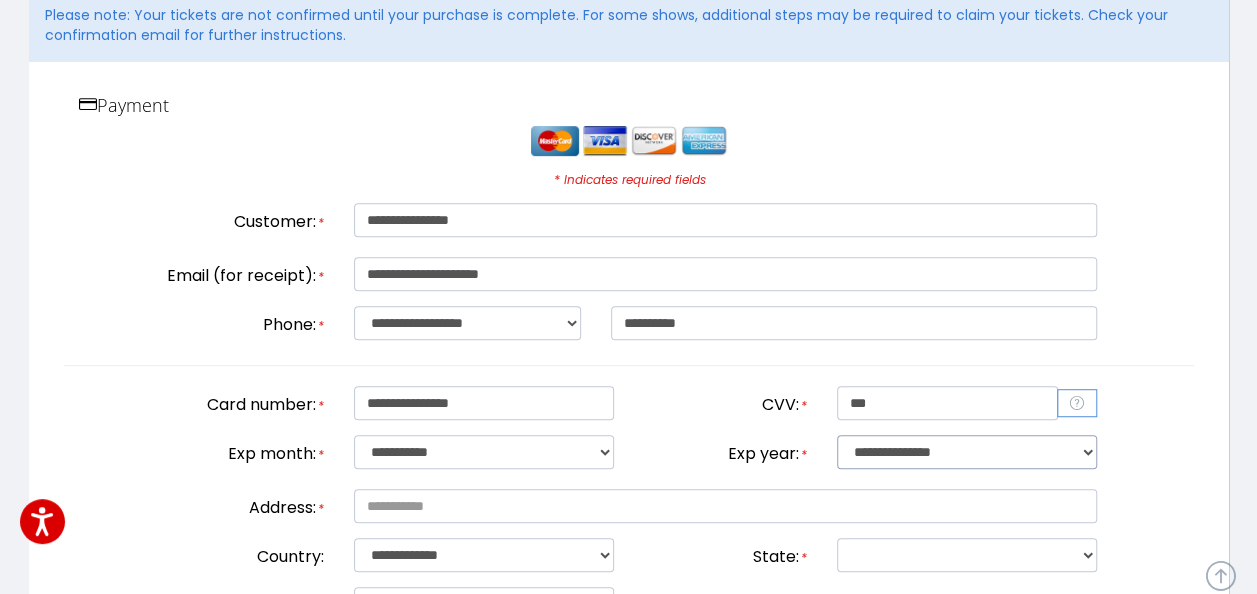 click on "**********" at bounding box center [967, 452] 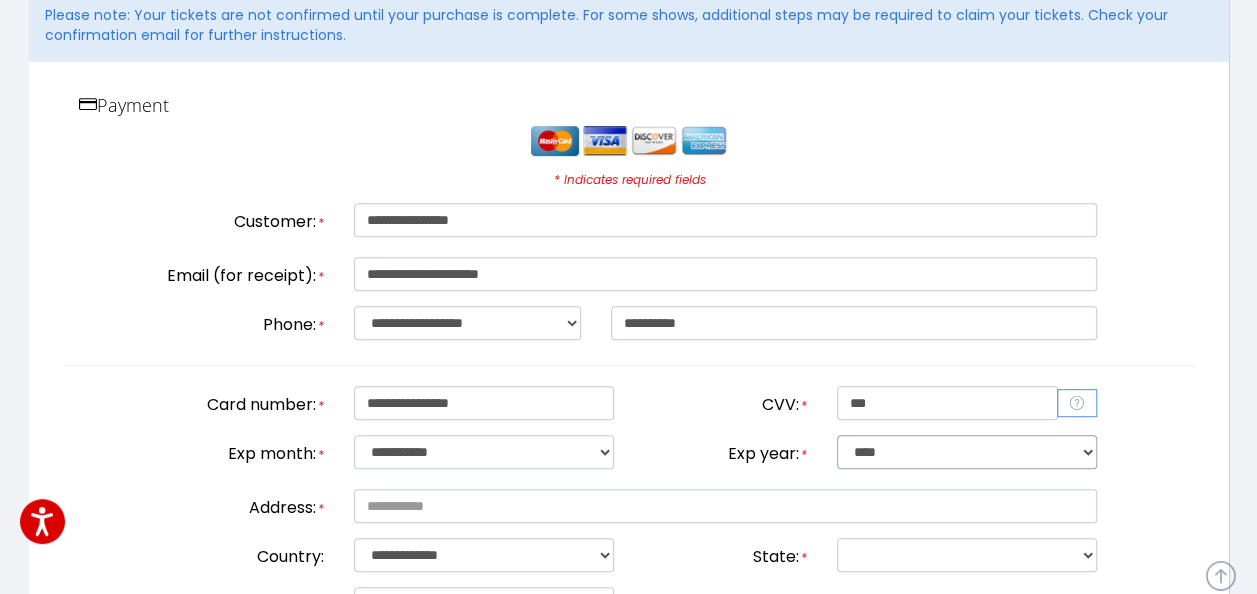 click on "**********" at bounding box center (967, 452) 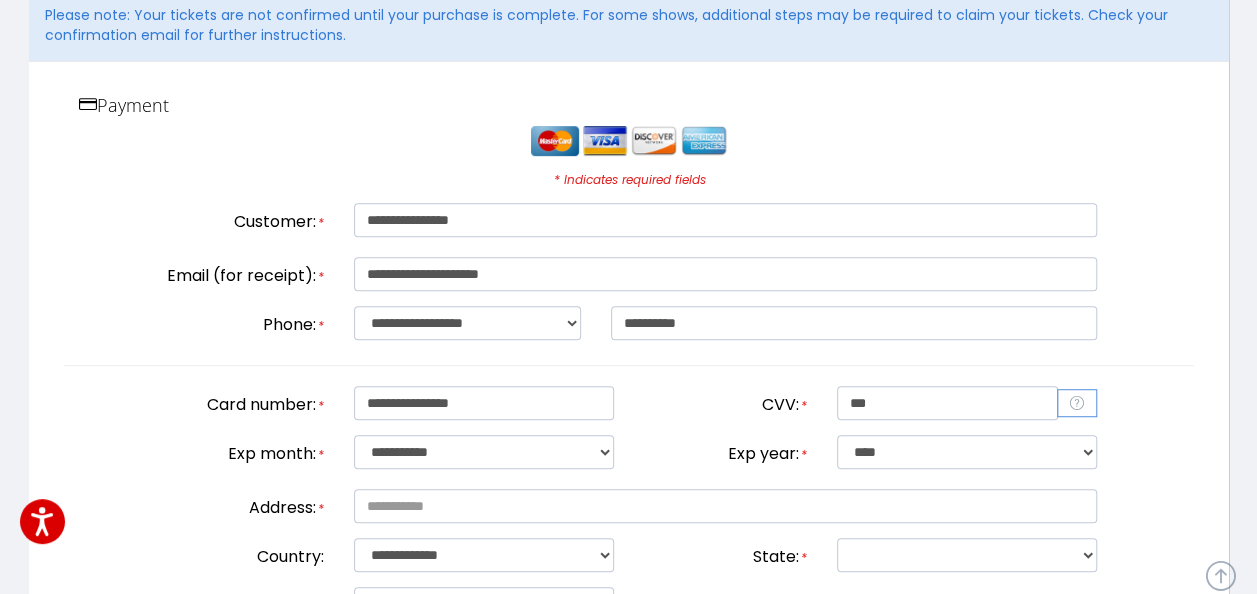 click on "Exp year:  *" at bounding box center [725, 451] 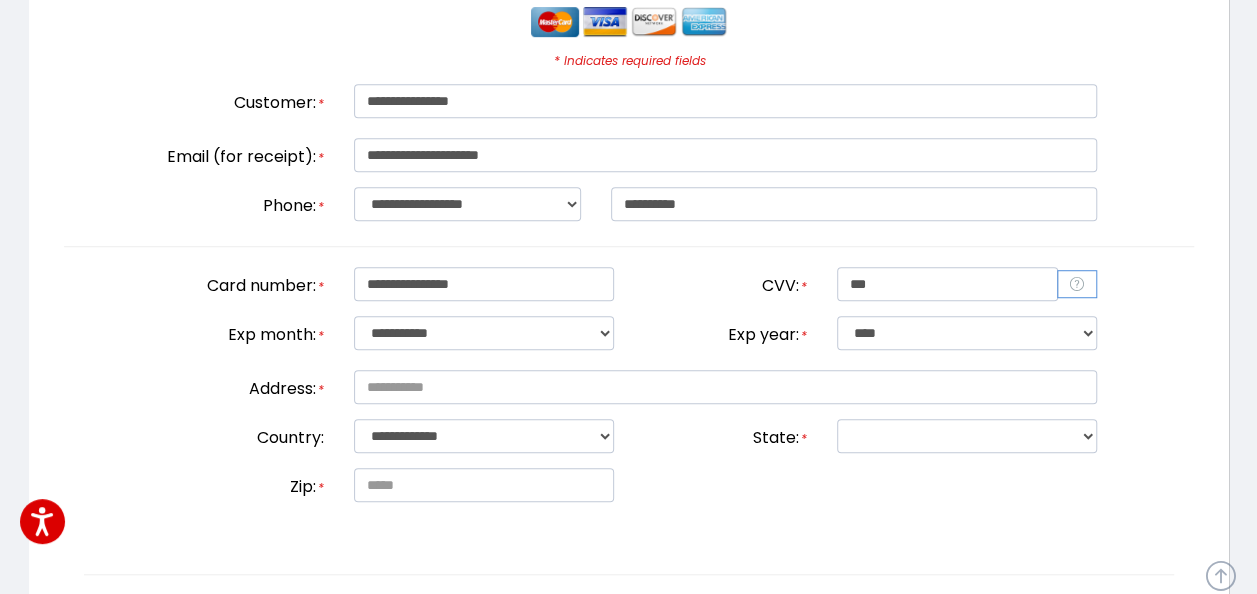 scroll, scrollTop: 573, scrollLeft: 0, axis: vertical 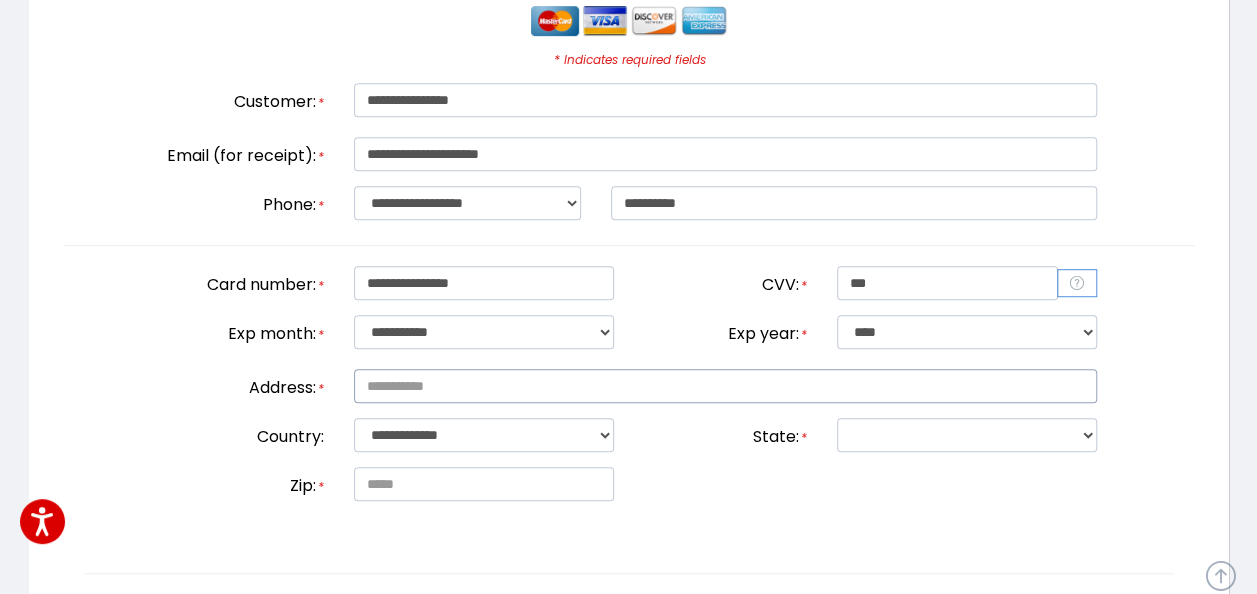click at bounding box center [725, 386] 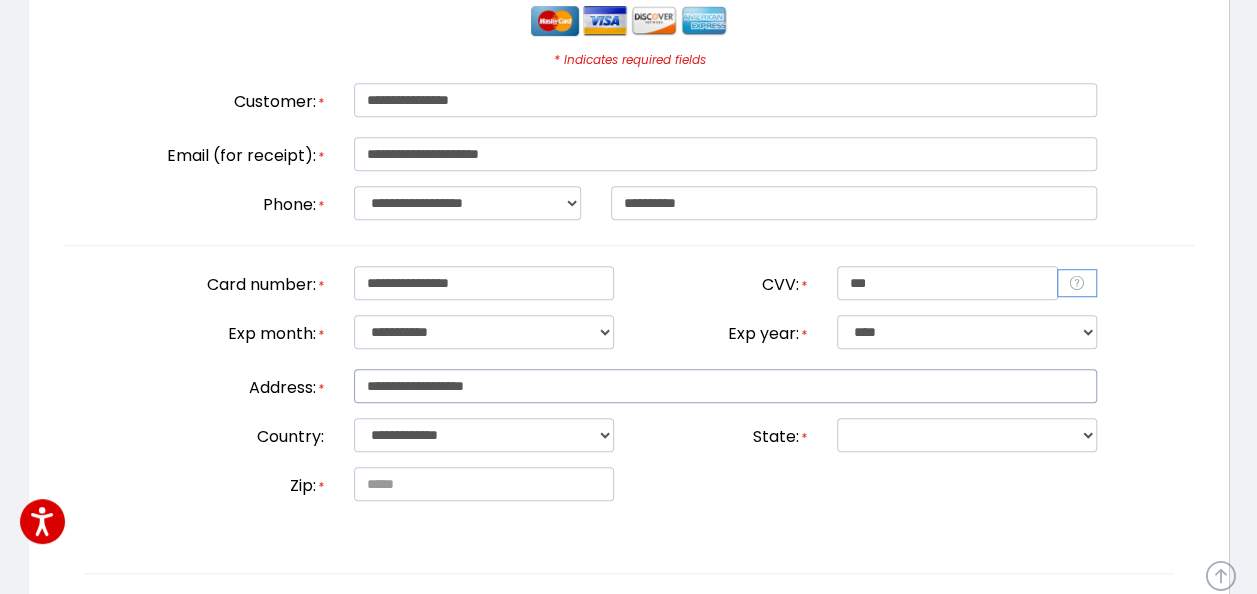 type on "**********" 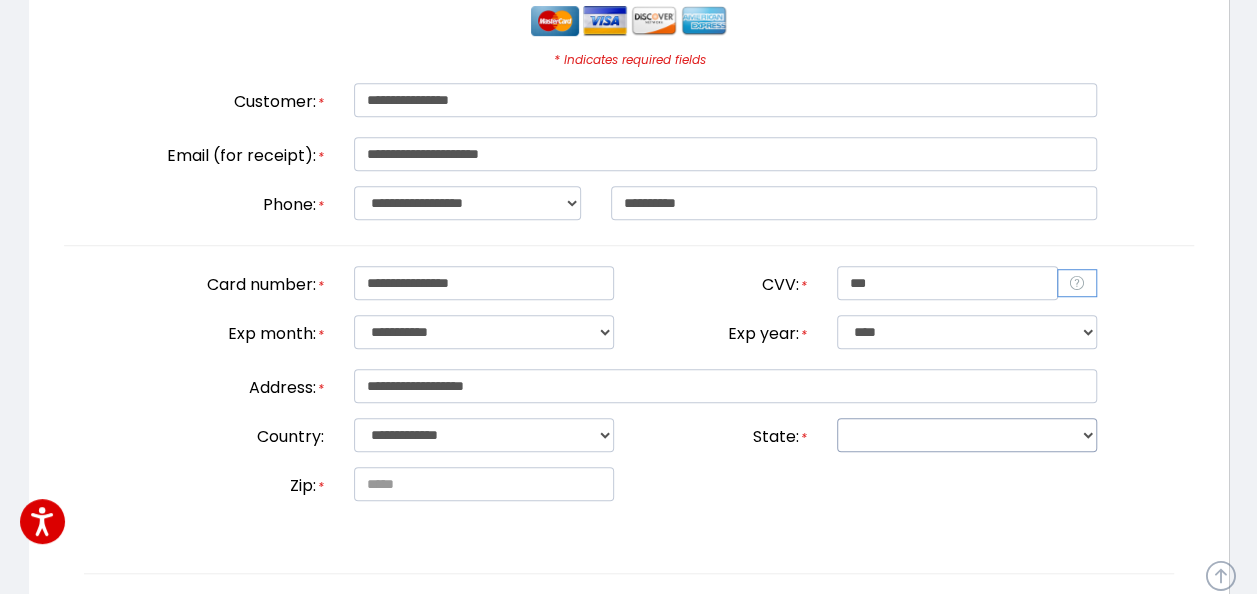 click on "**********" at bounding box center (967, 435) 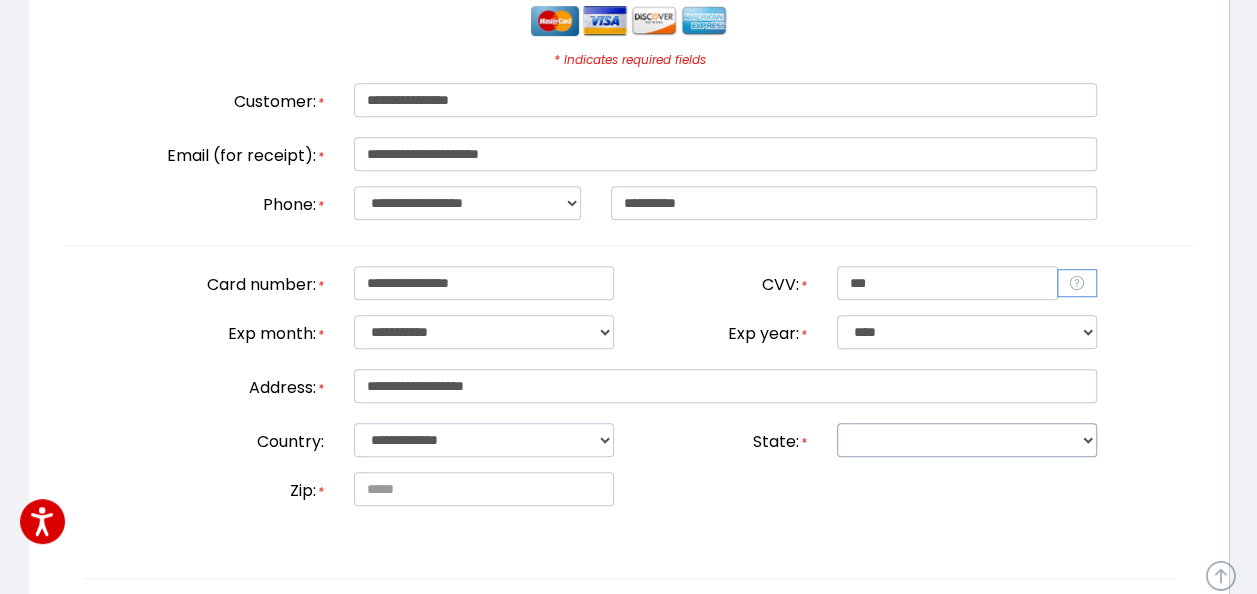 select on "**" 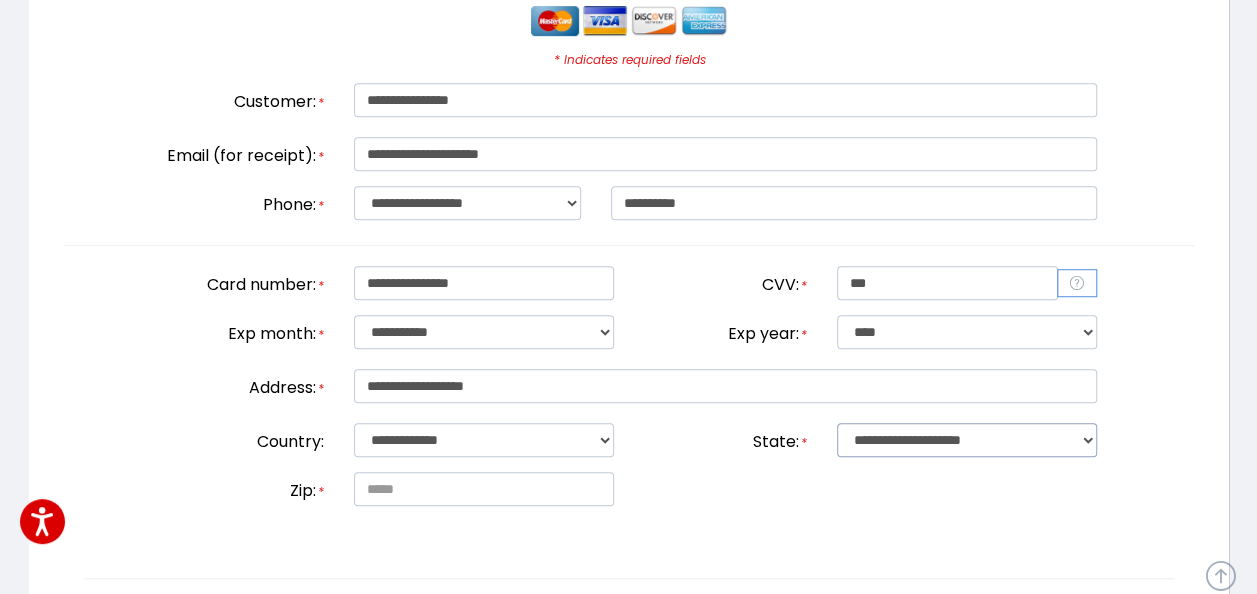 click on "**********" at bounding box center (967, 440) 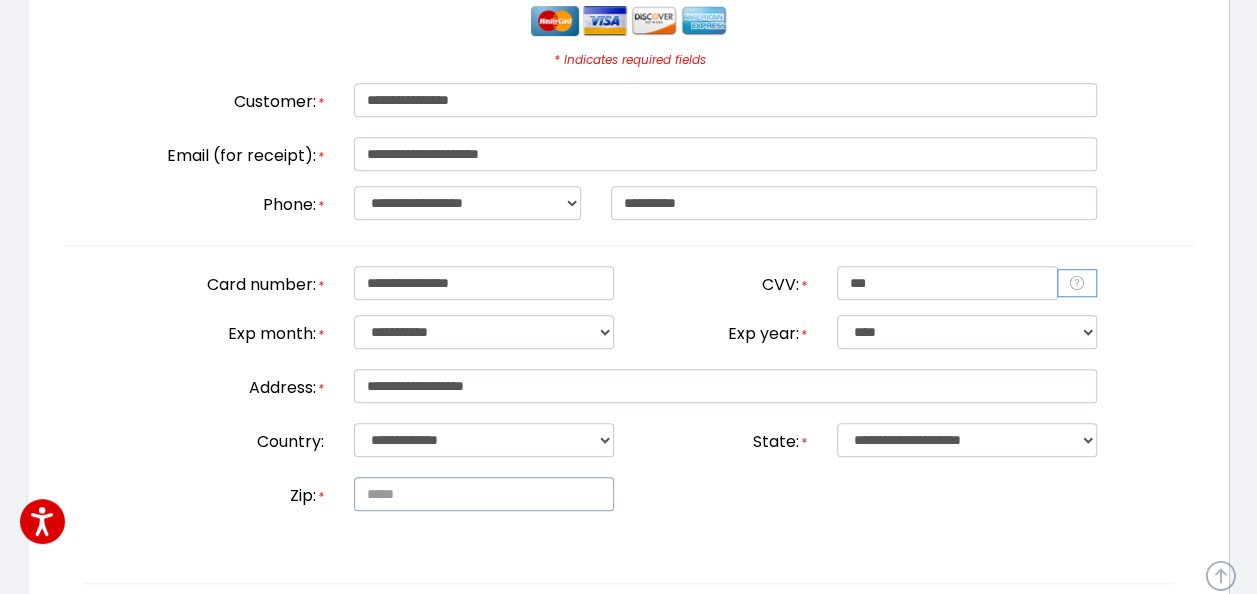 click at bounding box center [484, 494] 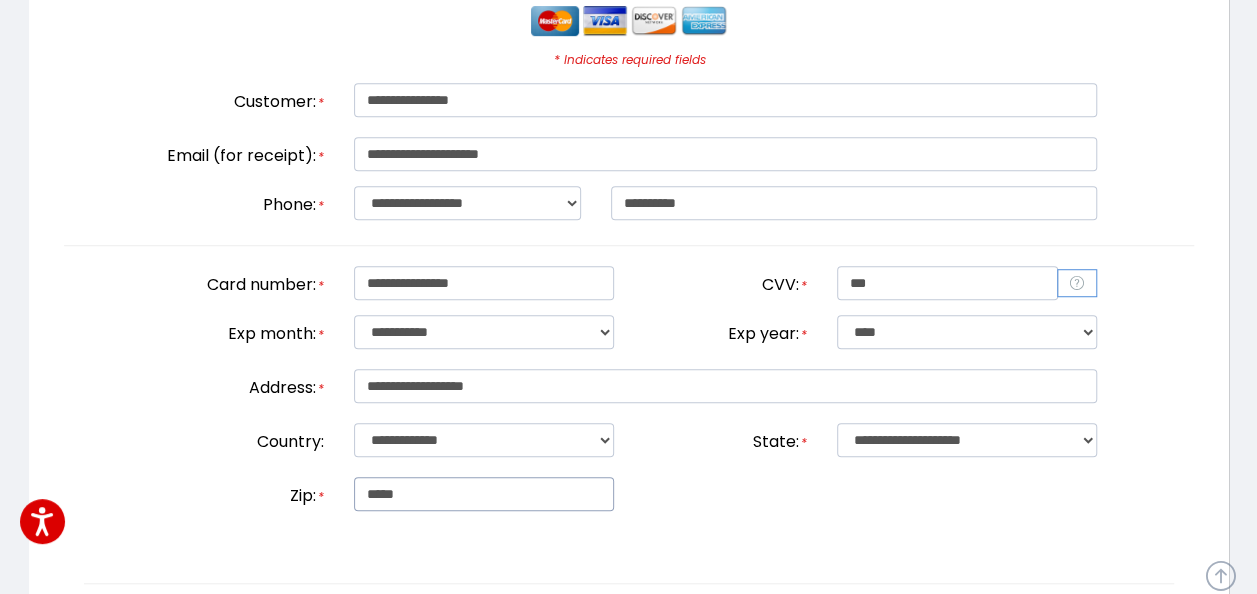 type on "*****" 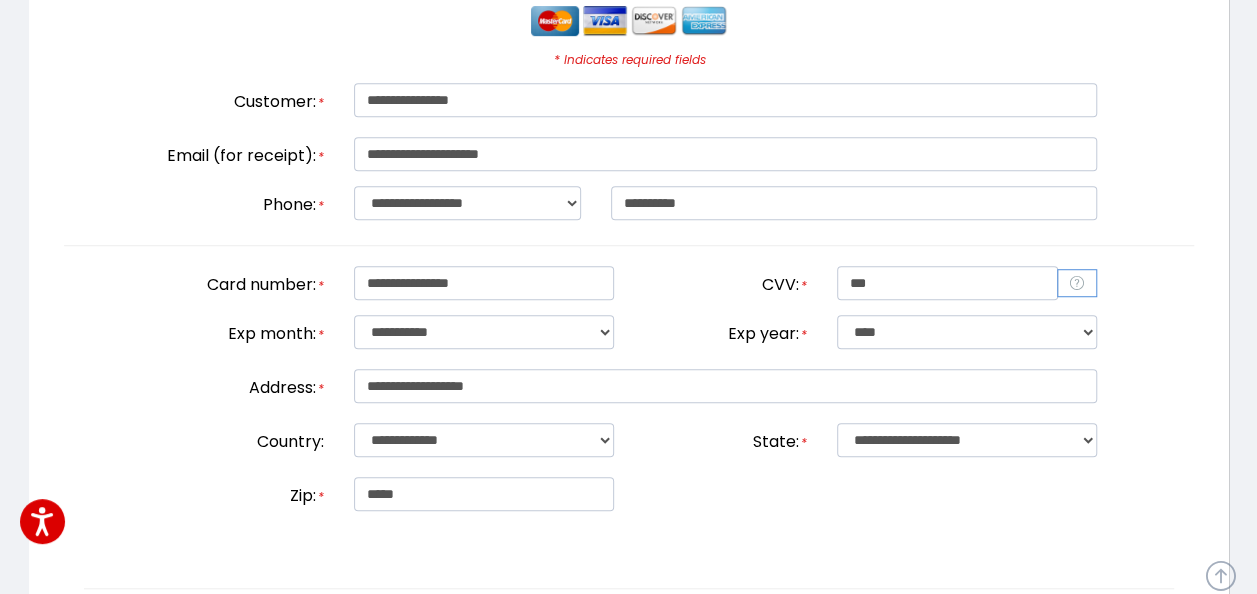 click on "**********" at bounding box center [629, 307] 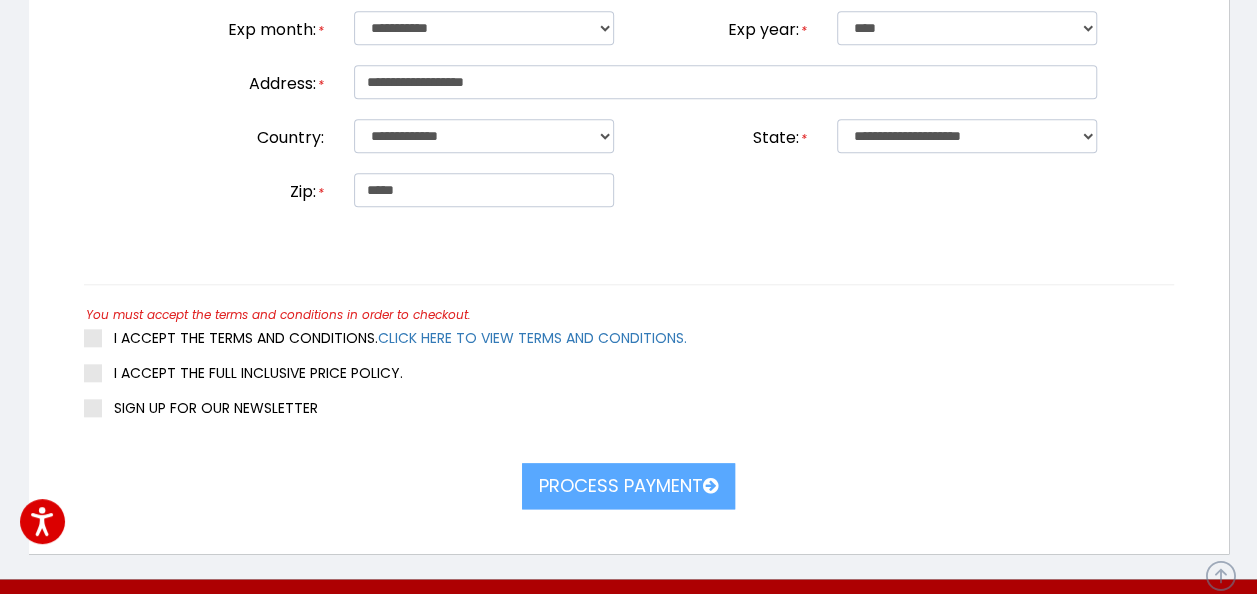 scroll, scrollTop: 879, scrollLeft: 0, axis: vertical 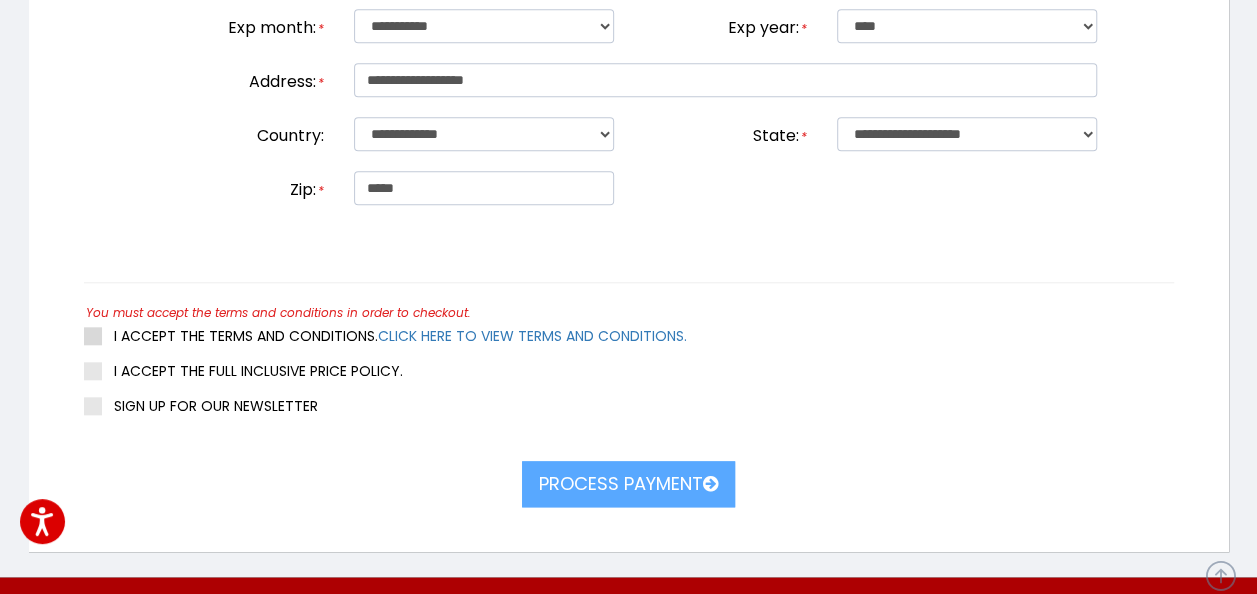 click on "I ACCEPT THE TERMS AND CONDITIONS.  CLICK HERE TO
VIEW TERMS AND CONDITIONS." at bounding box center [385, 336] 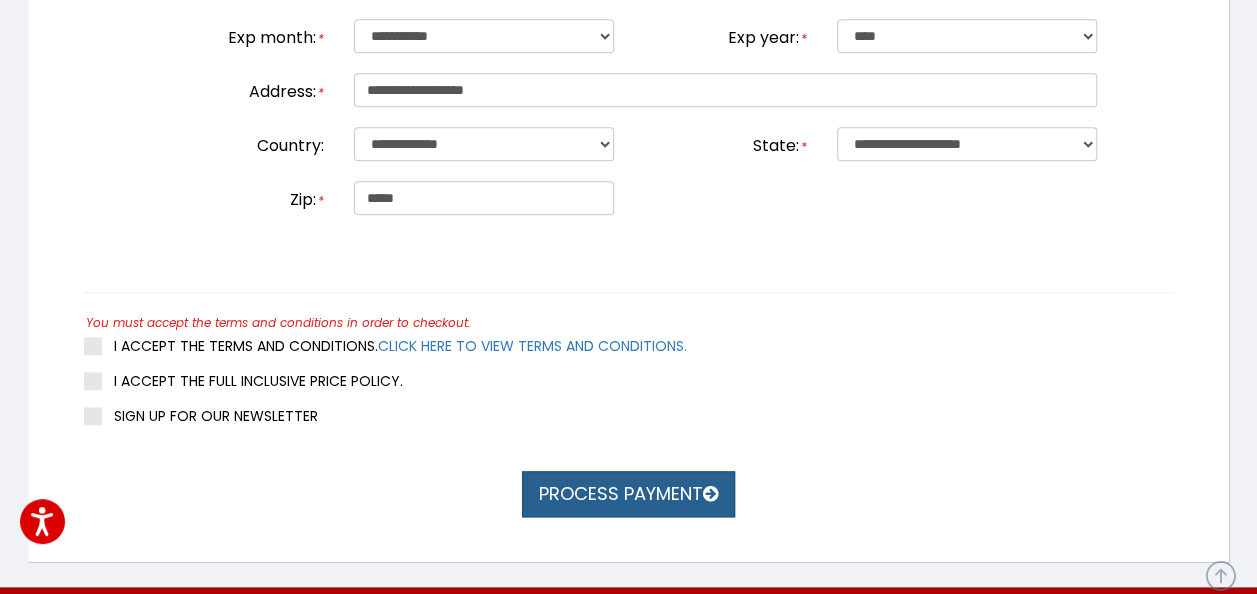 click on "Process payment" at bounding box center (628, 494) 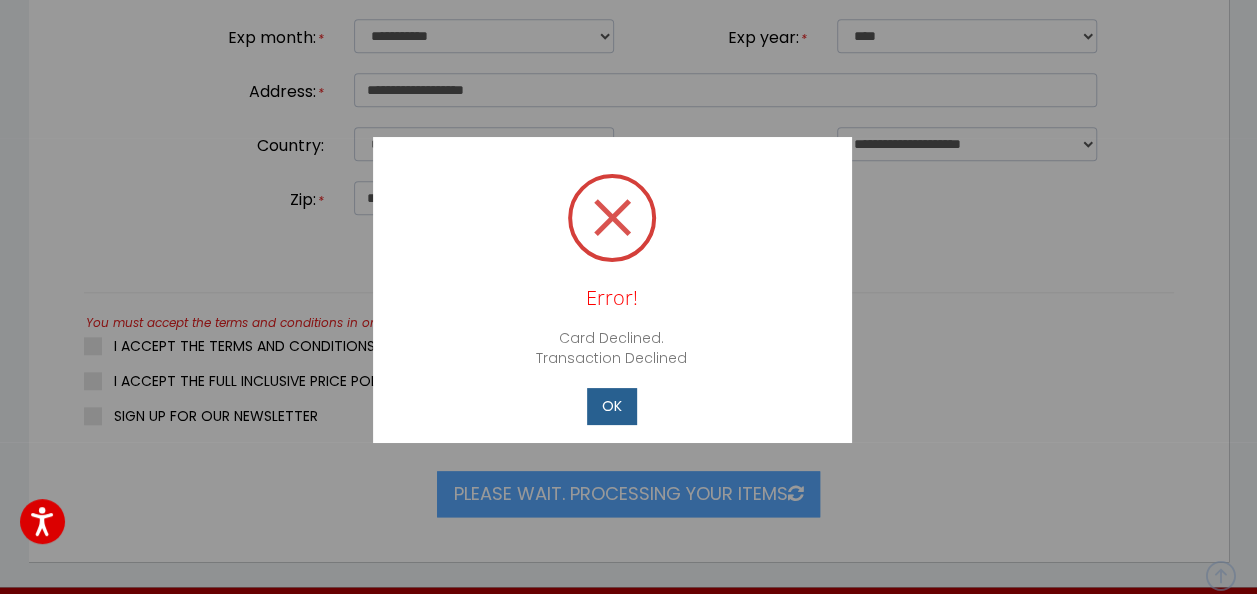 click on "OK" at bounding box center (612, 406) 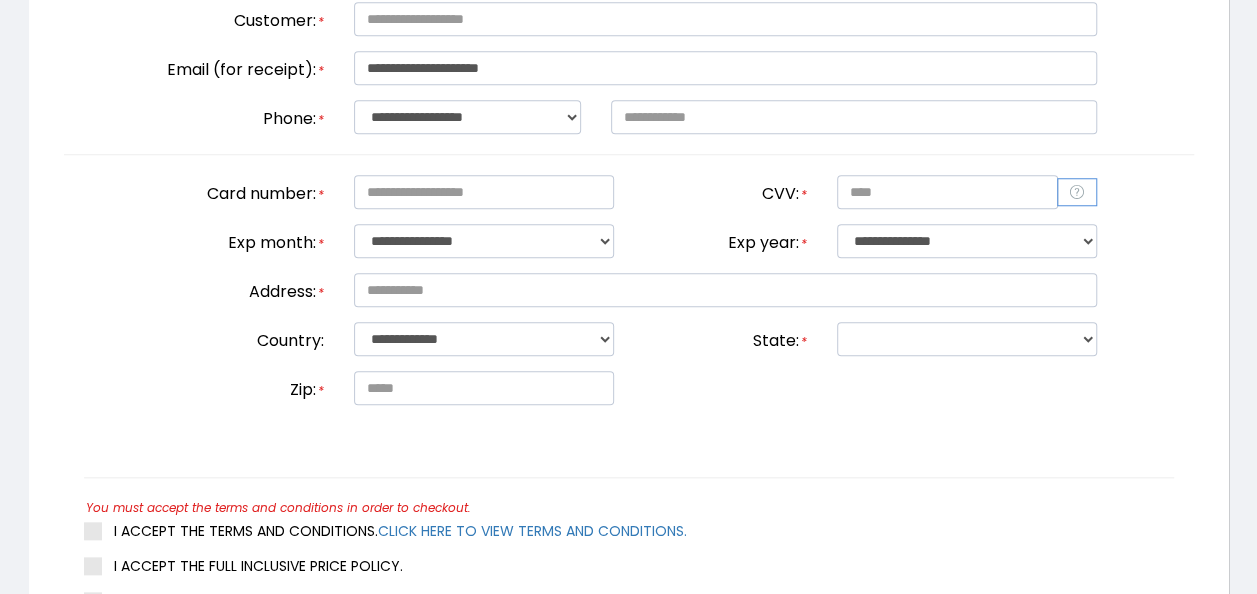 select 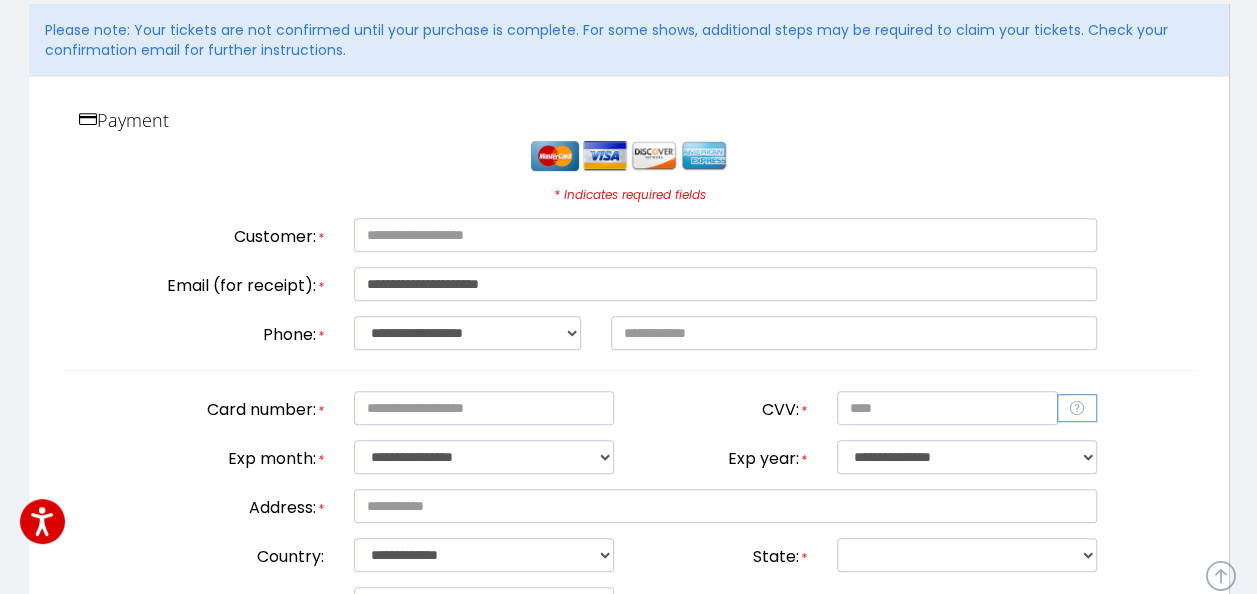 scroll, scrollTop: 0, scrollLeft: 0, axis: both 